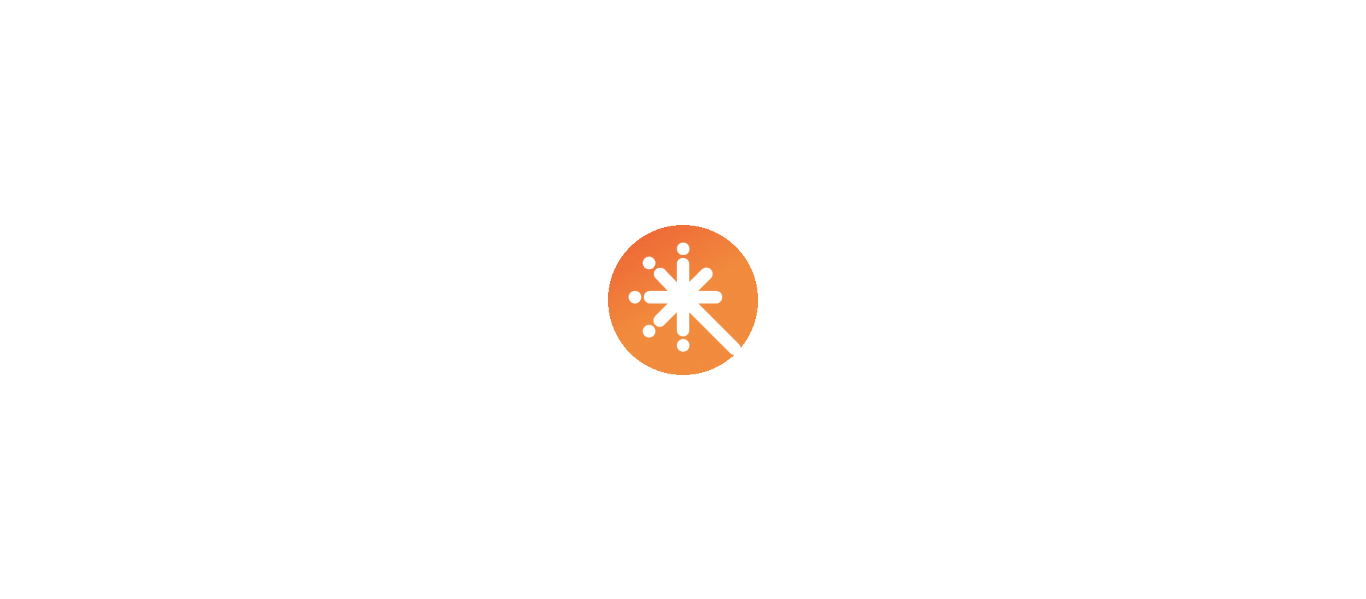 scroll, scrollTop: 0, scrollLeft: 0, axis: both 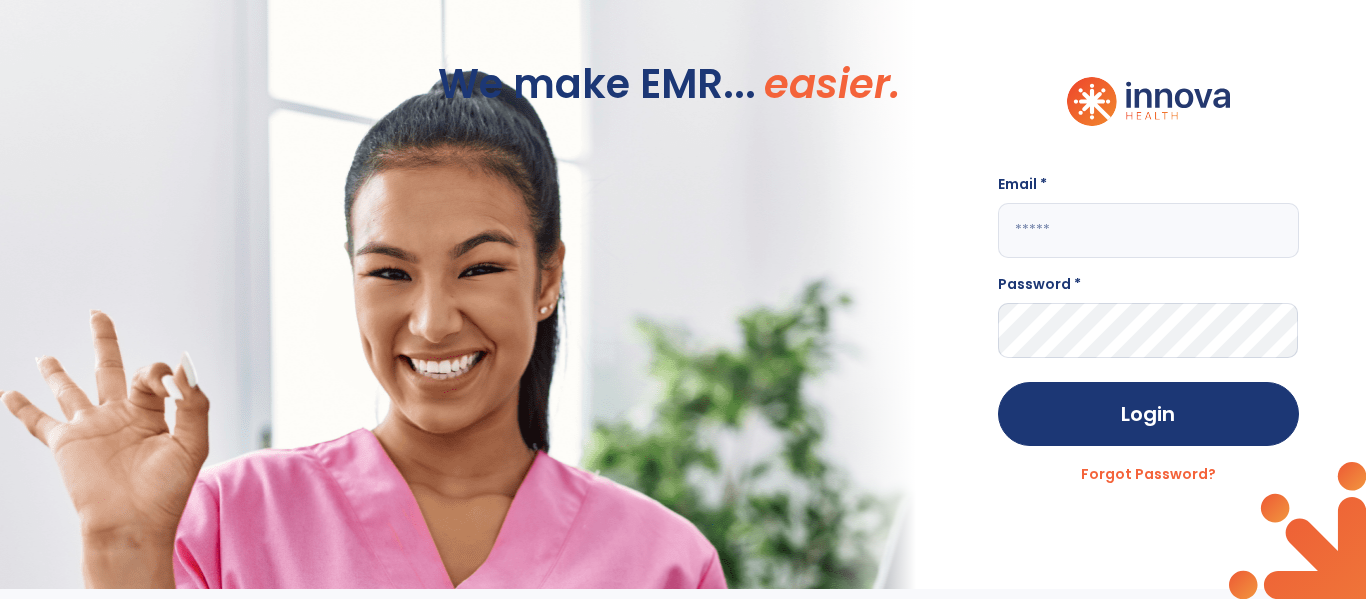 click 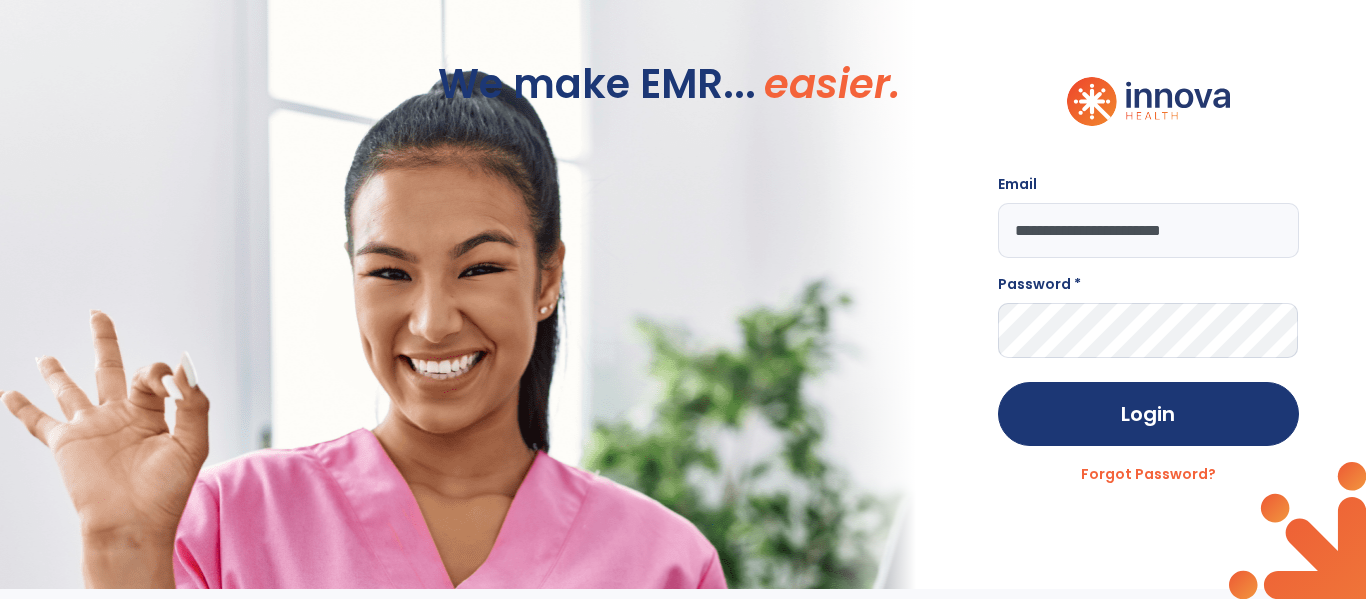 type on "**********" 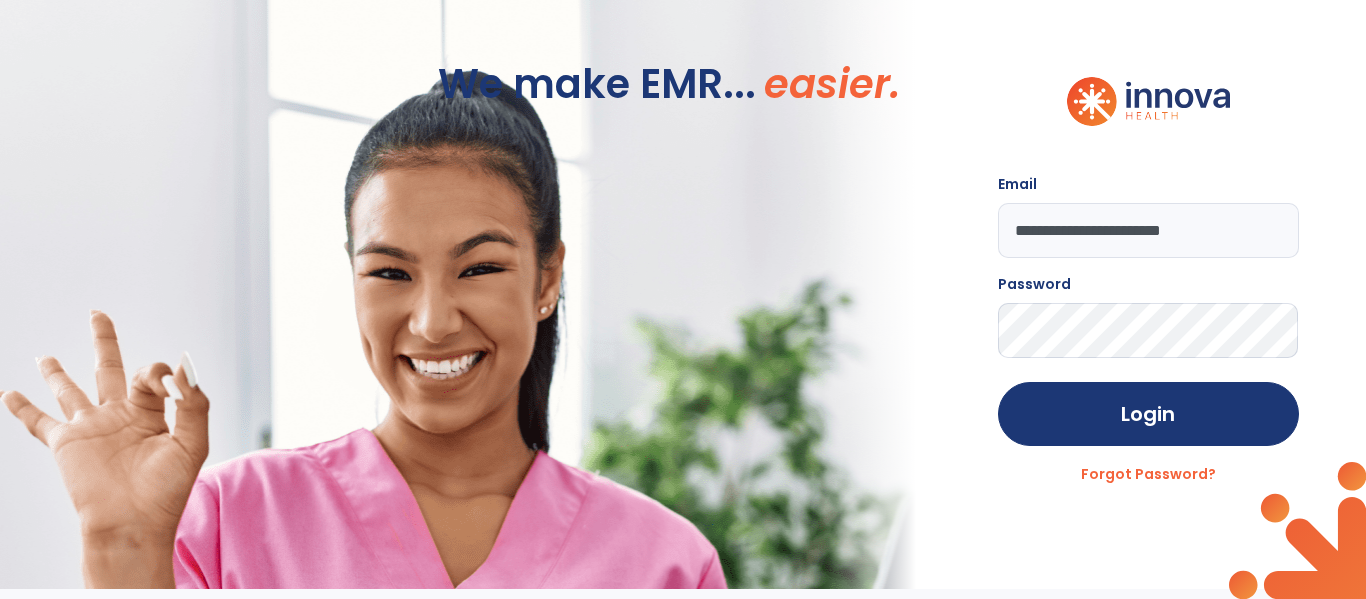 click on "Login" 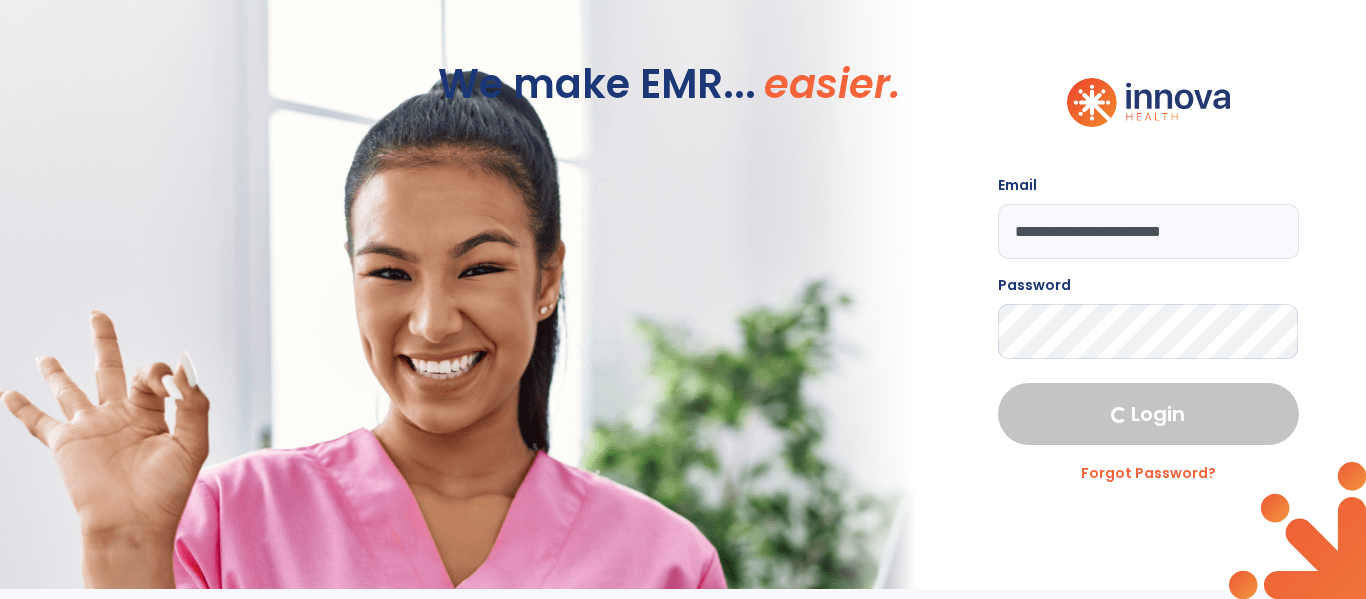 select on "****" 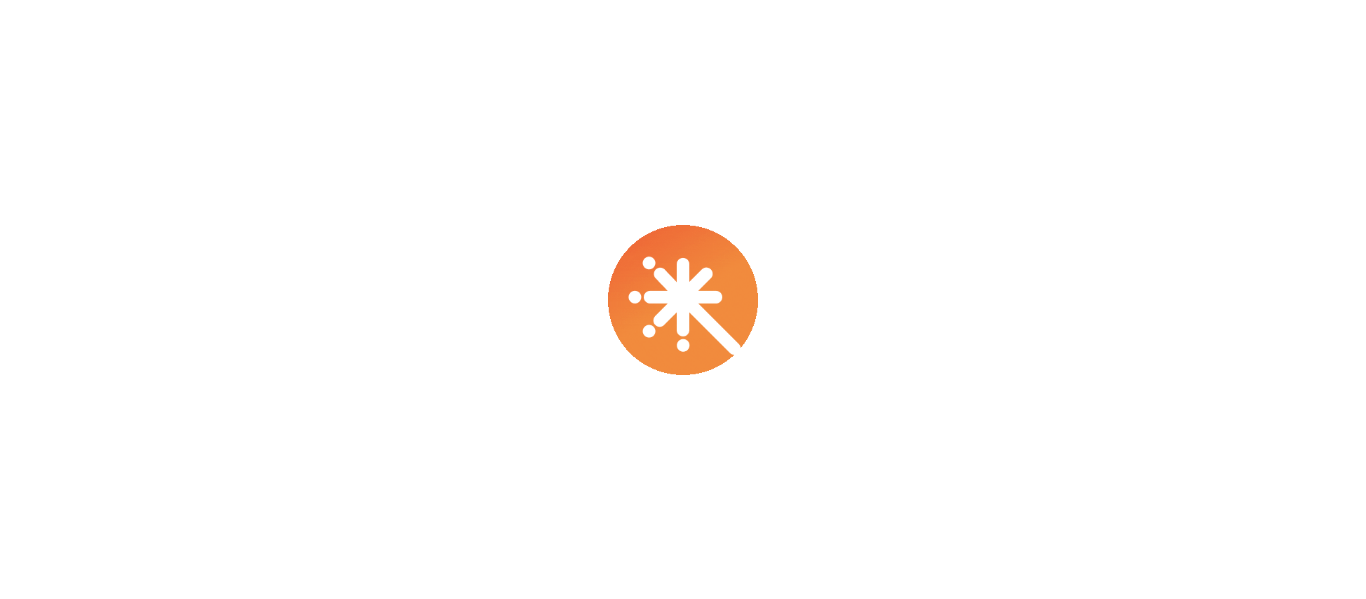 scroll, scrollTop: 0, scrollLeft: 0, axis: both 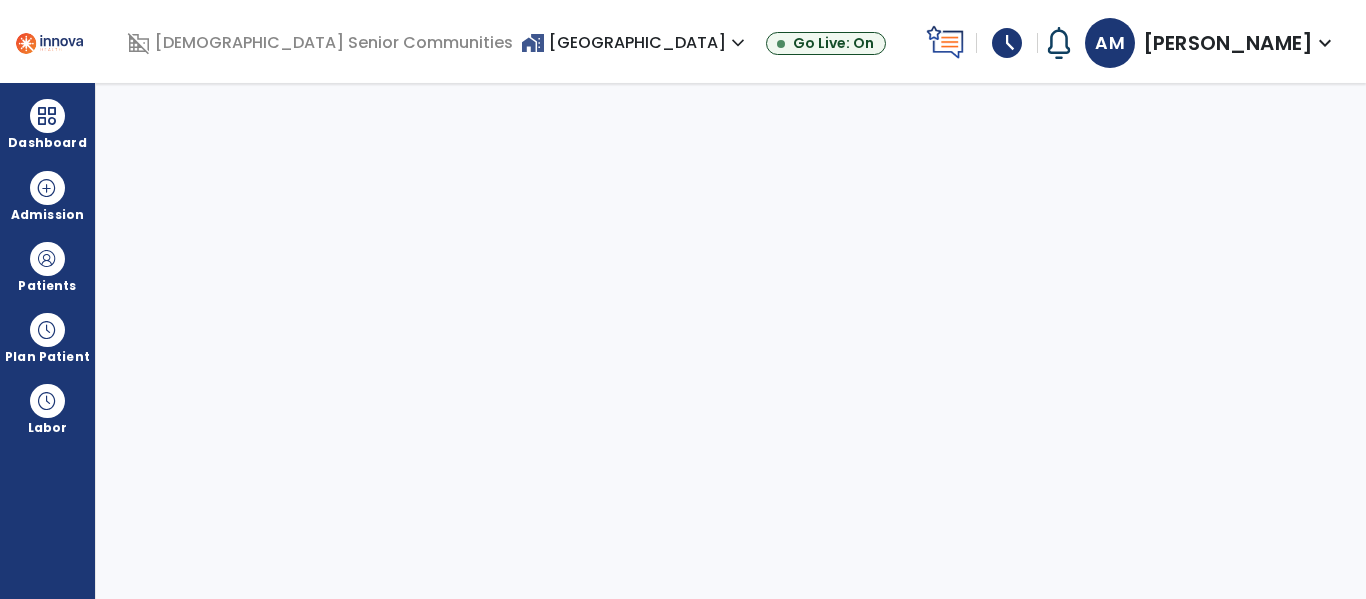 select on "****" 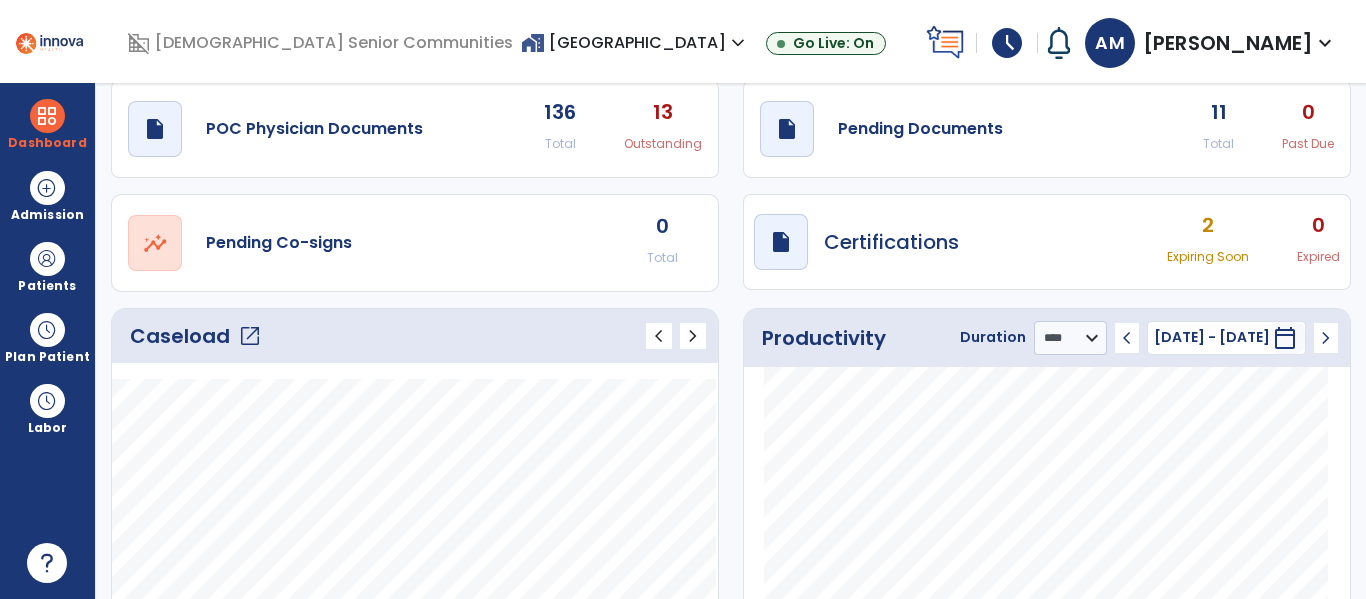 scroll, scrollTop: 60, scrollLeft: 0, axis: vertical 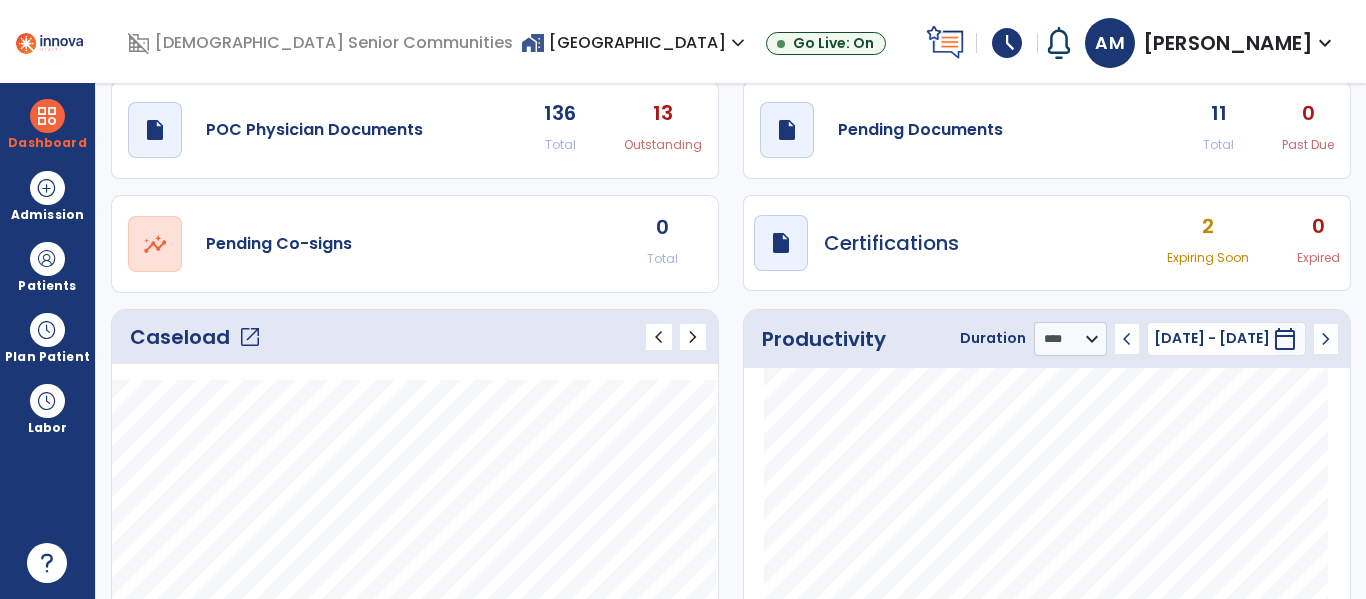 click on "open_in_new" 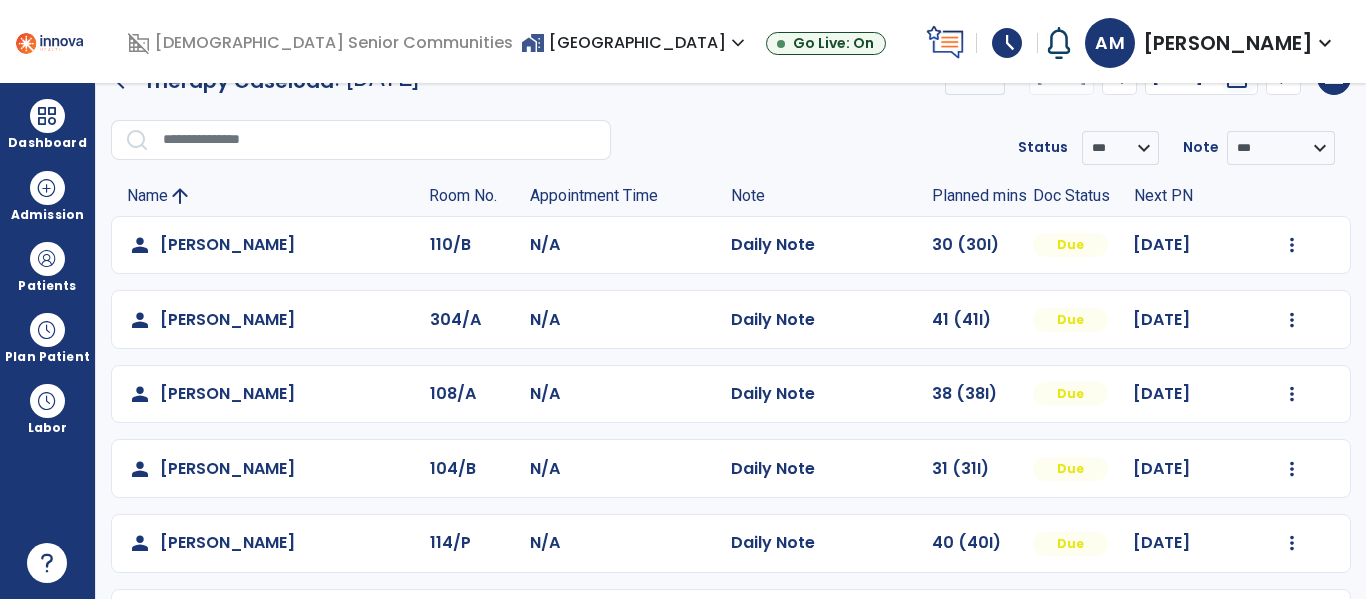 scroll, scrollTop: 0, scrollLeft: 0, axis: both 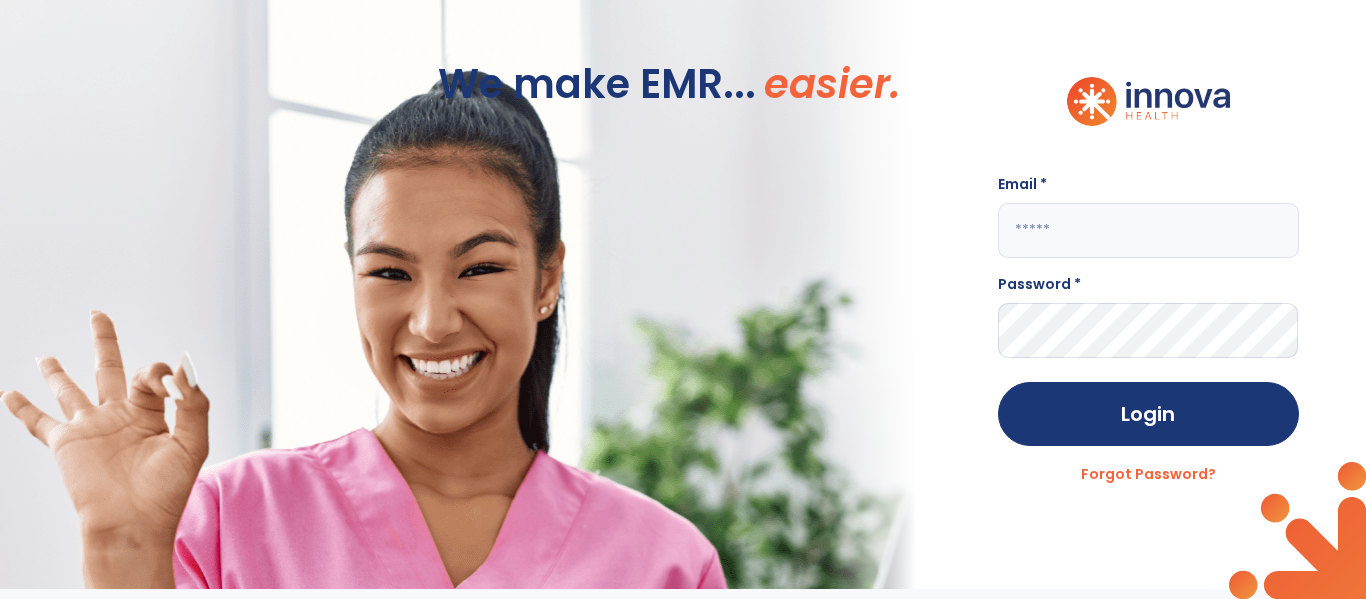 click 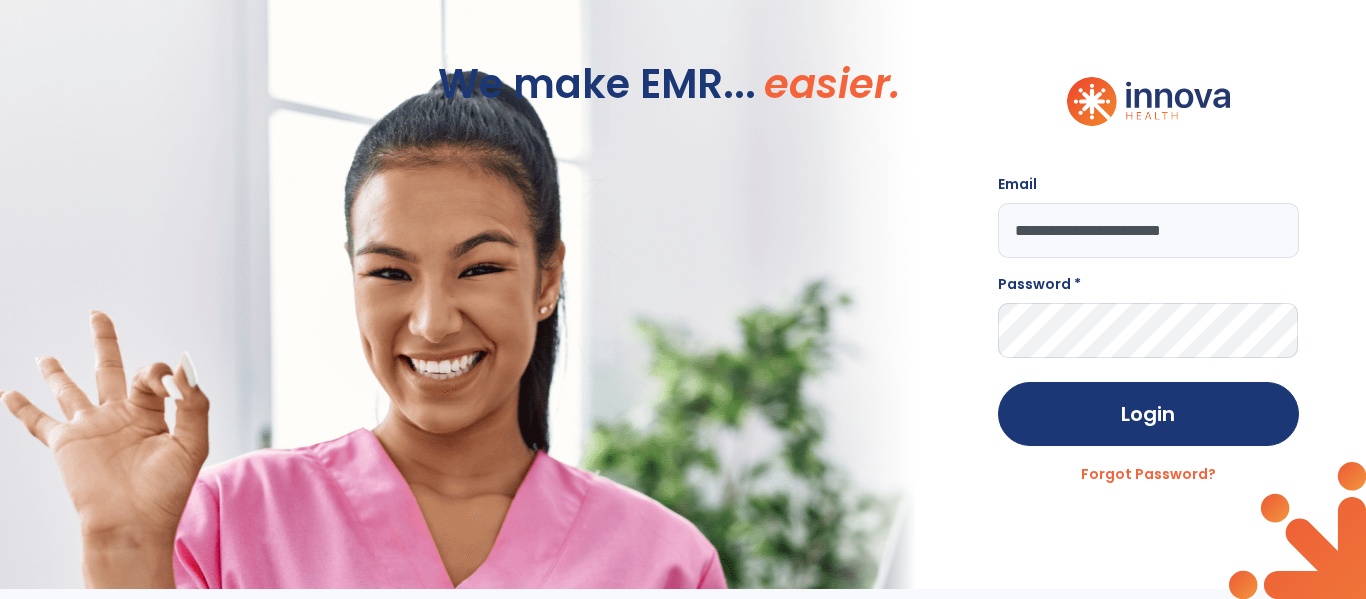 type on "**********" 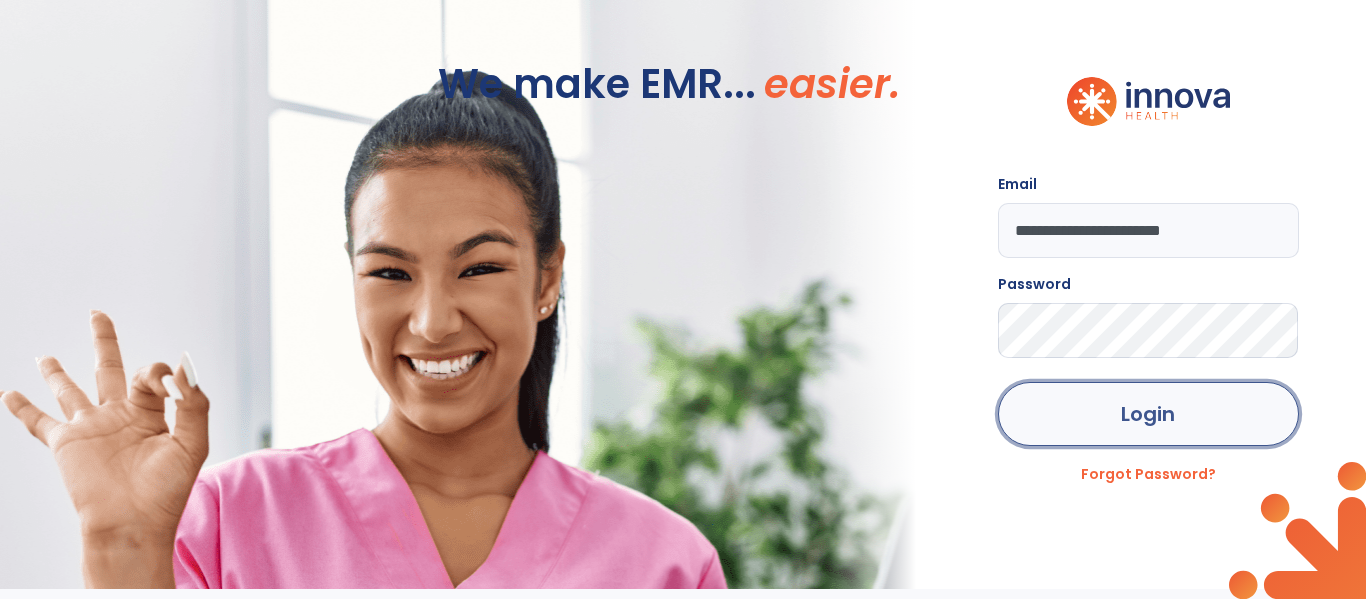 click on "Login" 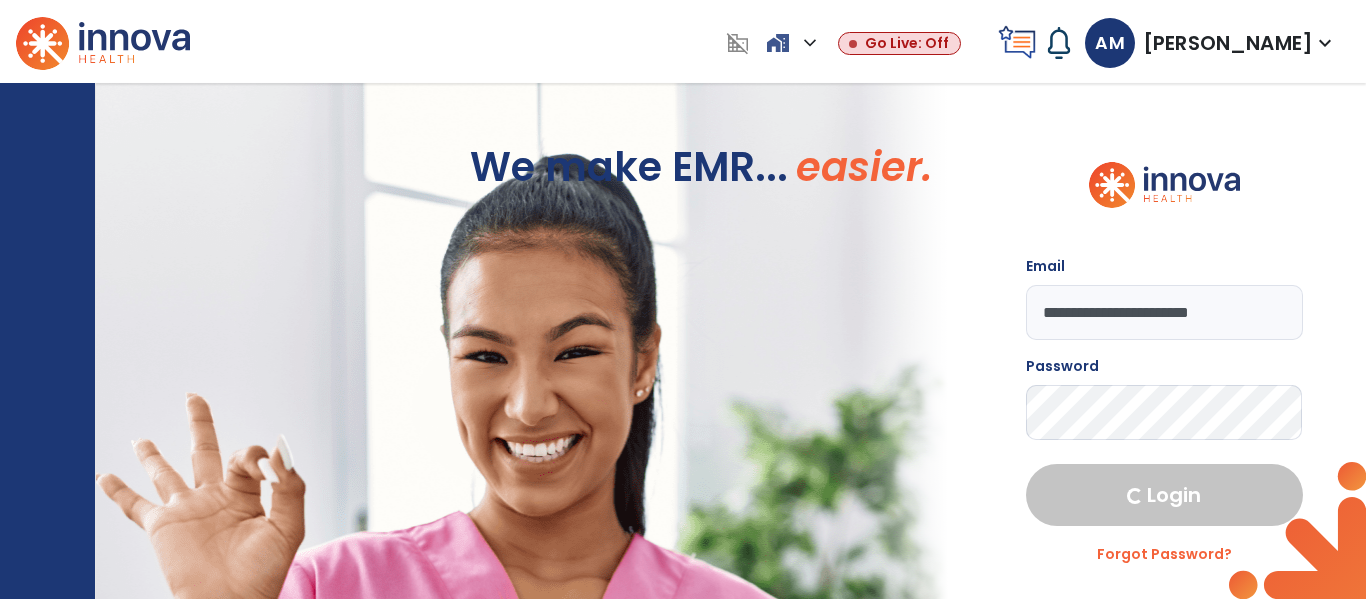 select on "****" 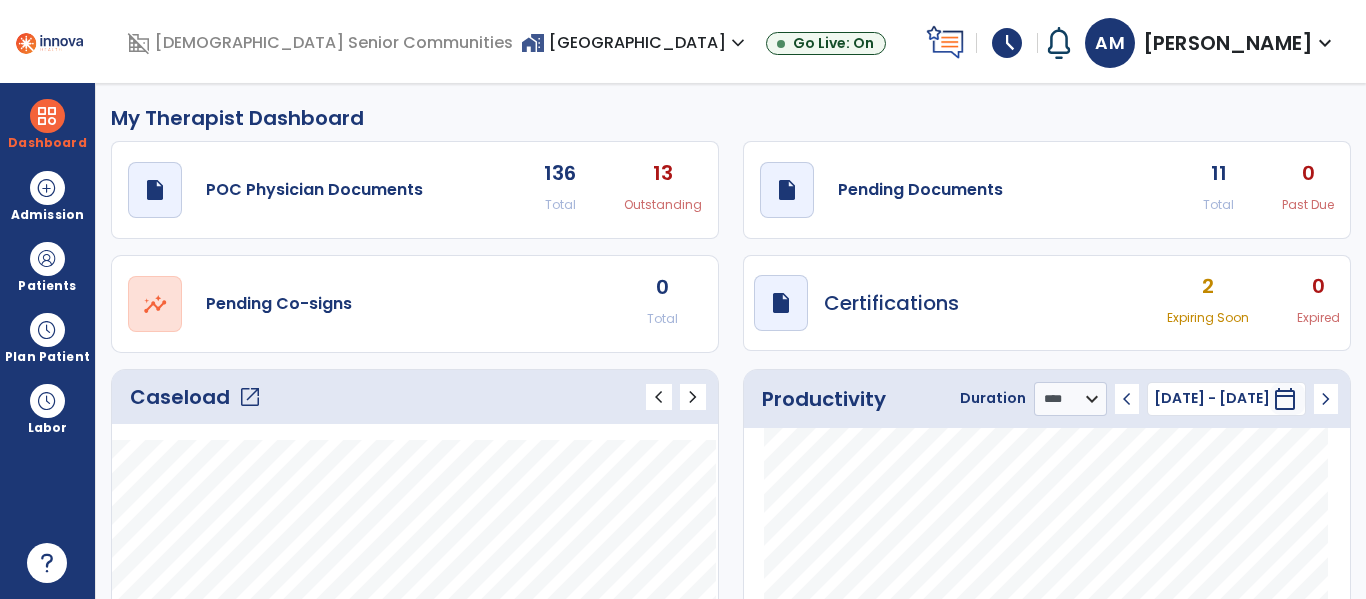 click on "open_in_new" 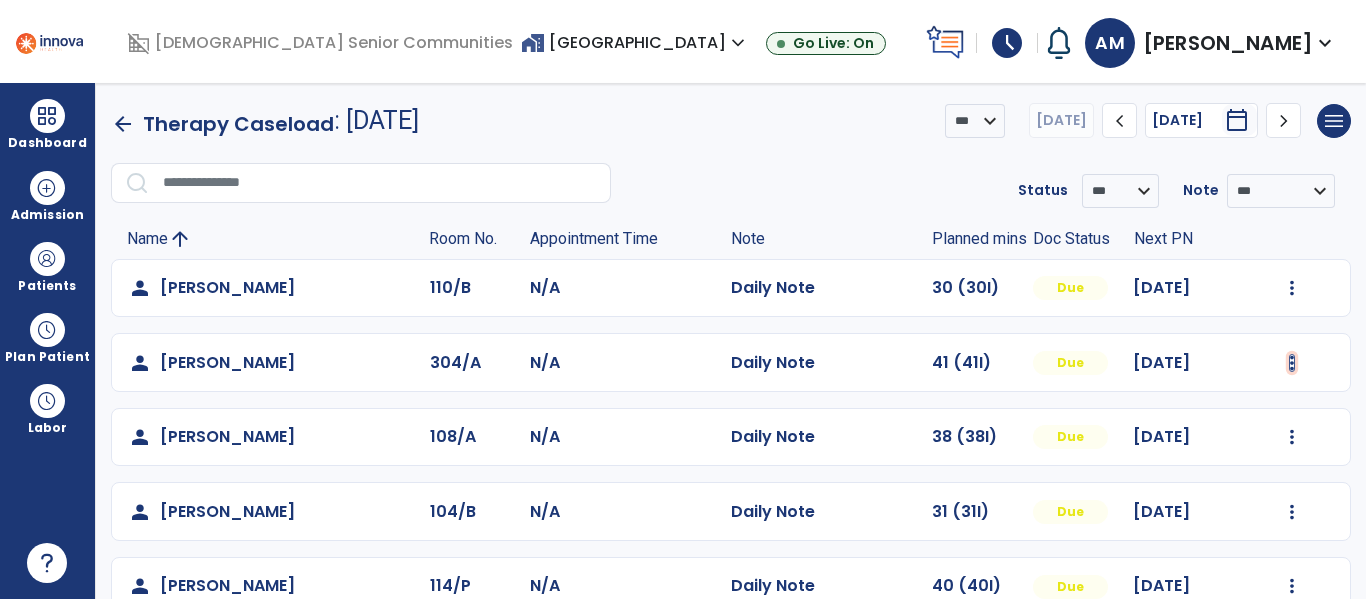 click at bounding box center (1292, 288) 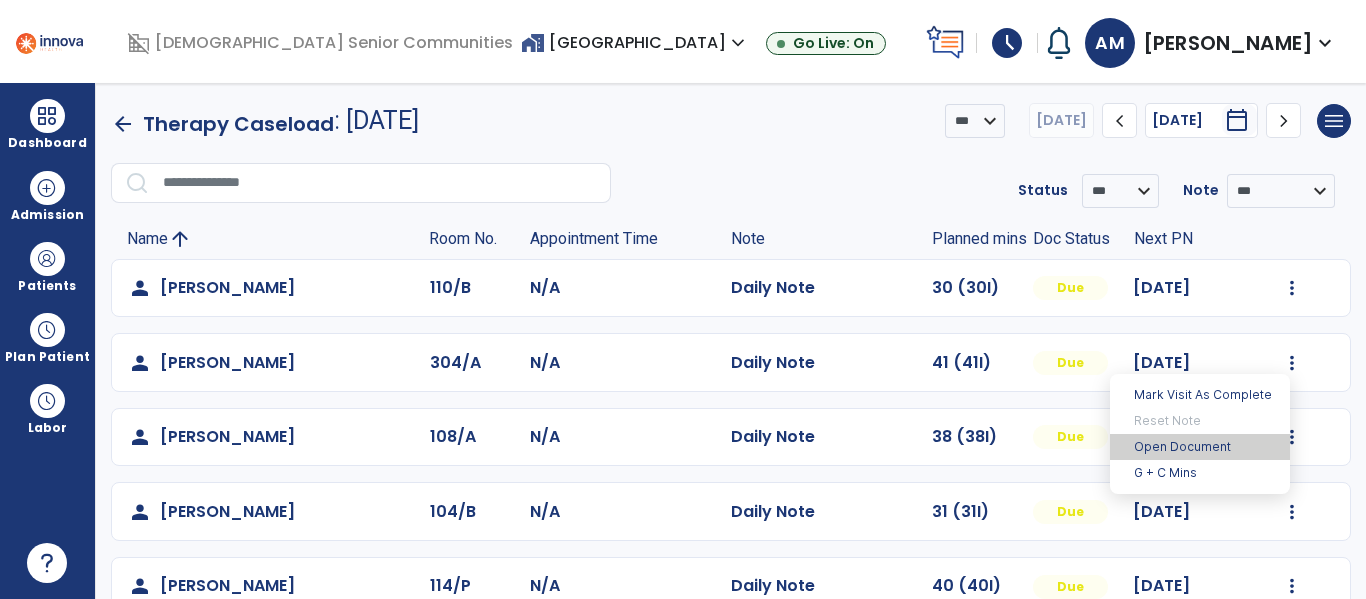 click on "Open Document" at bounding box center (1200, 447) 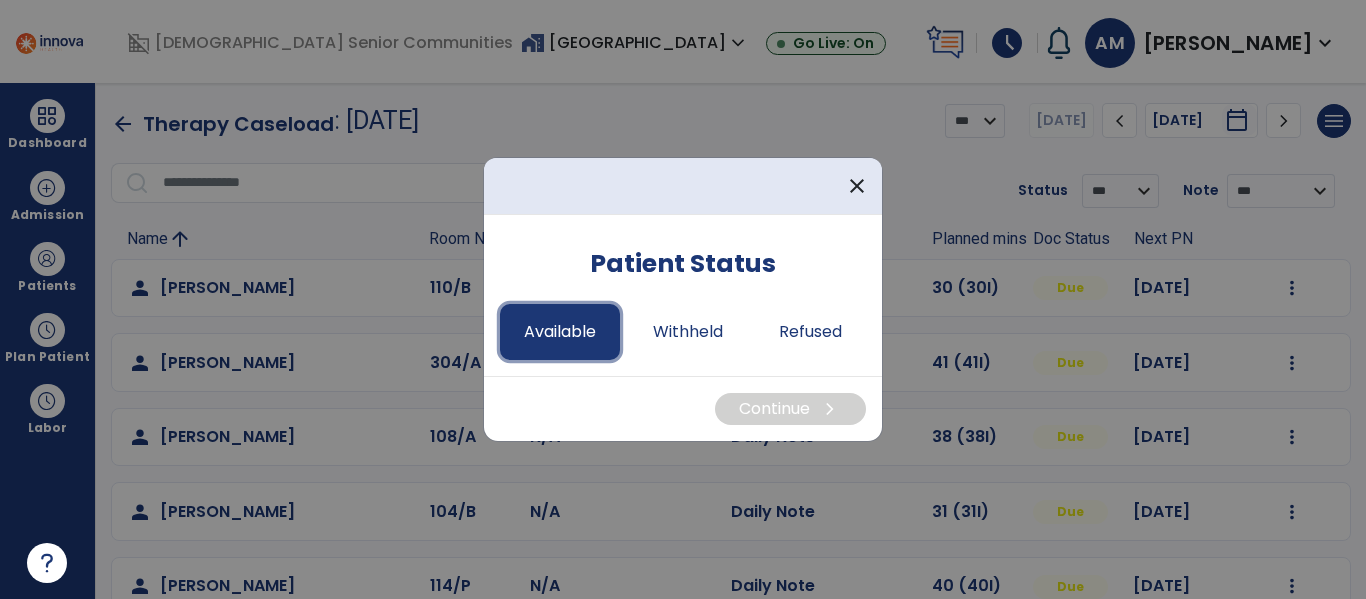 click on "Available" at bounding box center [560, 332] 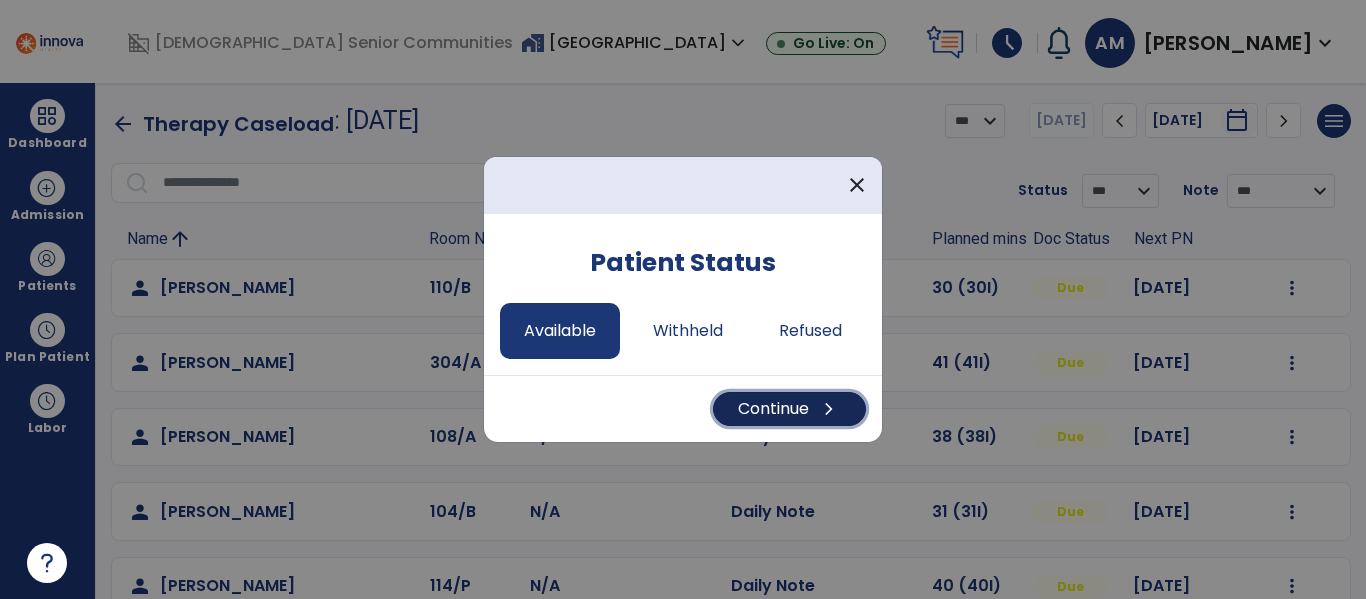 click on "Continue   chevron_right" at bounding box center [789, 409] 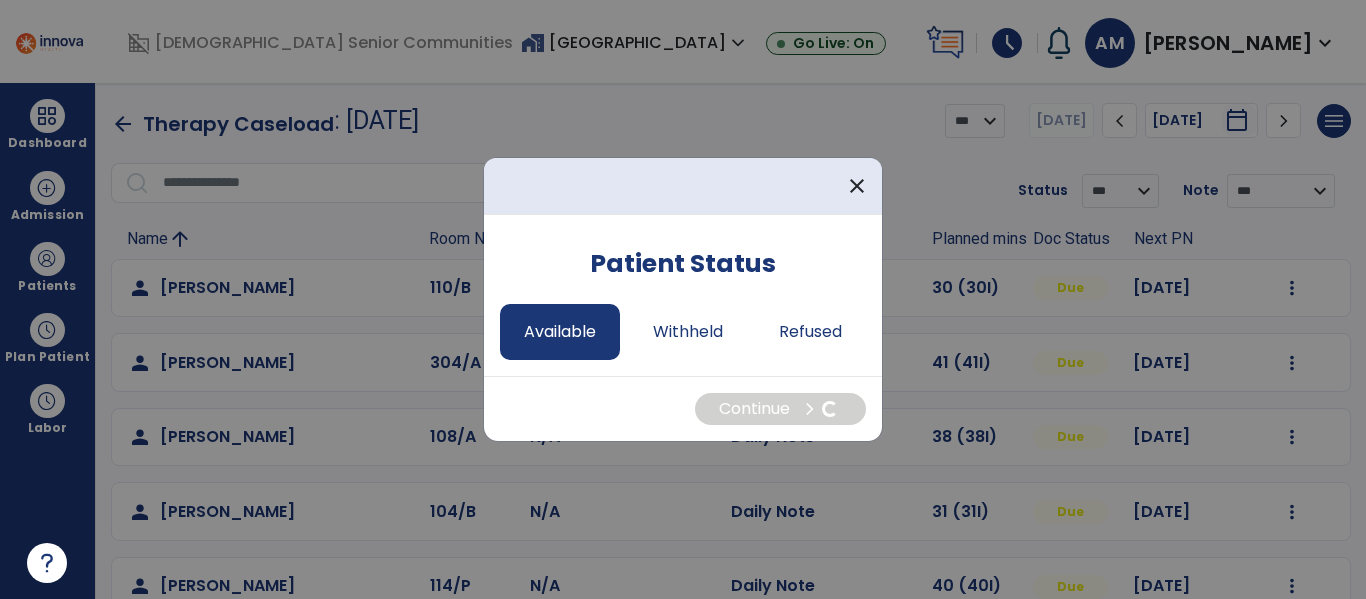 select on "*" 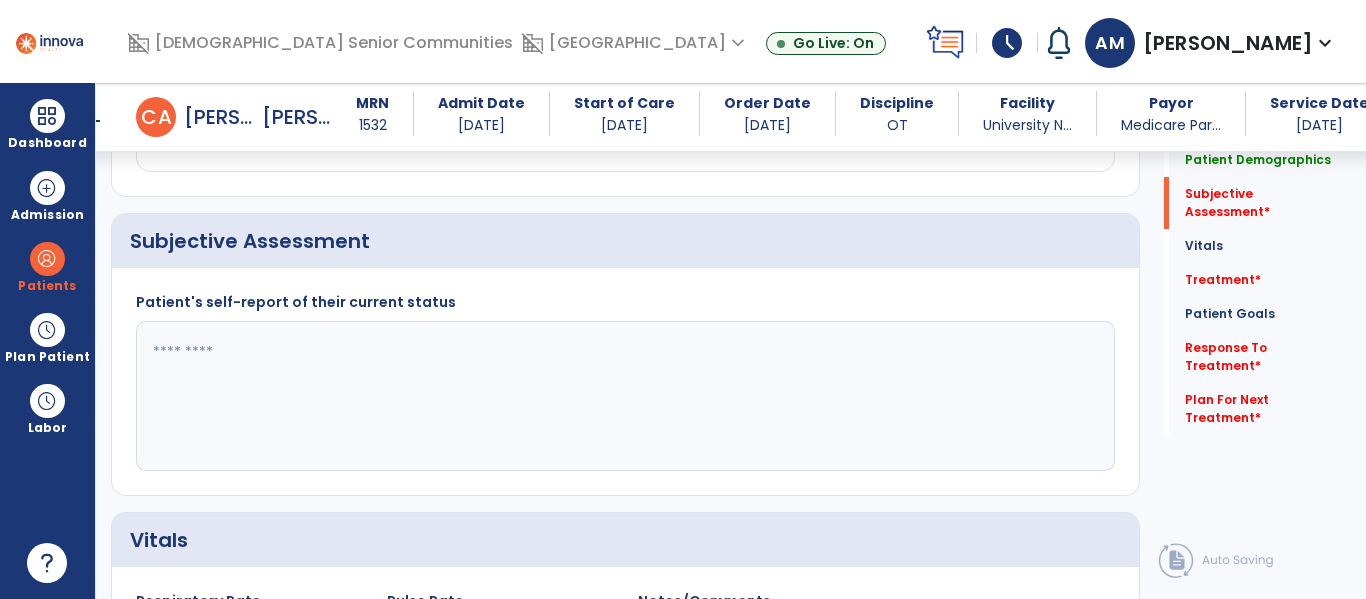scroll, scrollTop: 427, scrollLeft: 0, axis: vertical 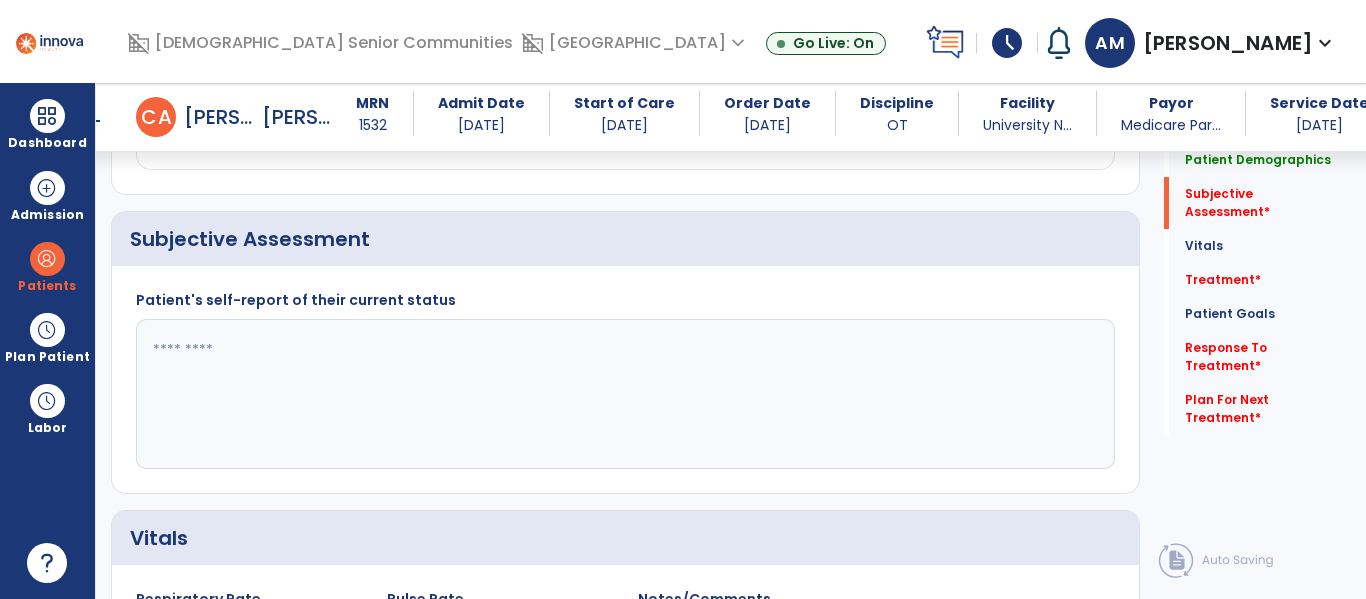 click 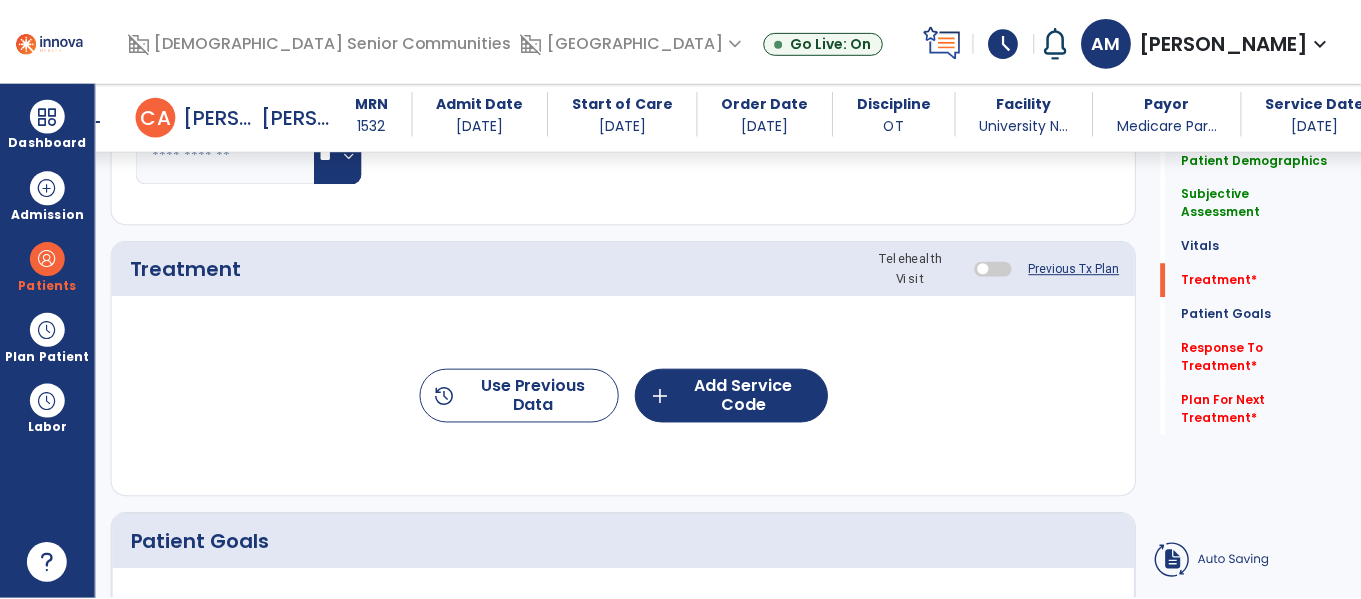 scroll, scrollTop: 1143, scrollLeft: 0, axis: vertical 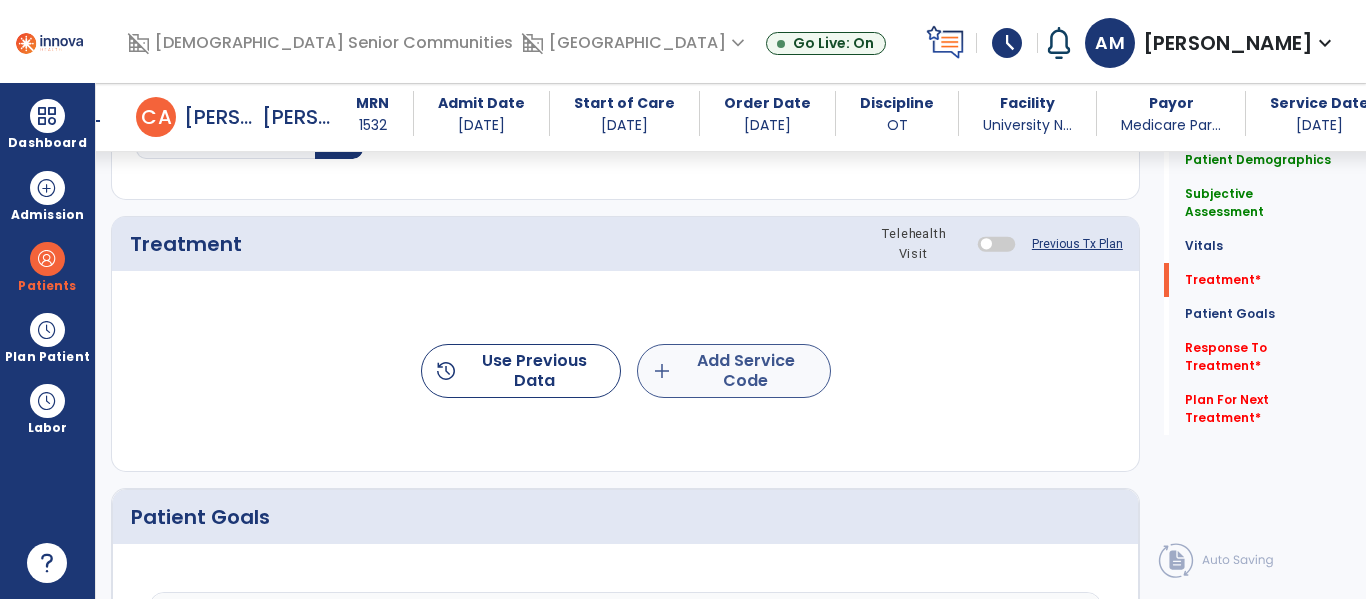 type on "**********" 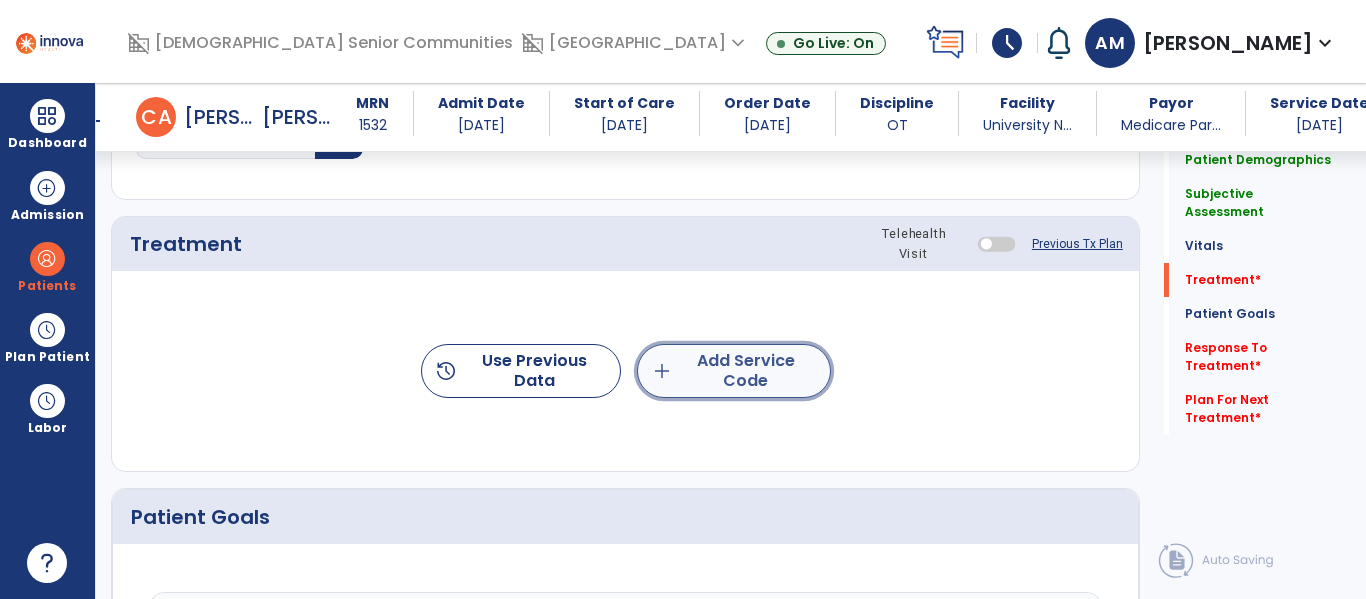 click on "add  Add Service Code" 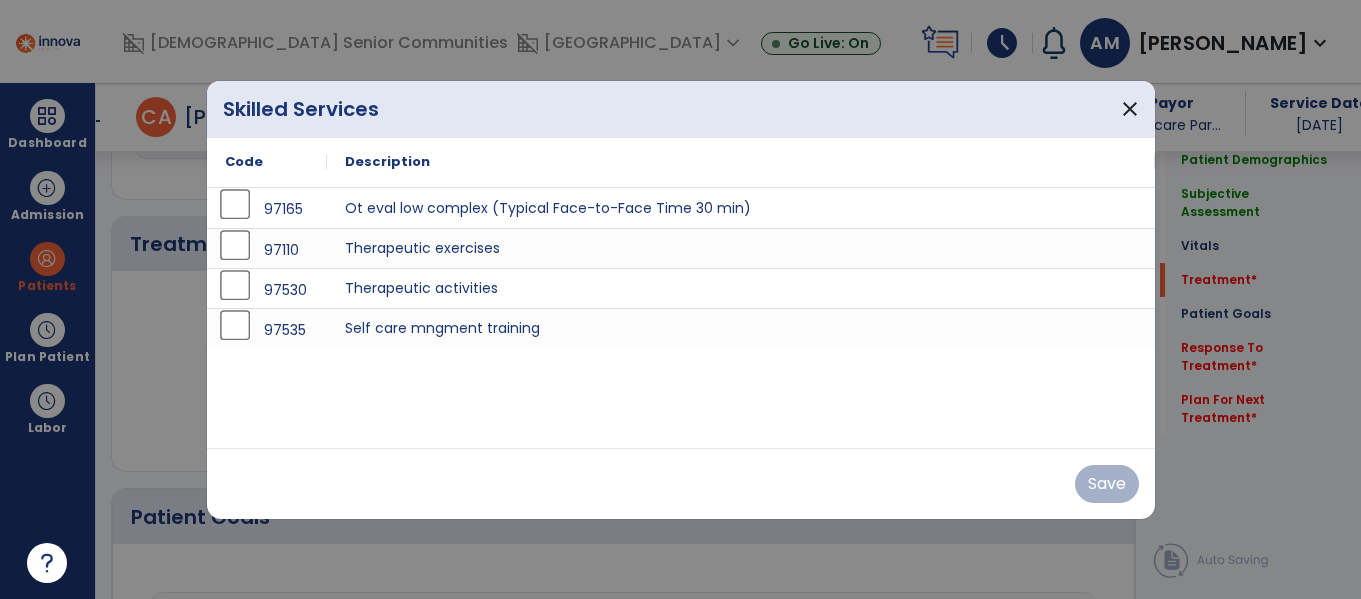 scroll, scrollTop: 1143, scrollLeft: 0, axis: vertical 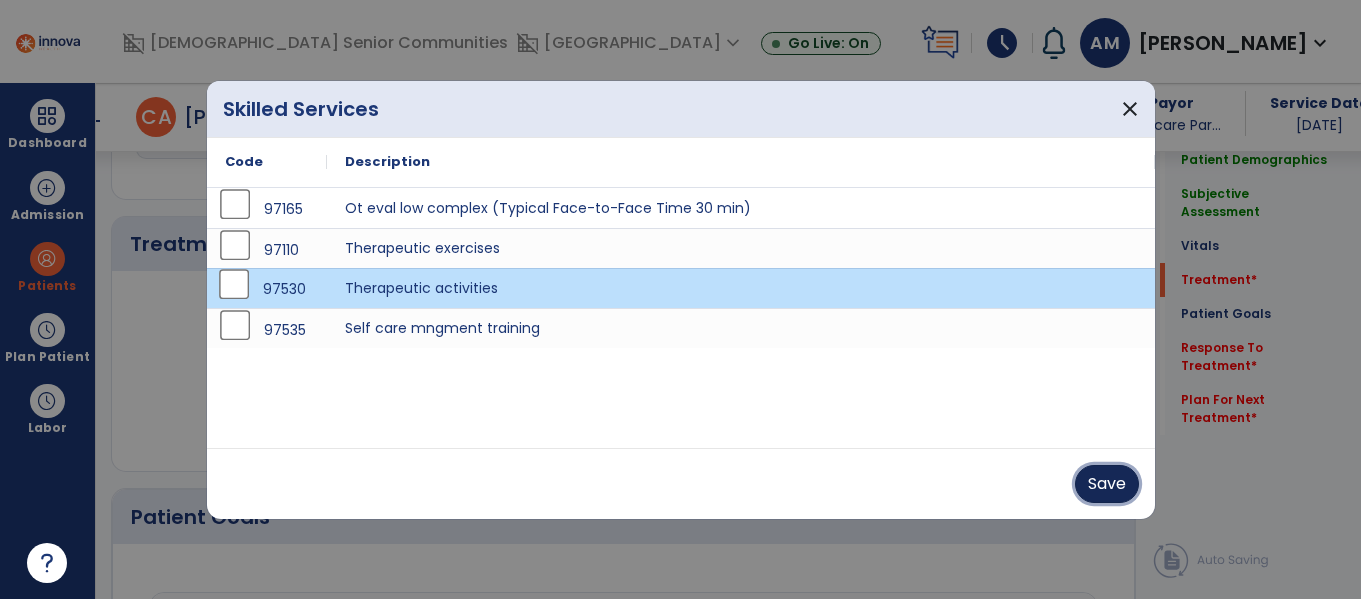 click on "Save" at bounding box center (1107, 484) 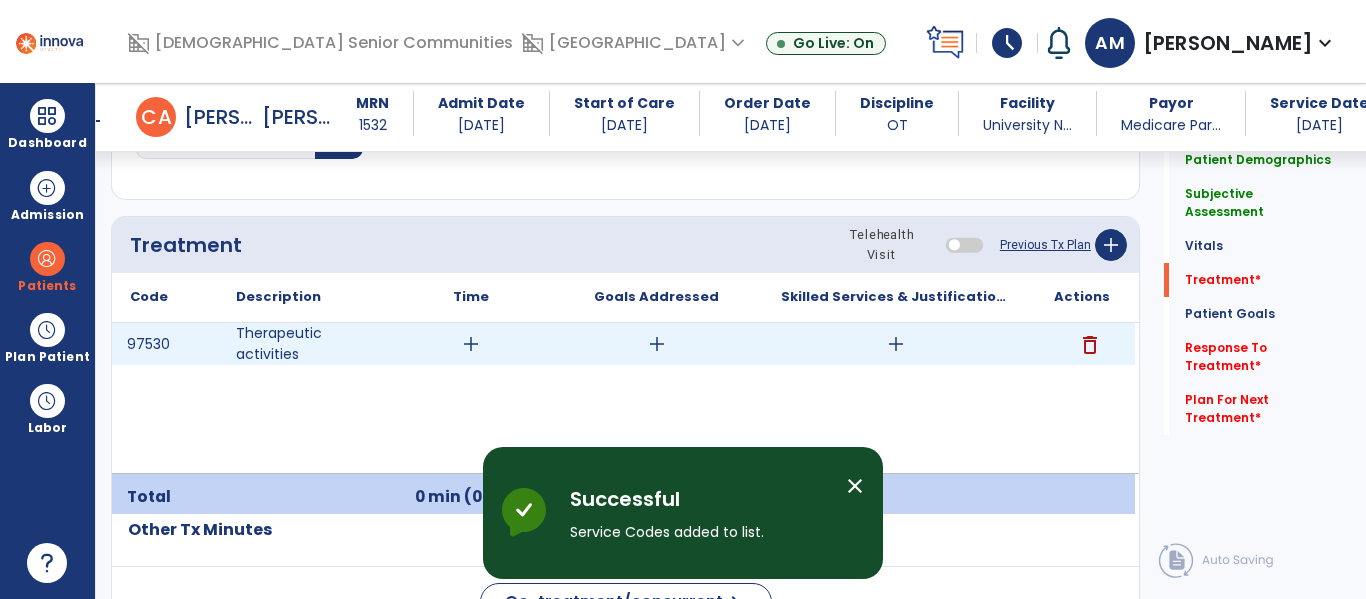 click on "add" at bounding box center (471, 344) 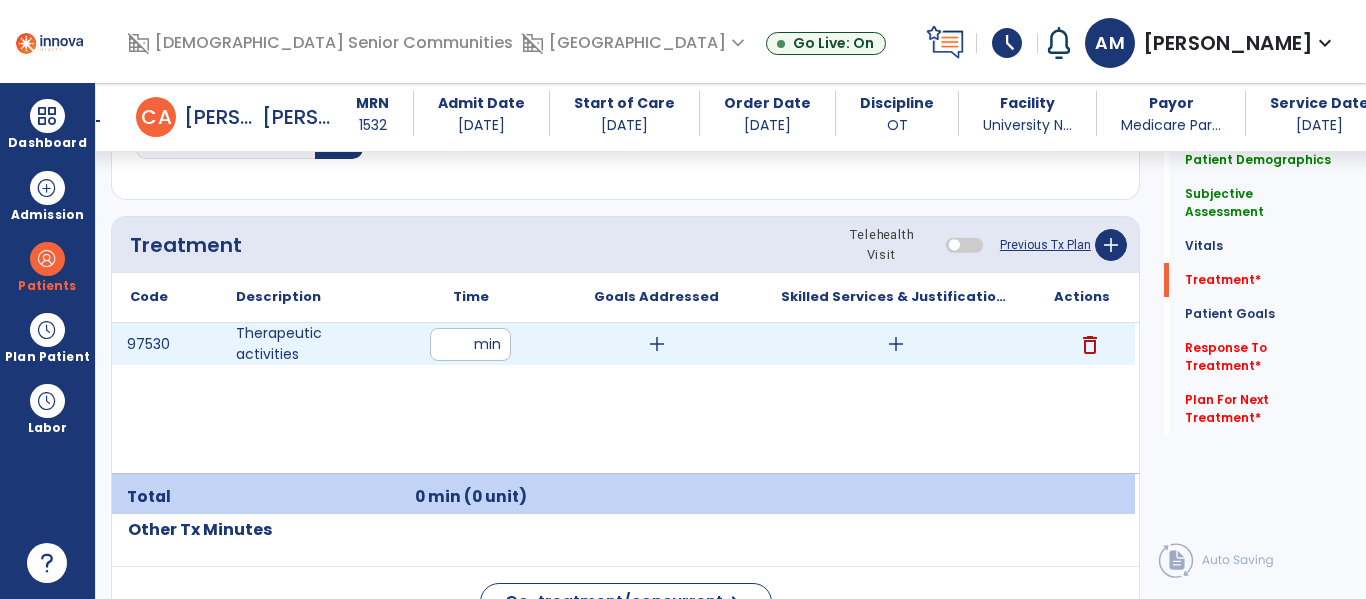 type on "**" 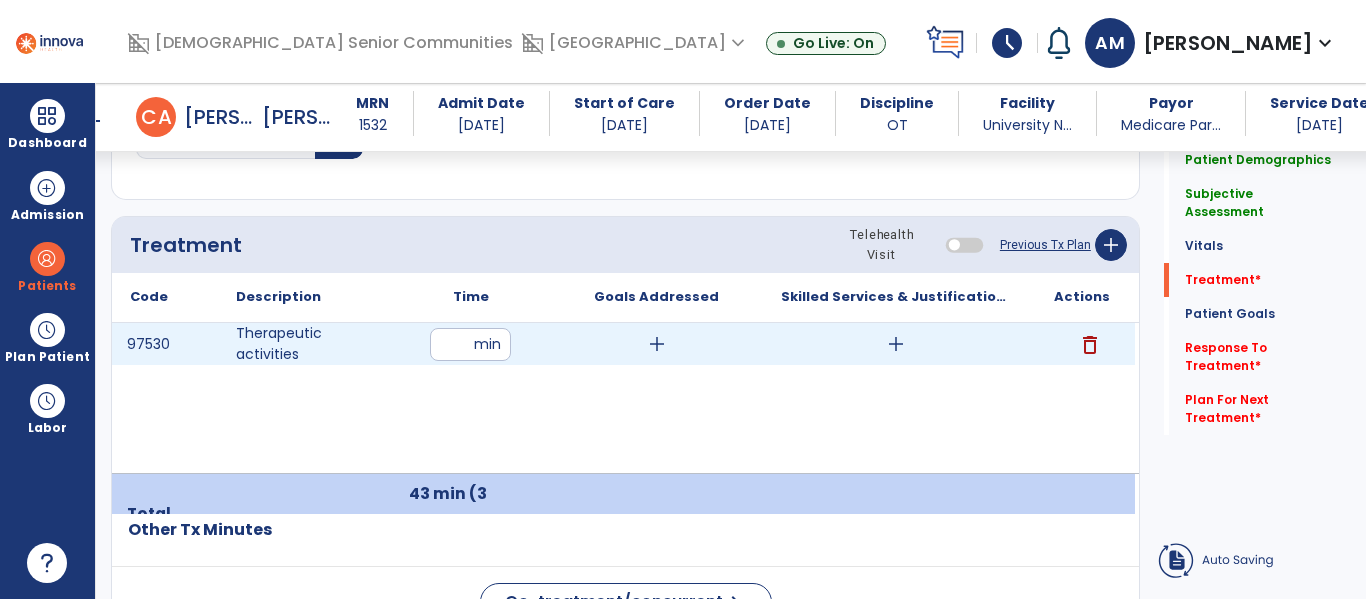 click on "add" at bounding box center [657, 344] 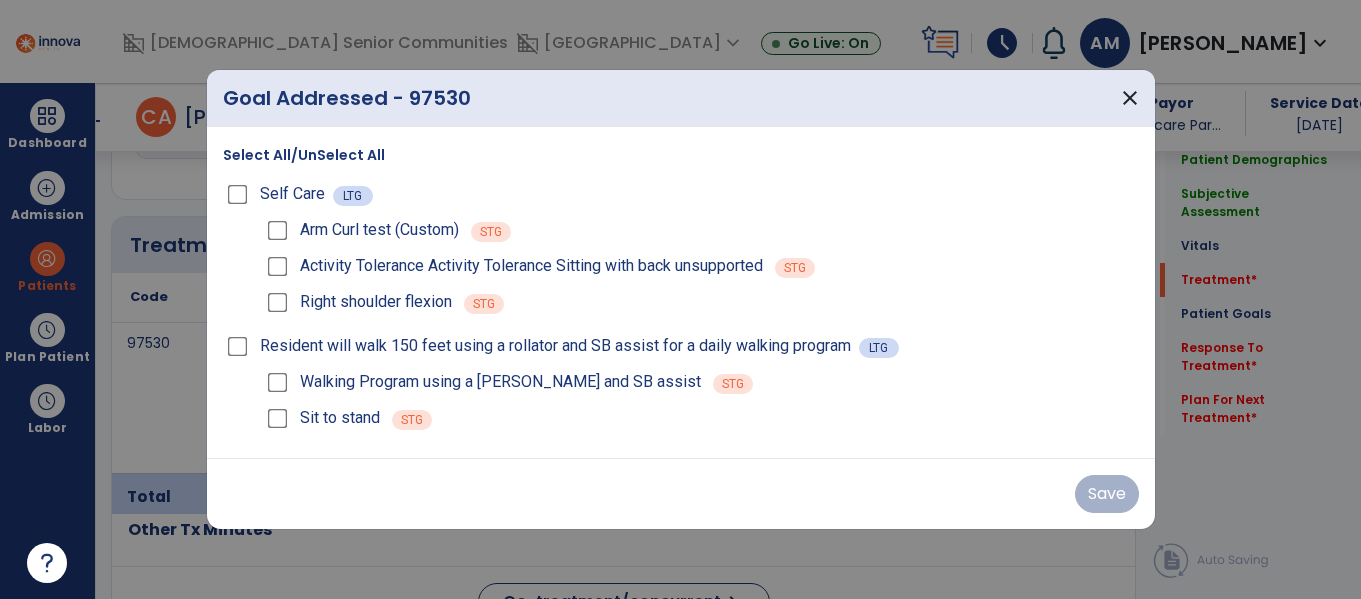 scroll, scrollTop: 1143, scrollLeft: 0, axis: vertical 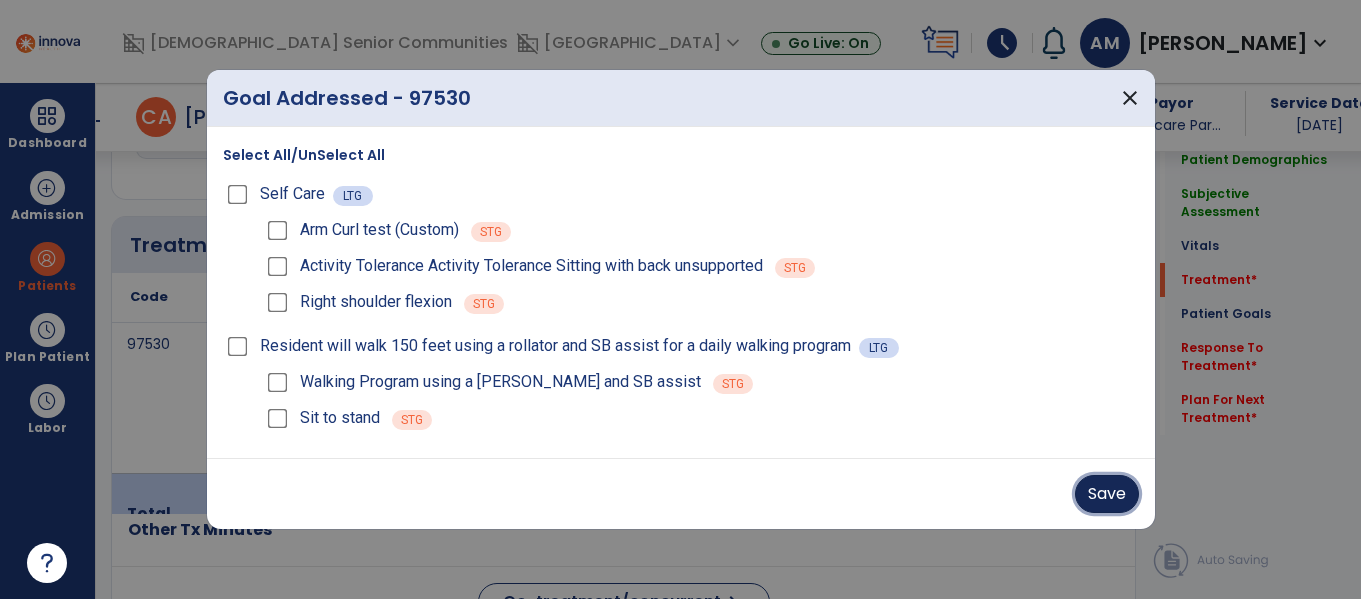 click on "Save" at bounding box center (1107, 494) 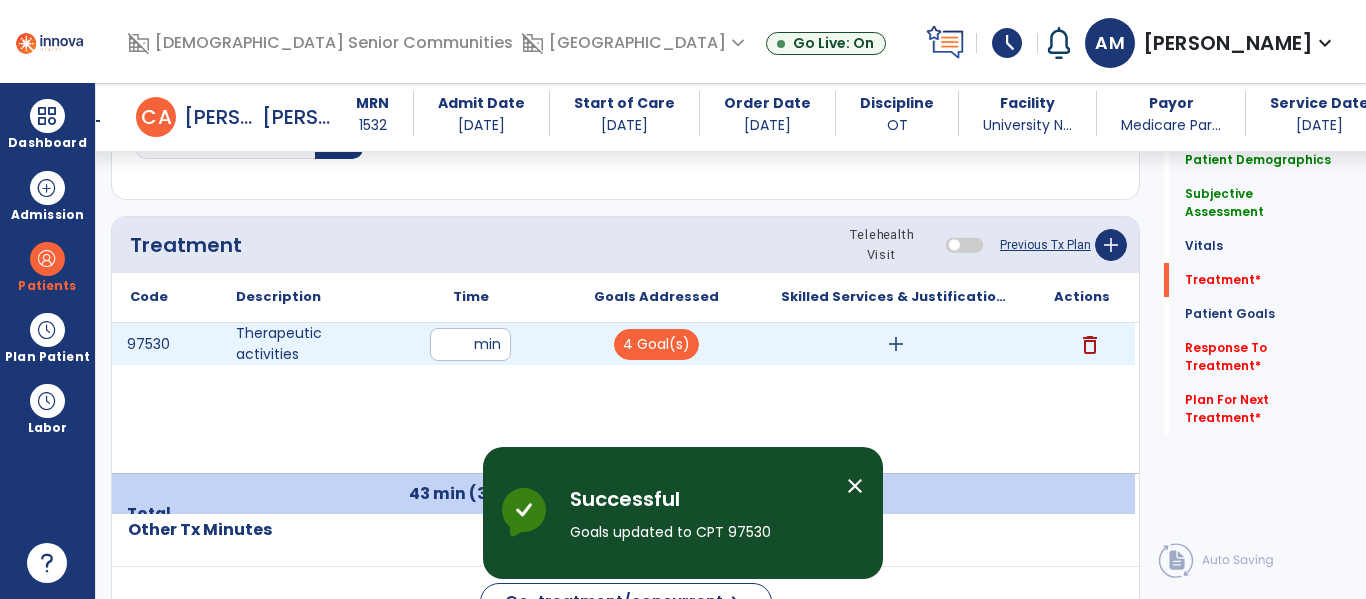 click on "add" at bounding box center (896, 344) 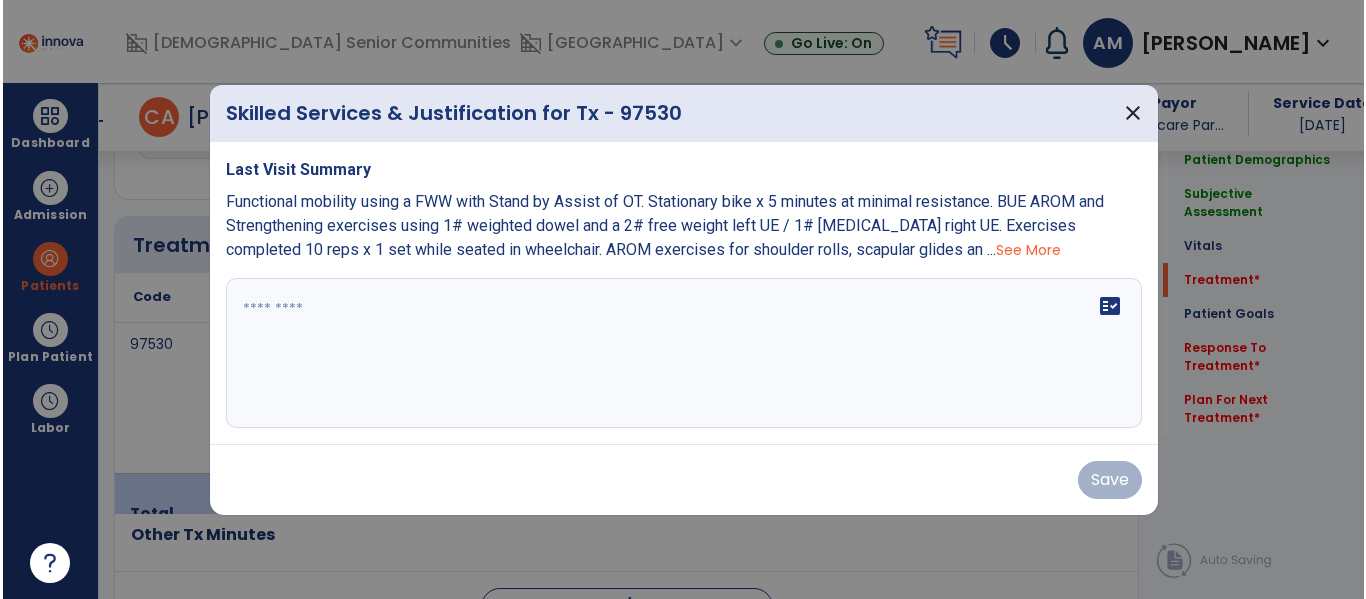 scroll, scrollTop: 1143, scrollLeft: 0, axis: vertical 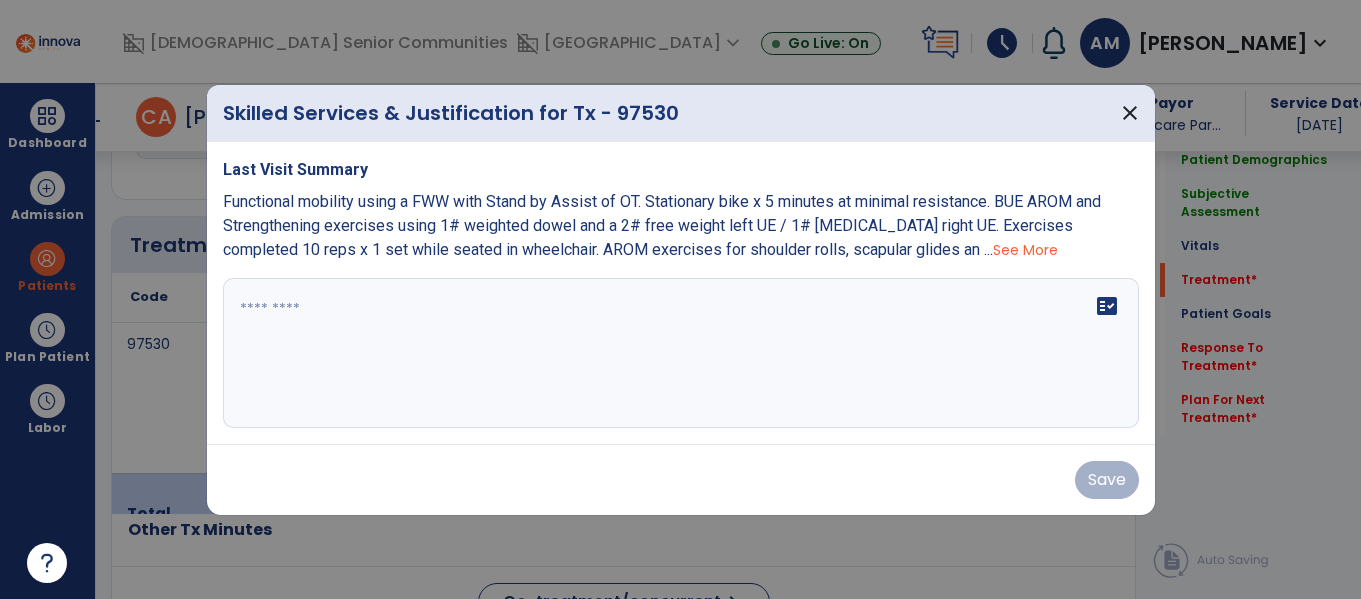 click at bounding box center [681, 353] 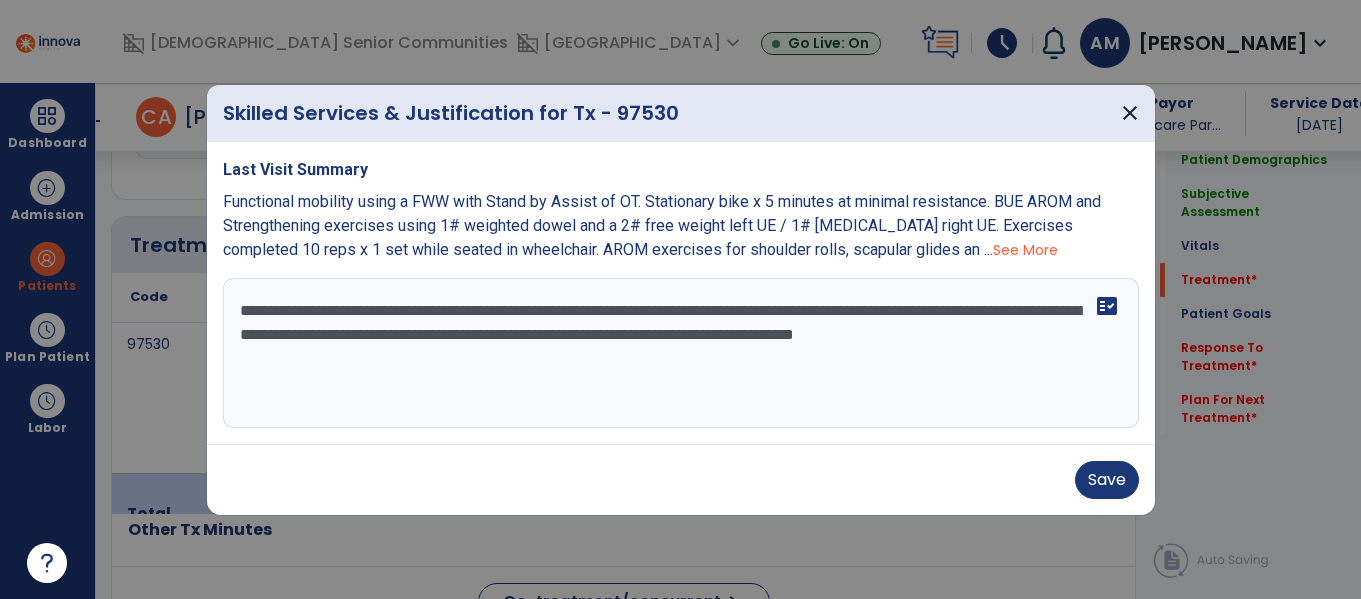 click on "**********" at bounding box center [681, 353] 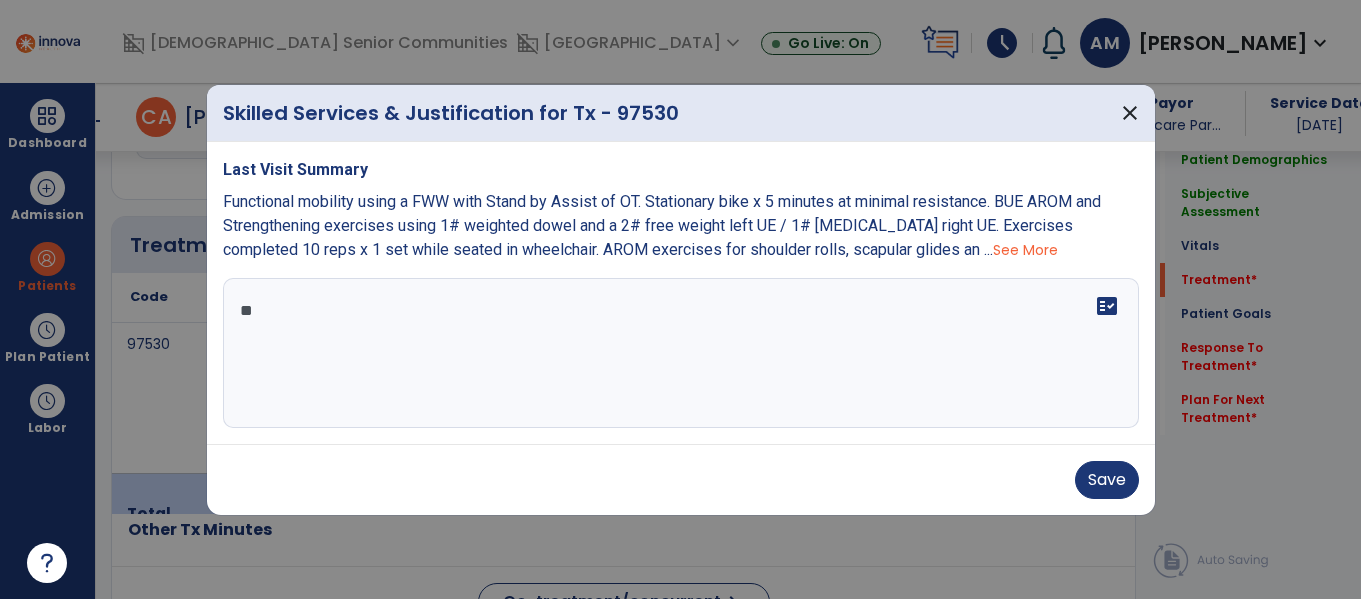 type on "*" 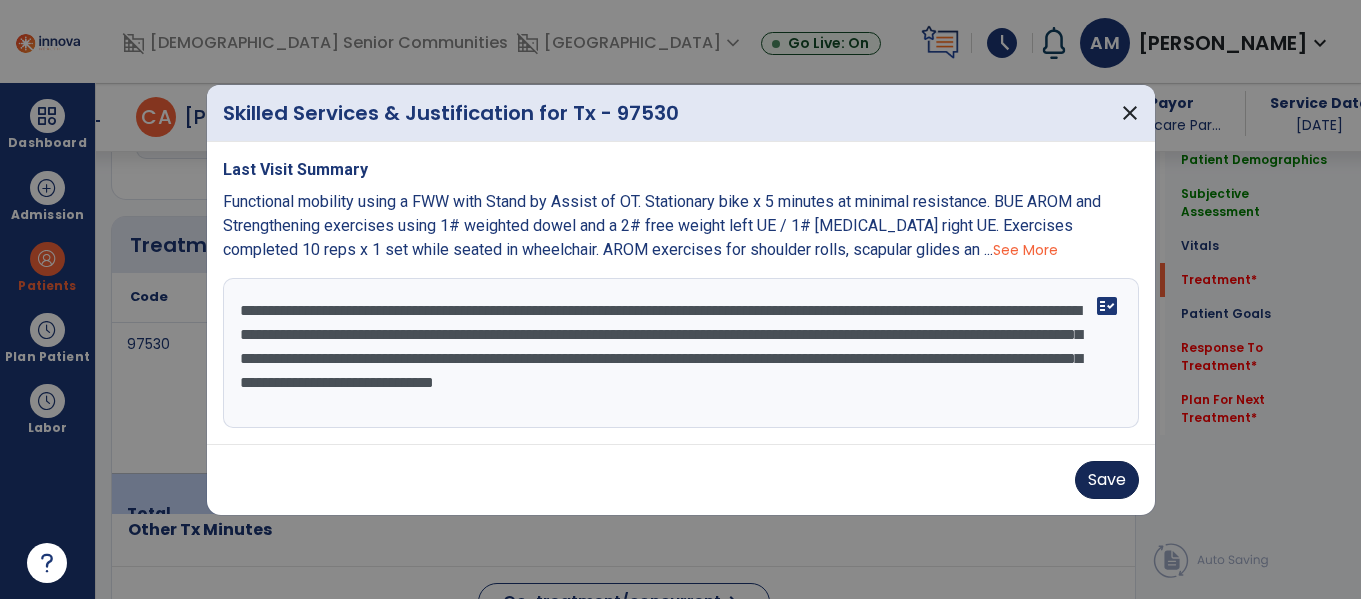 type on "**********" 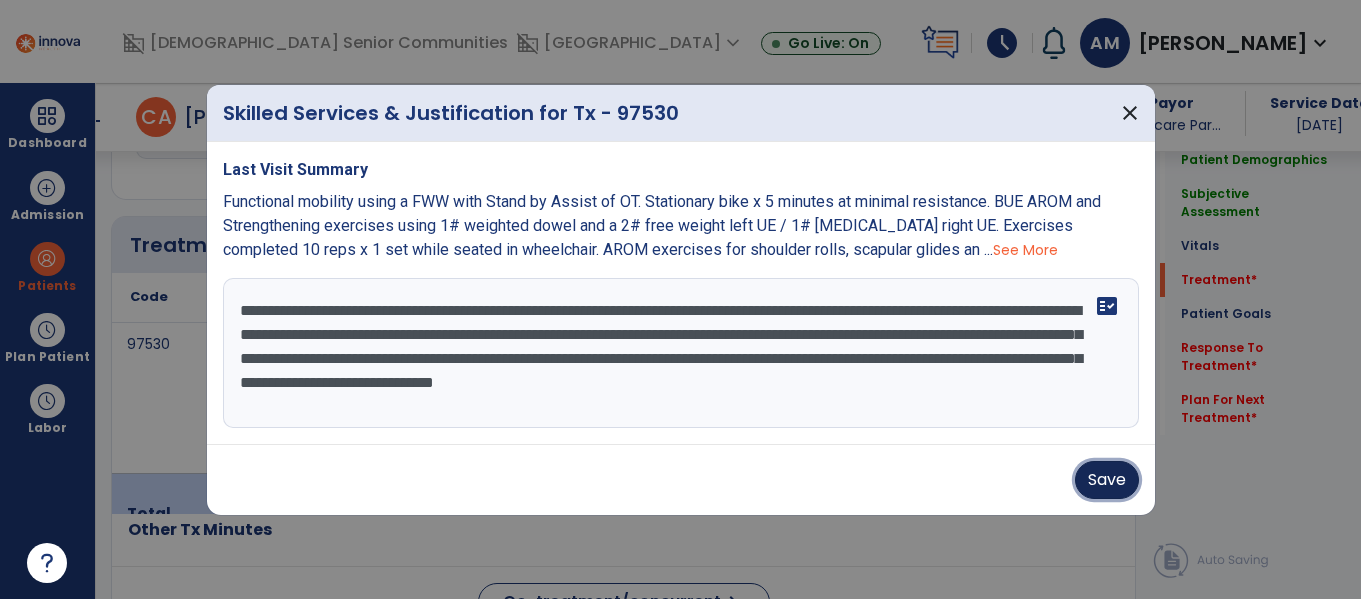 click on "Save" at bounding box center (1107, 480) 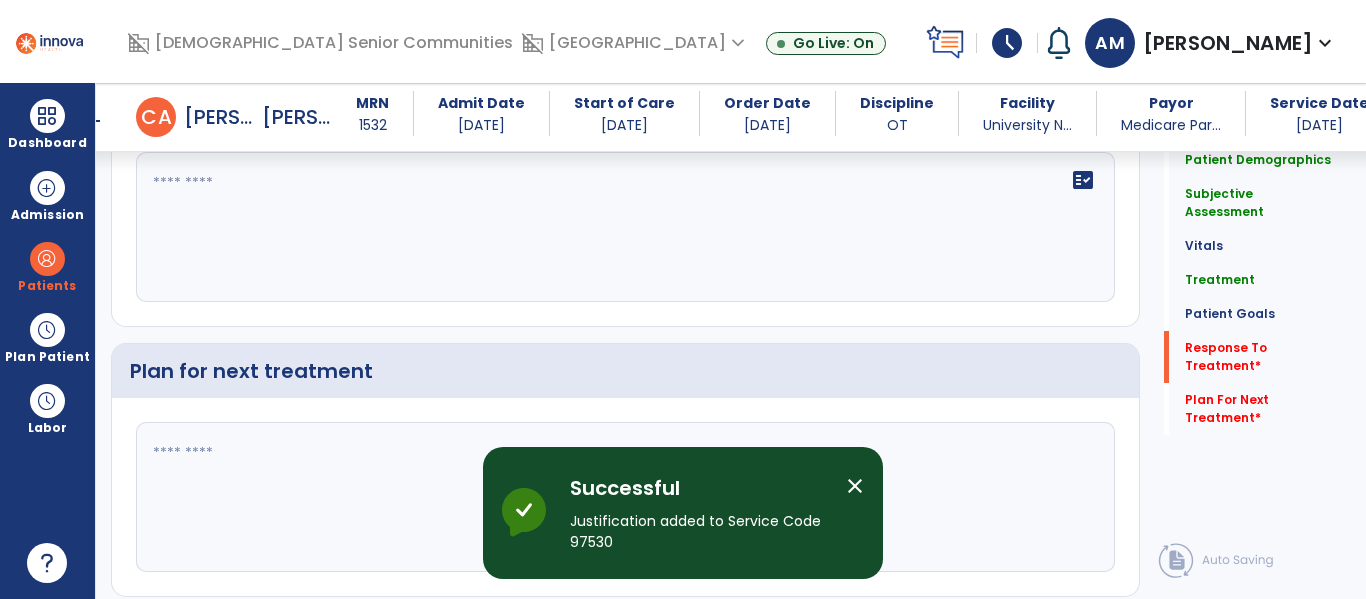 scroll, scrollTop: 2895, scrollLeft: 0, axis: vertical 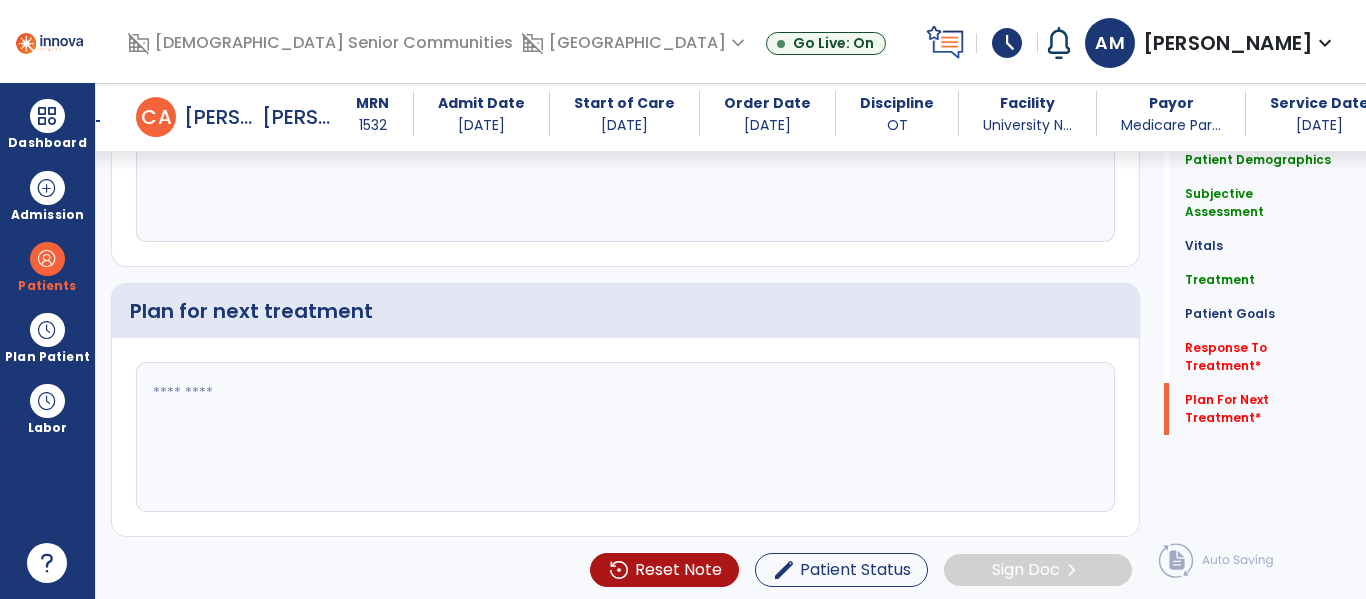 click 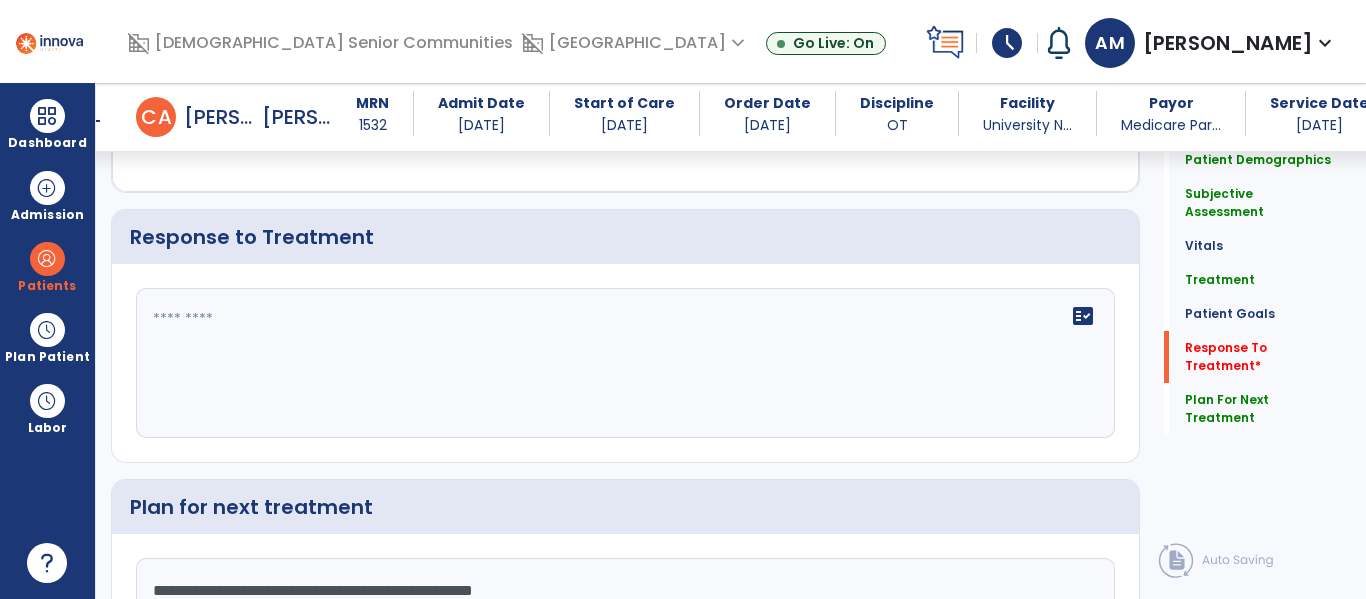 scroll, scrollTop: 2694, scrollLeft: 0, axis: vertical 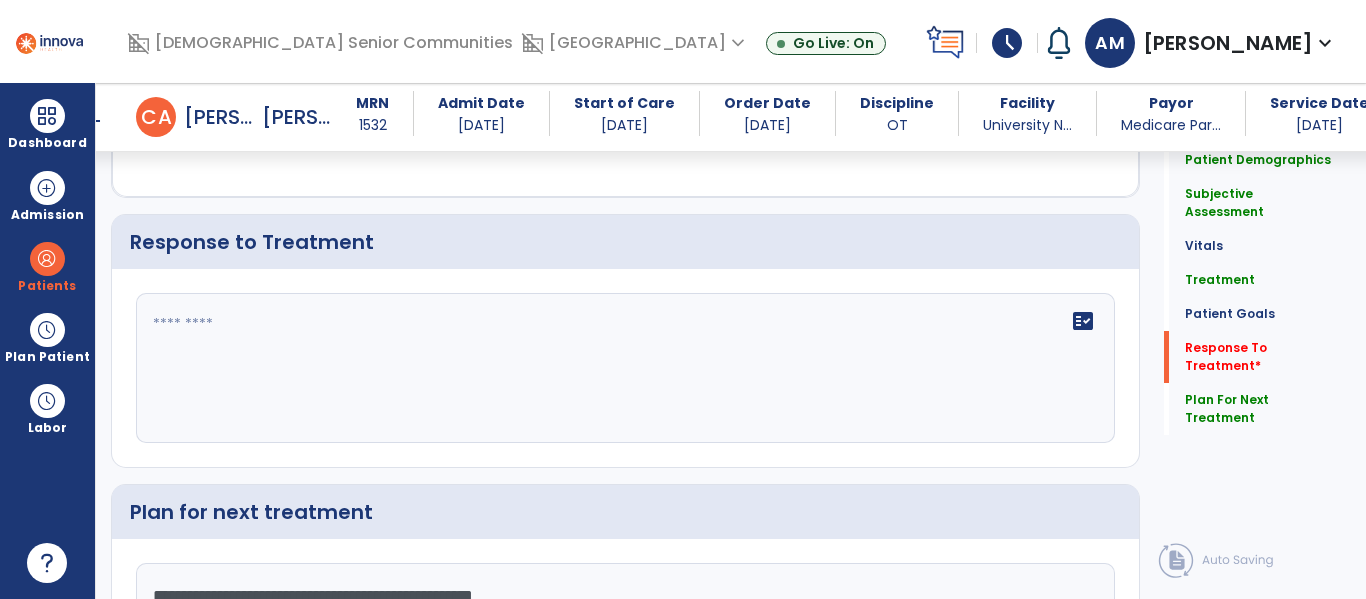 type on "**********" 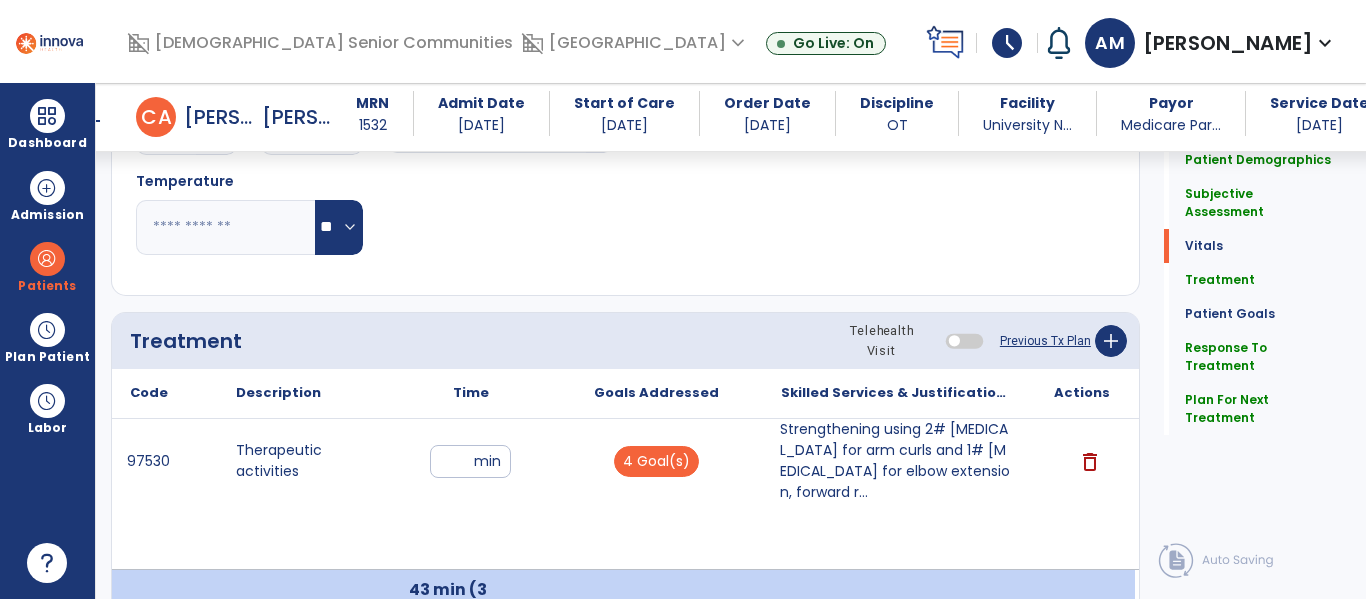 scroll, scrollTop: 1052, scrollLeft: 0, axis: vertical 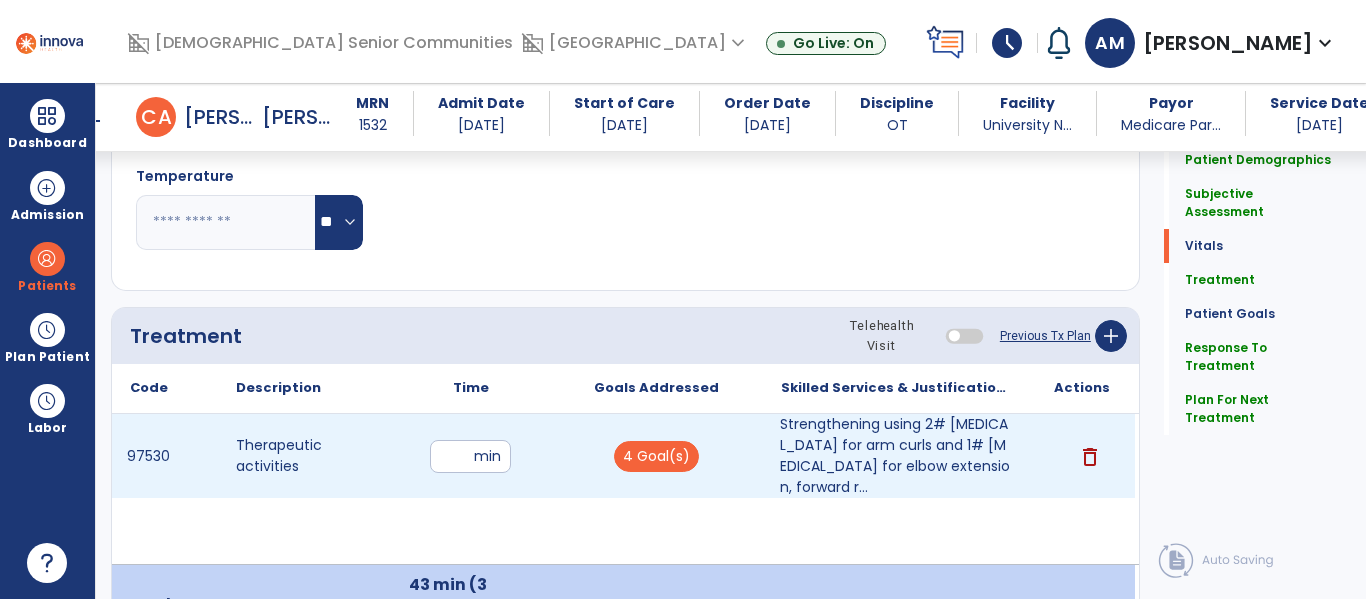 type on "**********" 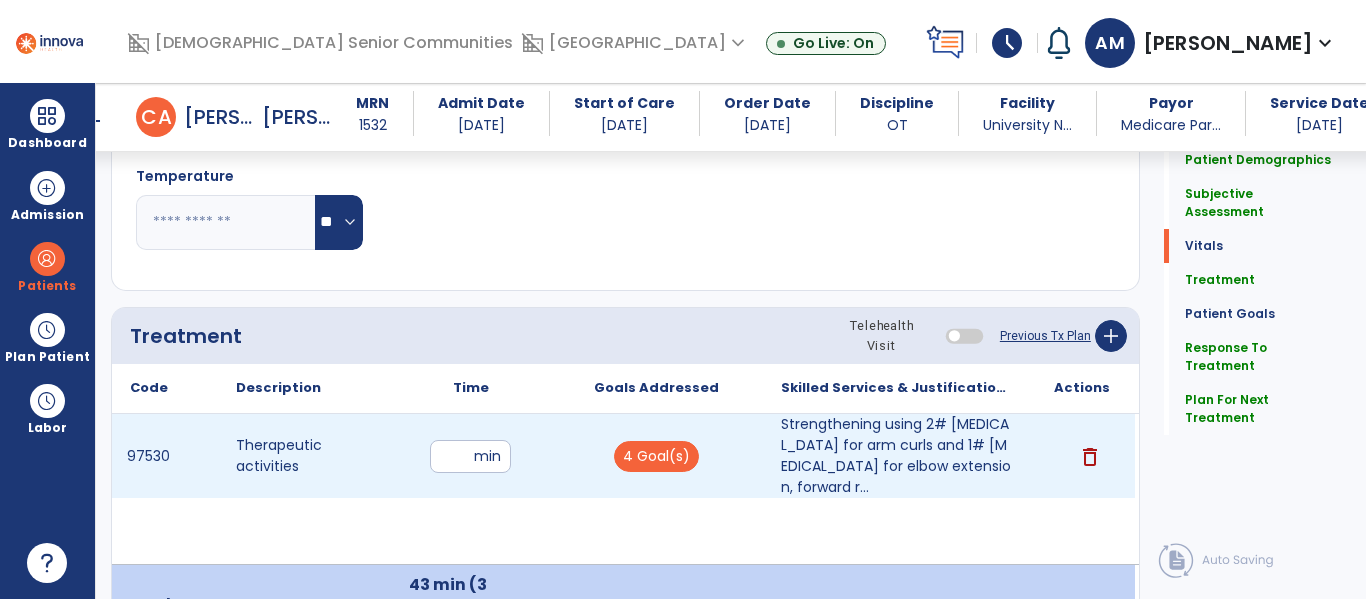 type on "*" 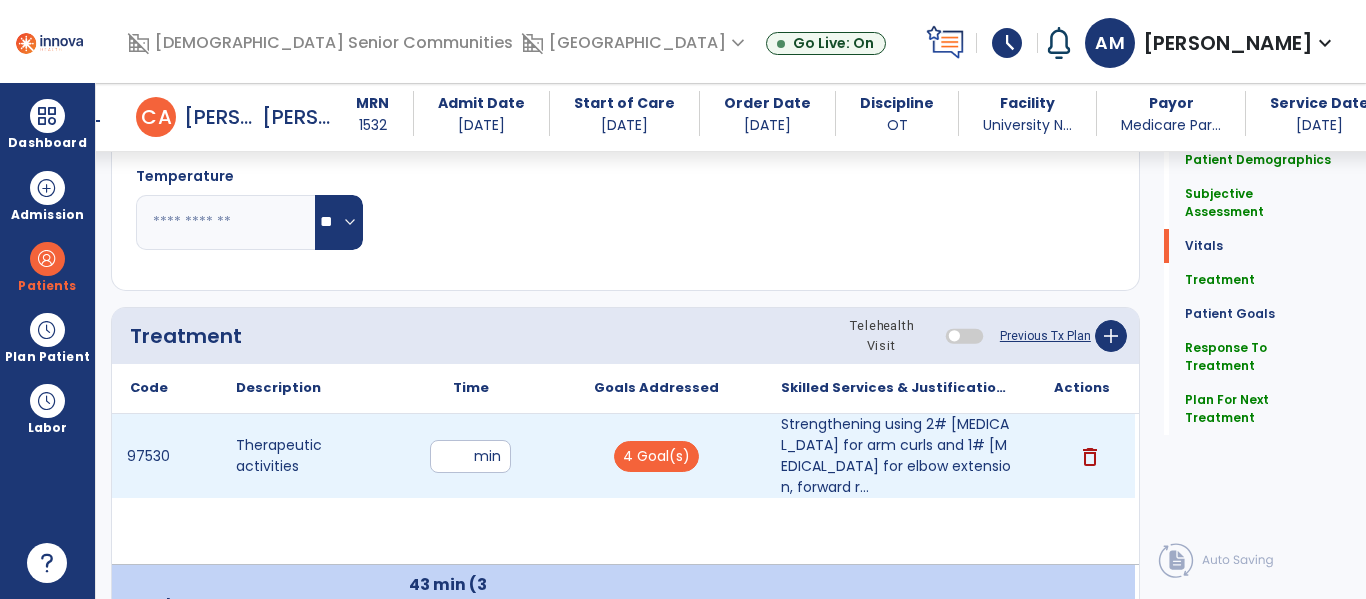 type on "**" 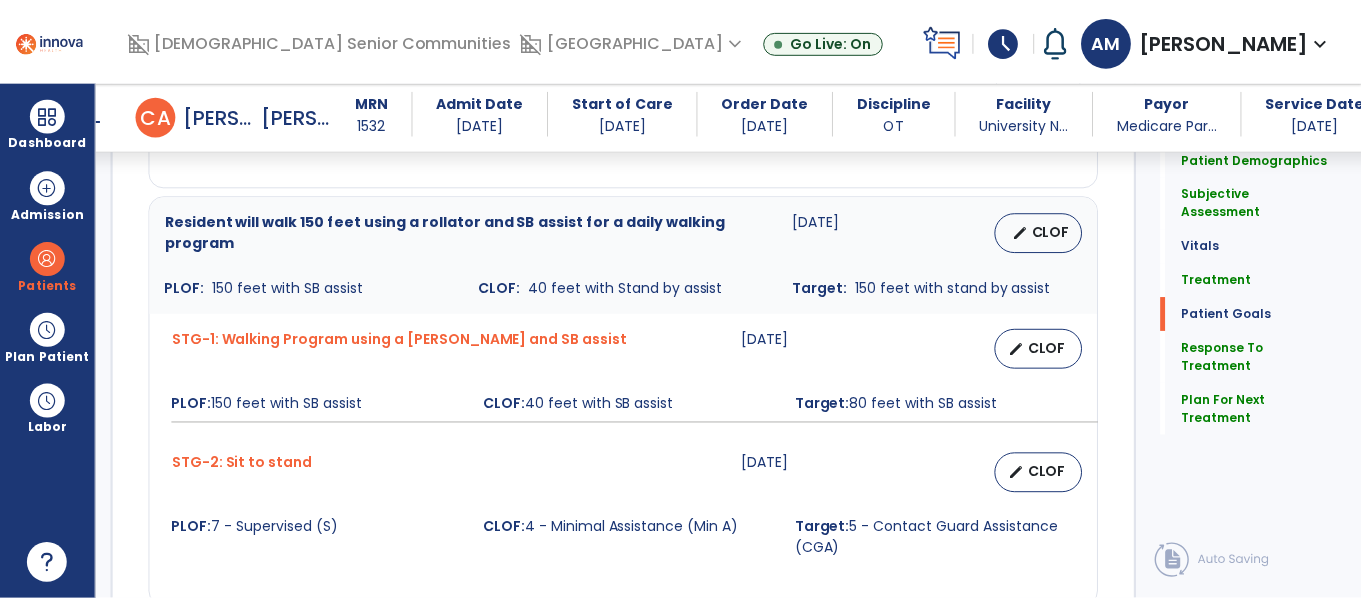 scroll, scrollTop: 2895, scrollLeft: 0, axis: vertical 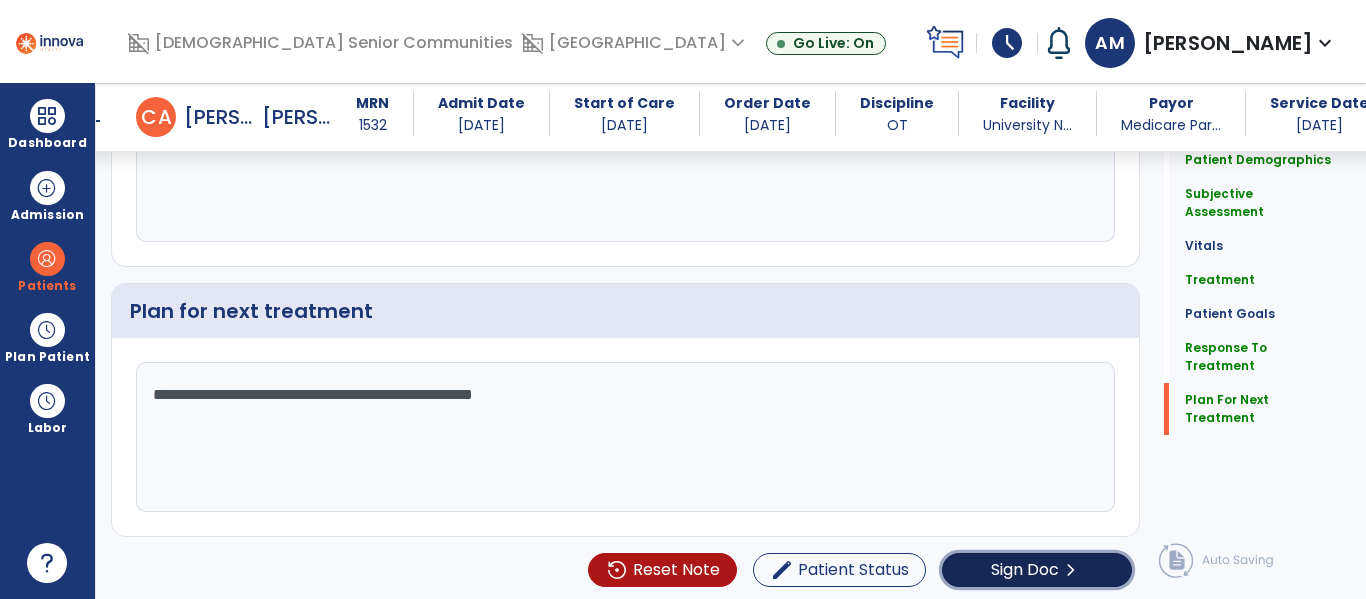 click on "Sign Doc  chevron_right" 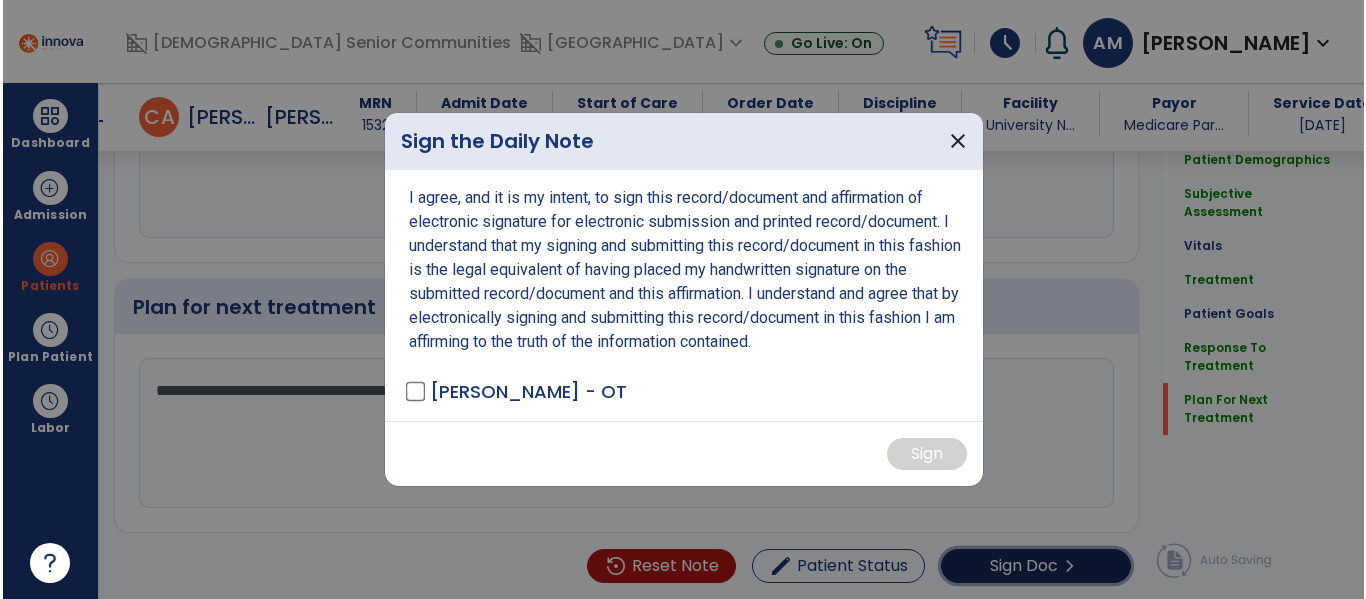scroll, scrollTop: 2895, scrollLeft: 0, axis: vertical 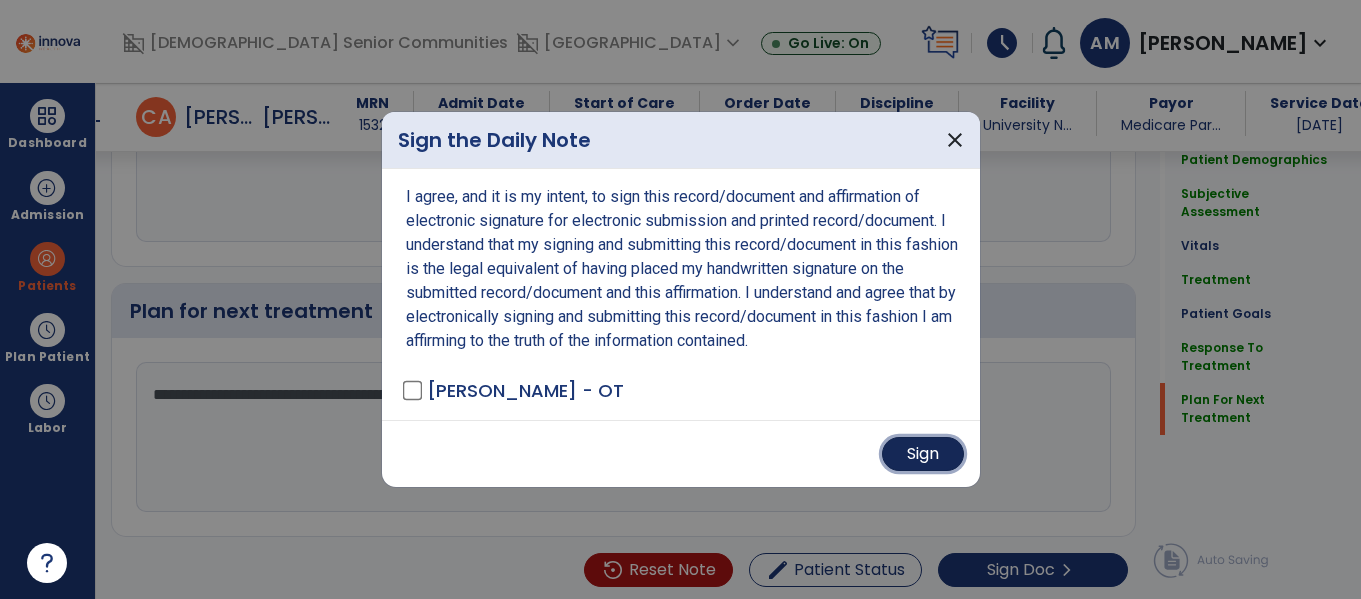 click on "Sign" at bounding box center [923, 454] 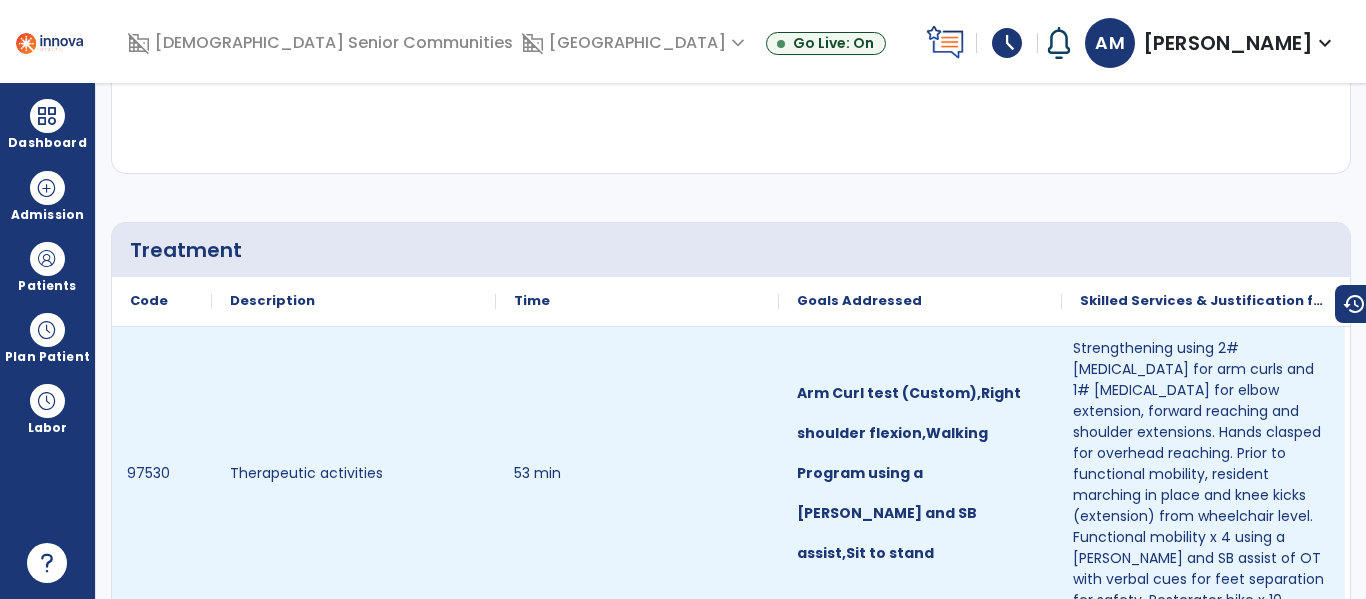 scroll, scrollTop: 0, scrollLeft: 0, axis: both 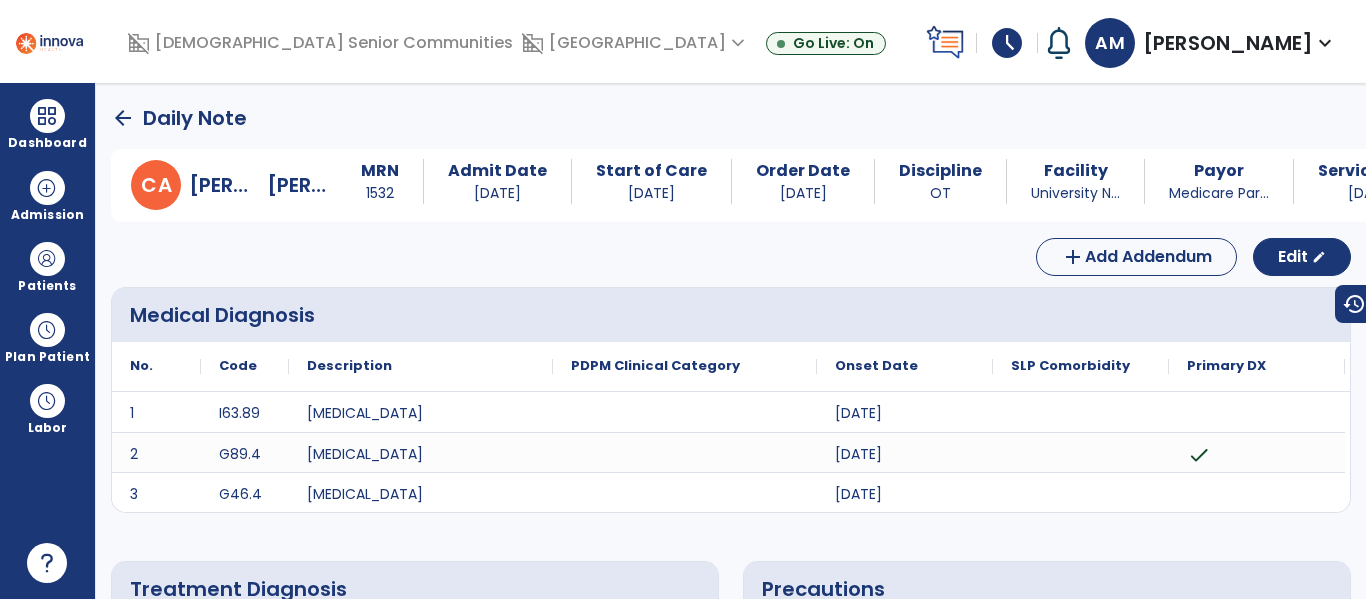 click on "arrow_back" 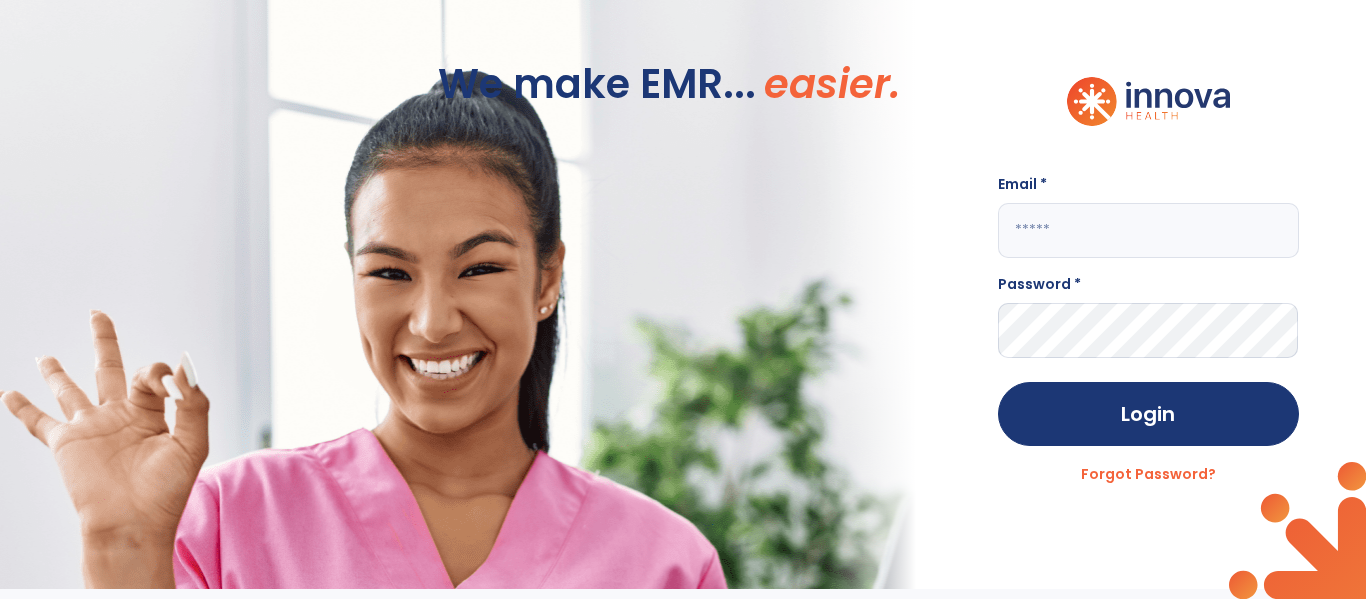 click 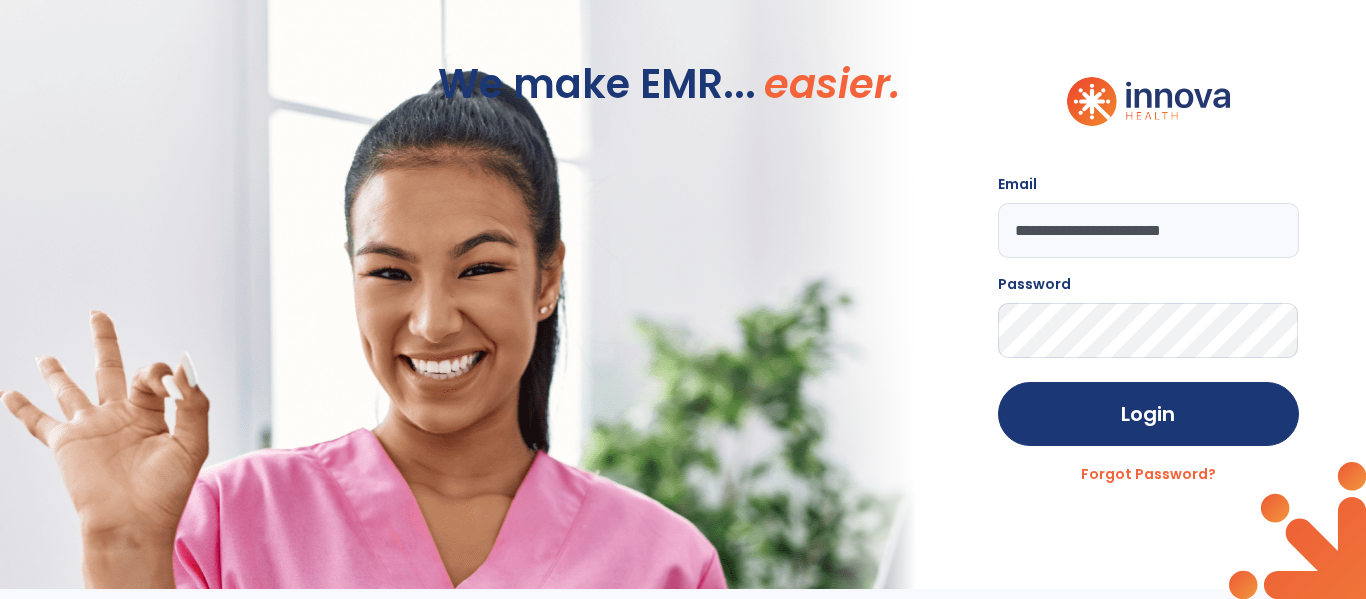click on "**********" 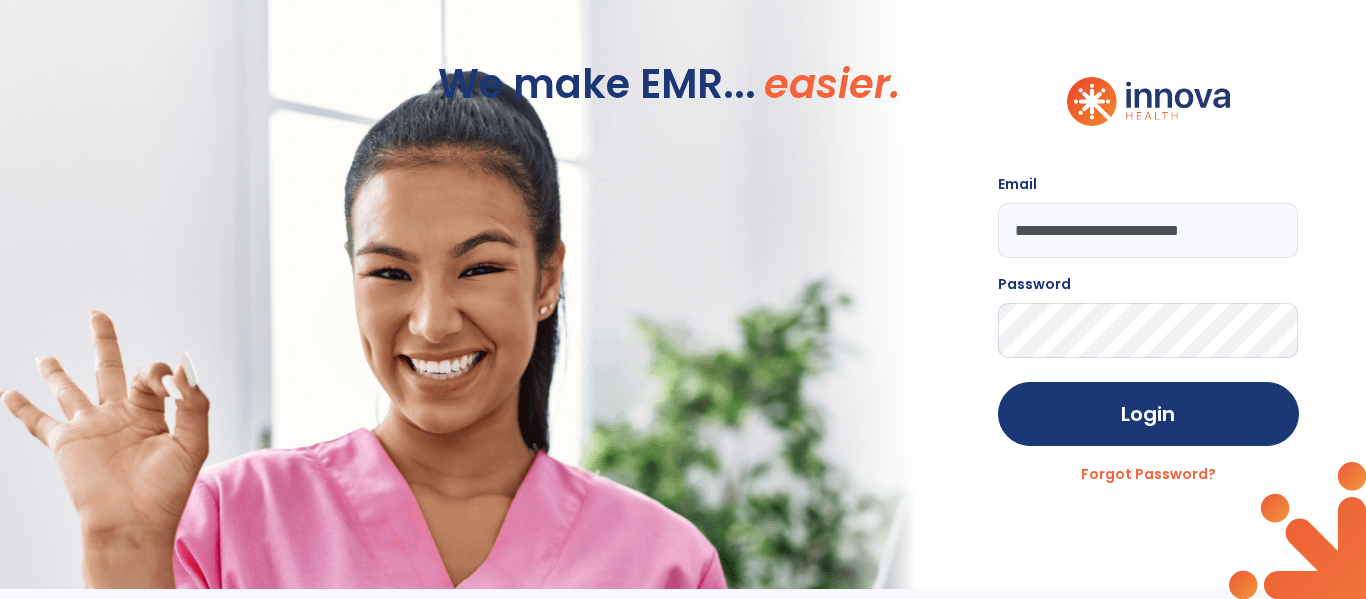 scroll, scrollTop: 0, scrollLeft: 0, axis: both 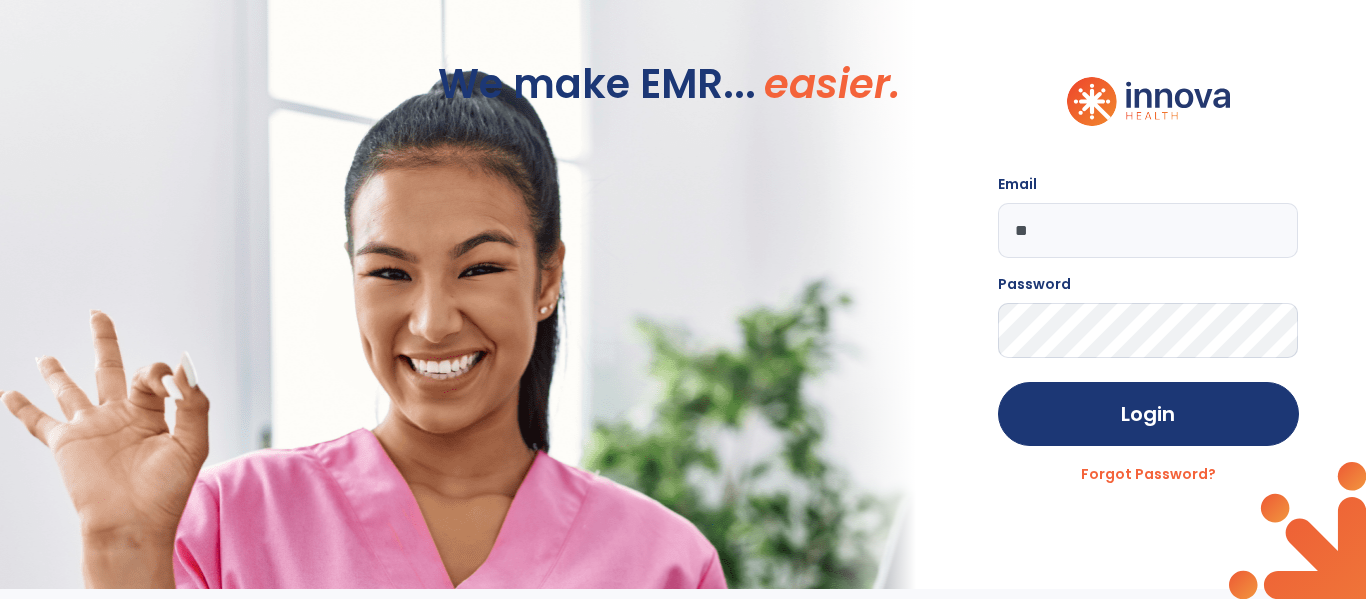 type on "*" 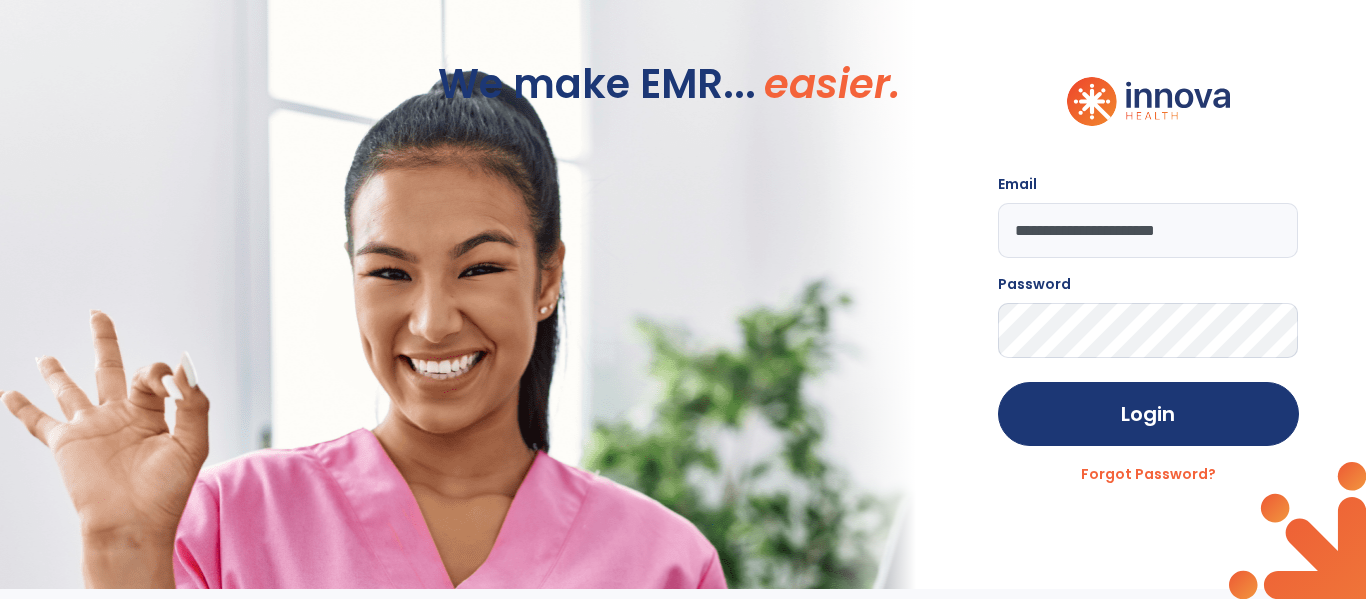 type on "**********" 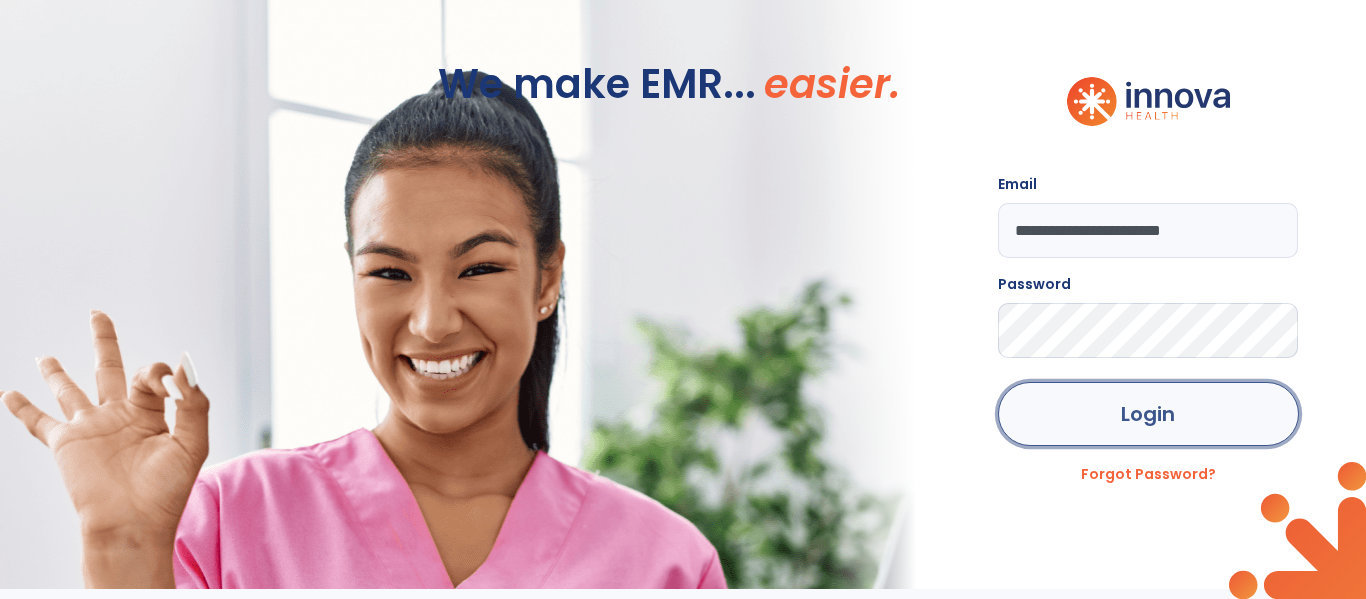 click on "Login" 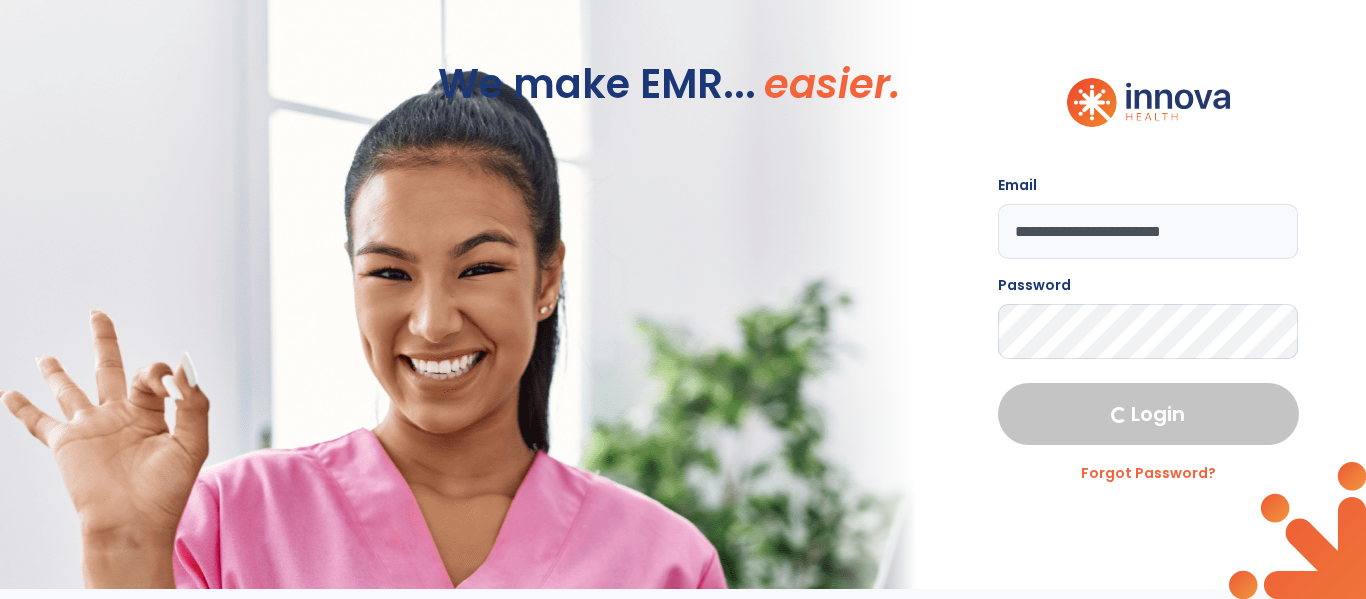 select on "****" 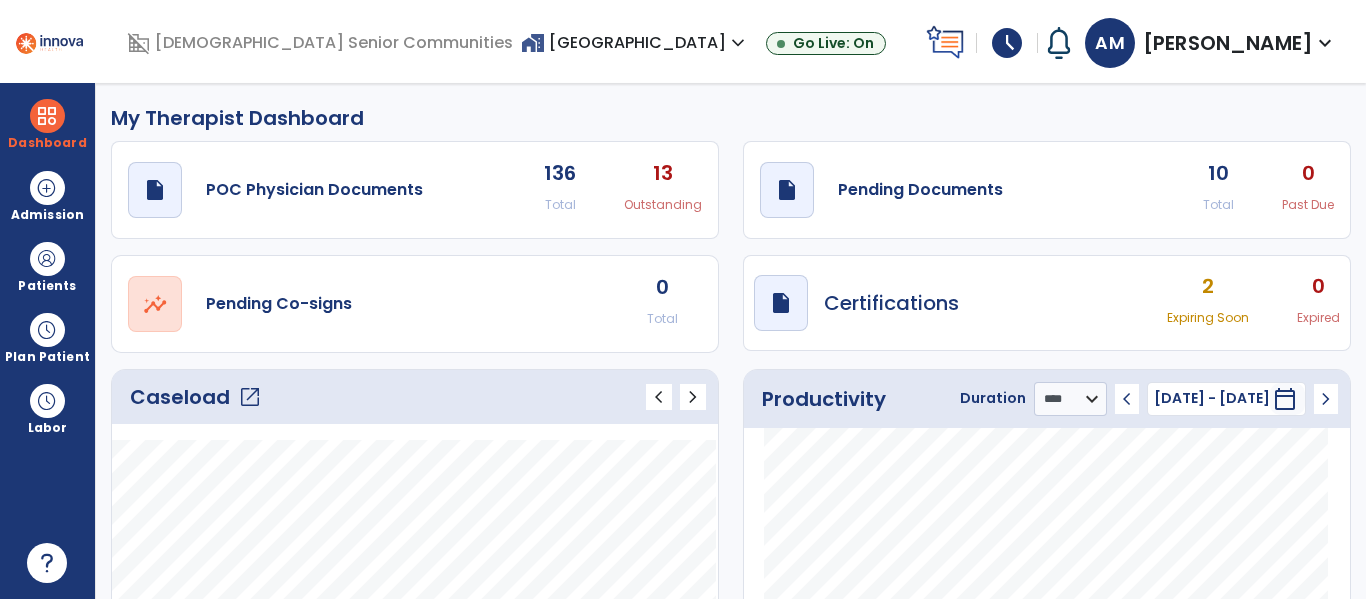 click on "open_in_new" 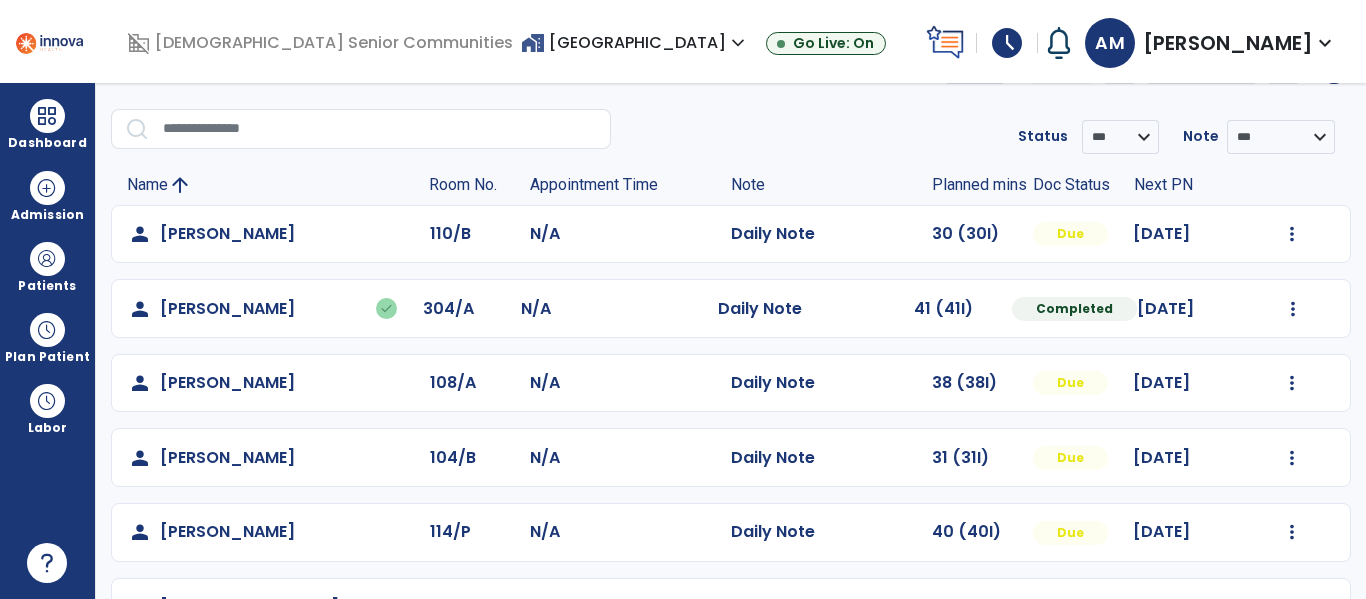 scroll, scrollTop: 66, scrollLeft: 0, axis: vertical 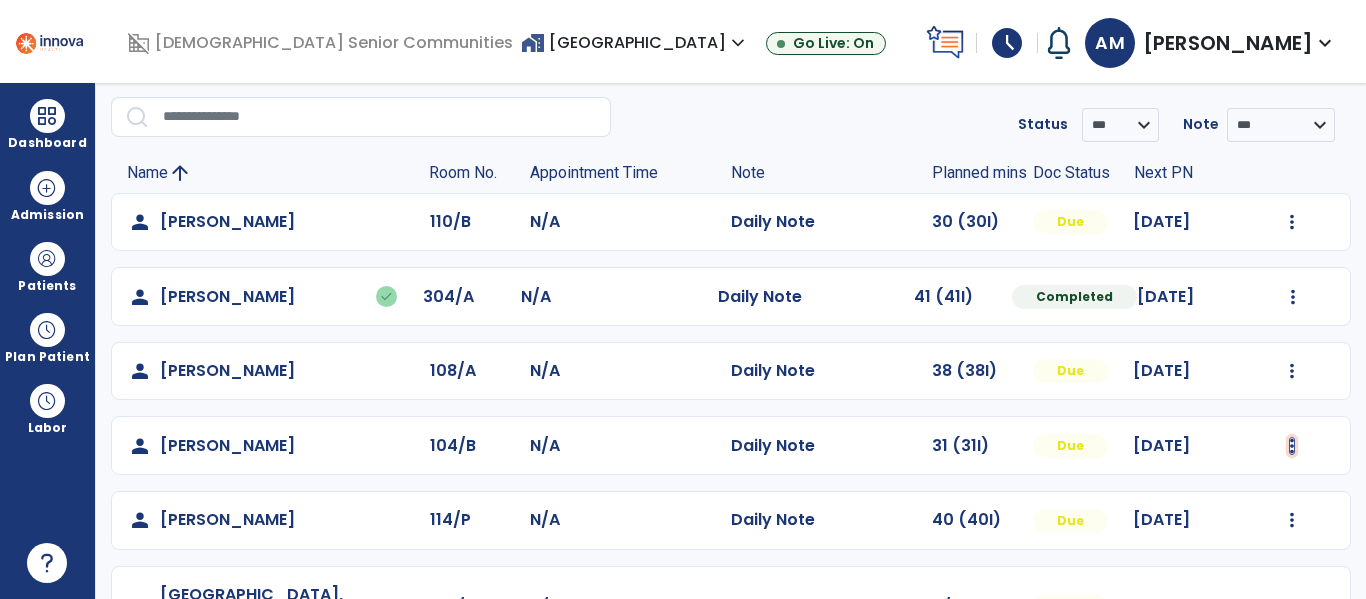 click at bounding box center (1292, 222) 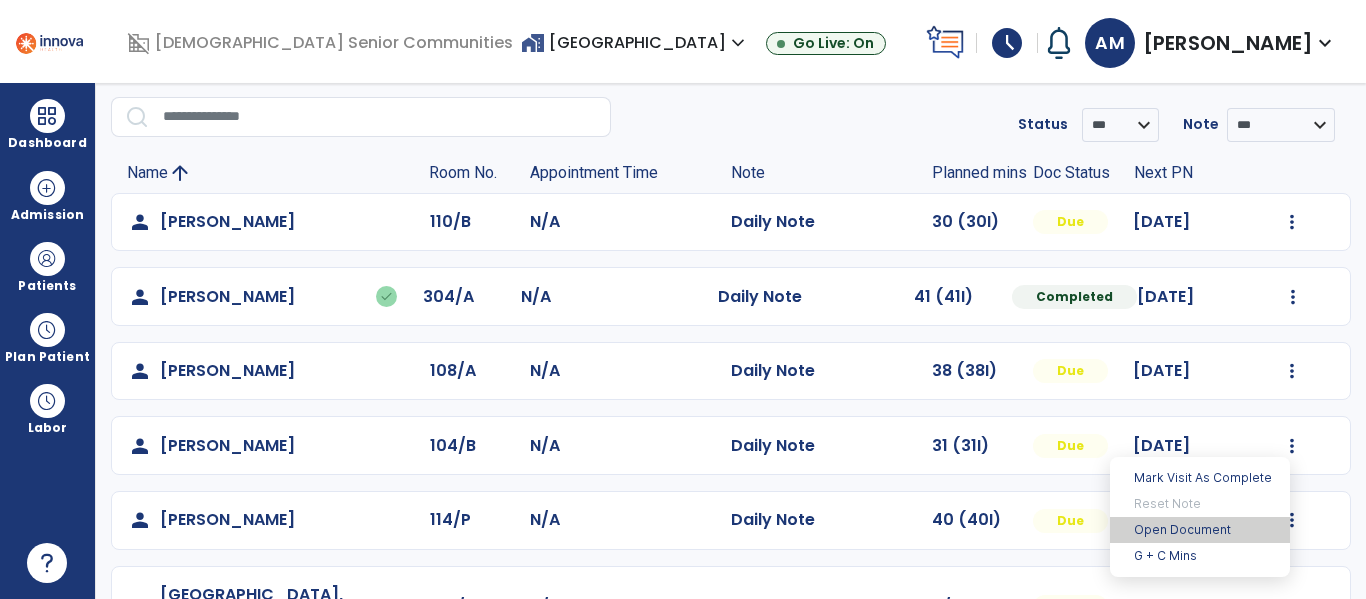 click on "Open Document" at bounding box center [1200, 530] 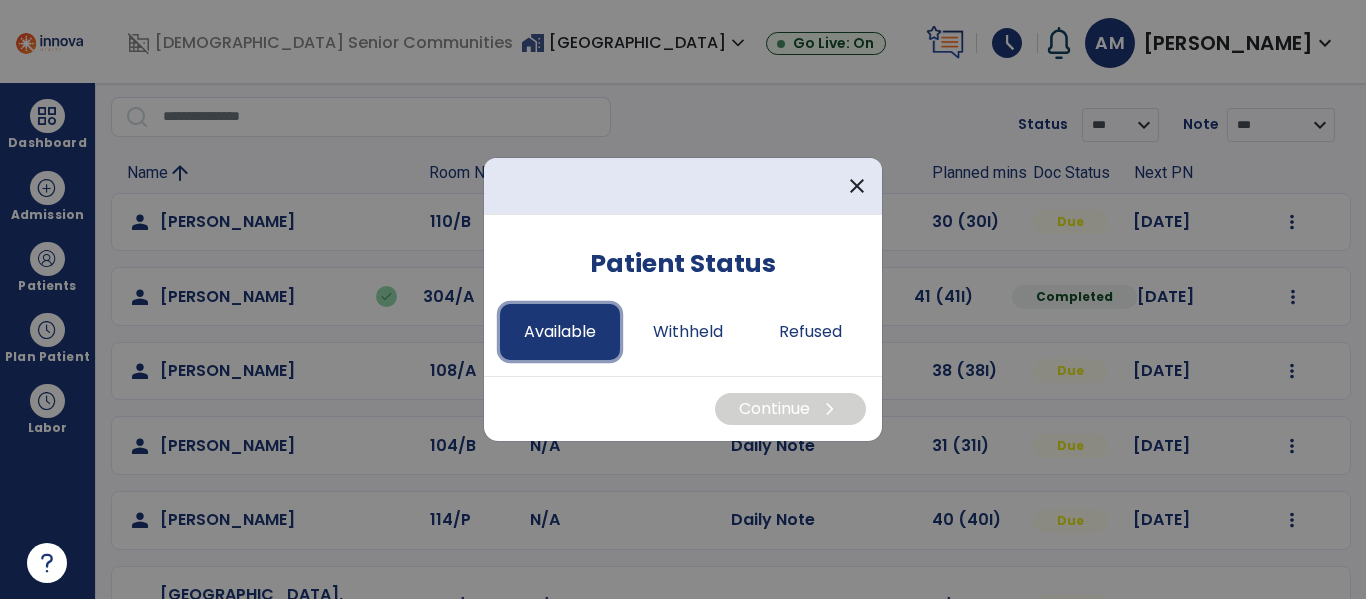 click on "Available" at bounding box center (560, 332) 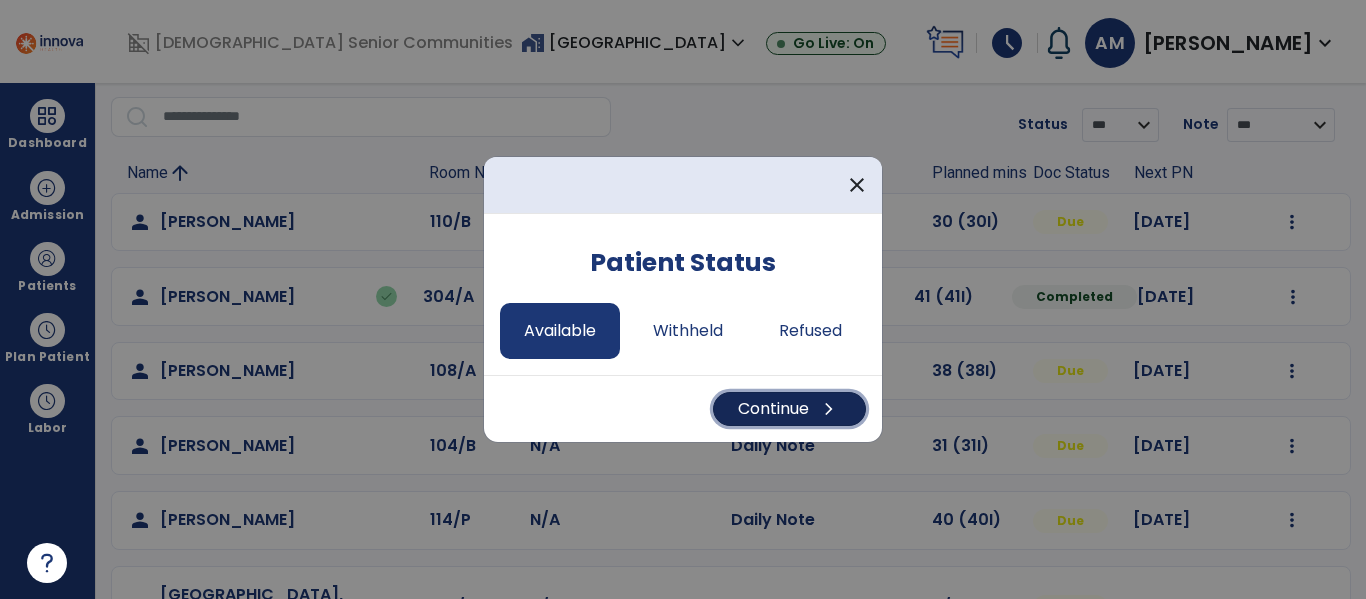 click on "Continue   chevron_right" at bounding box center [789, 409] 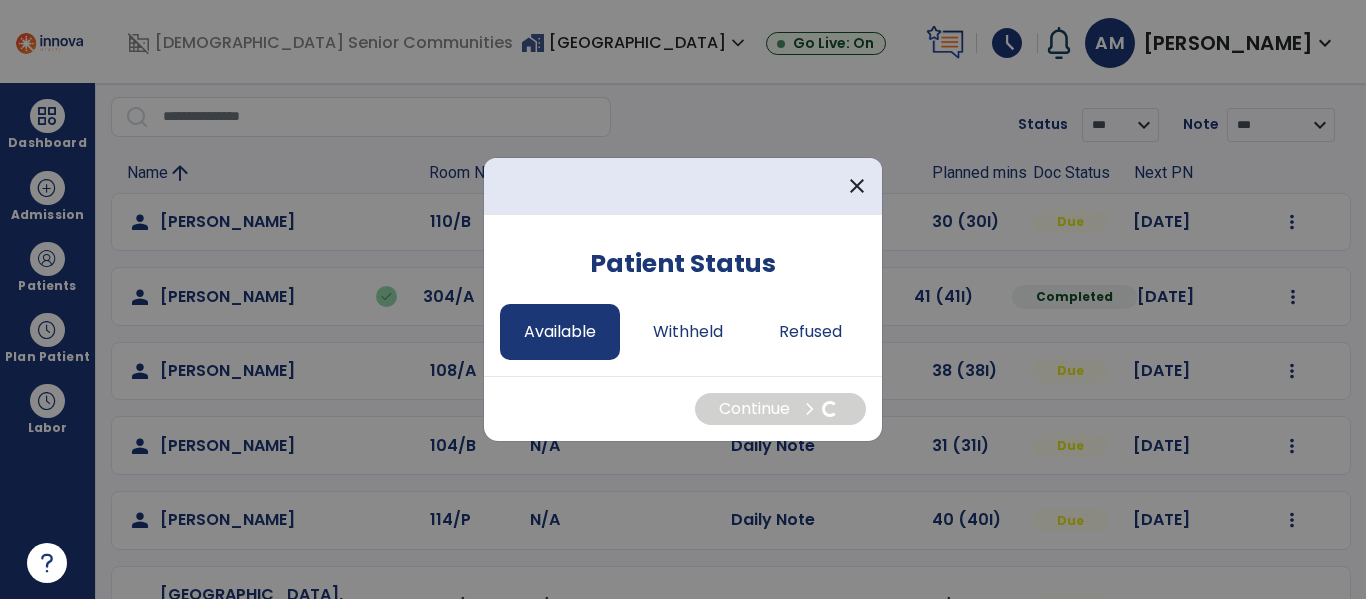 select on "*" 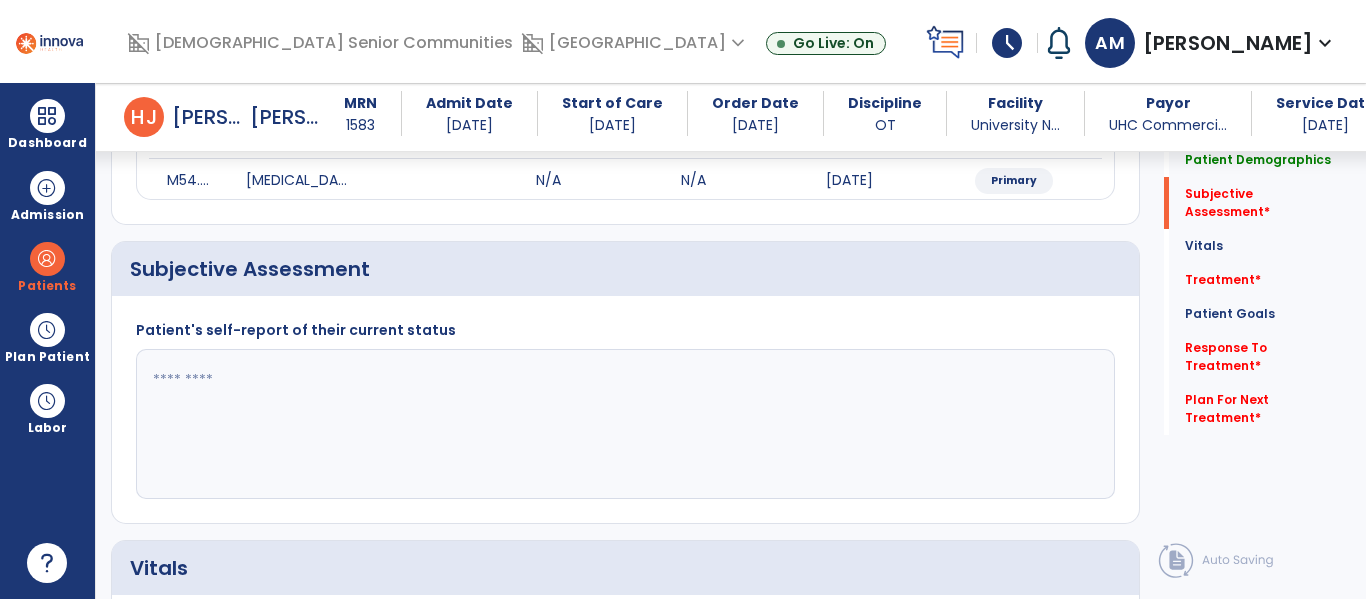 scroll, scrollTop: 290, scrollLeft: 0, axis: vertical 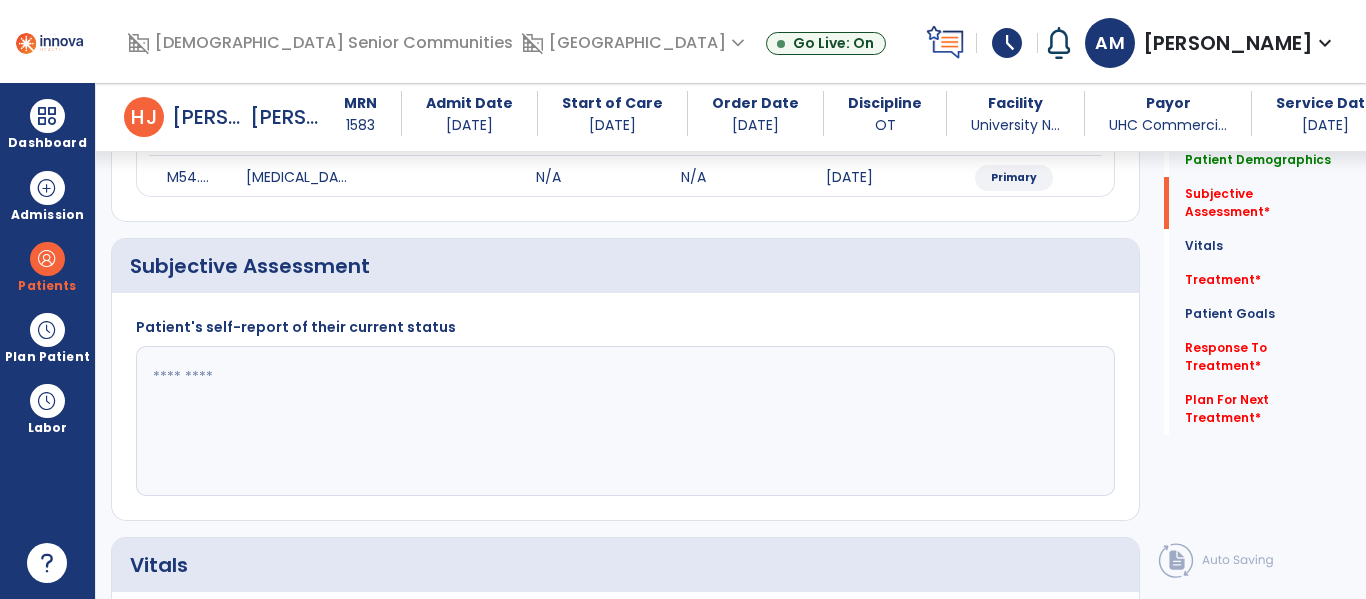click 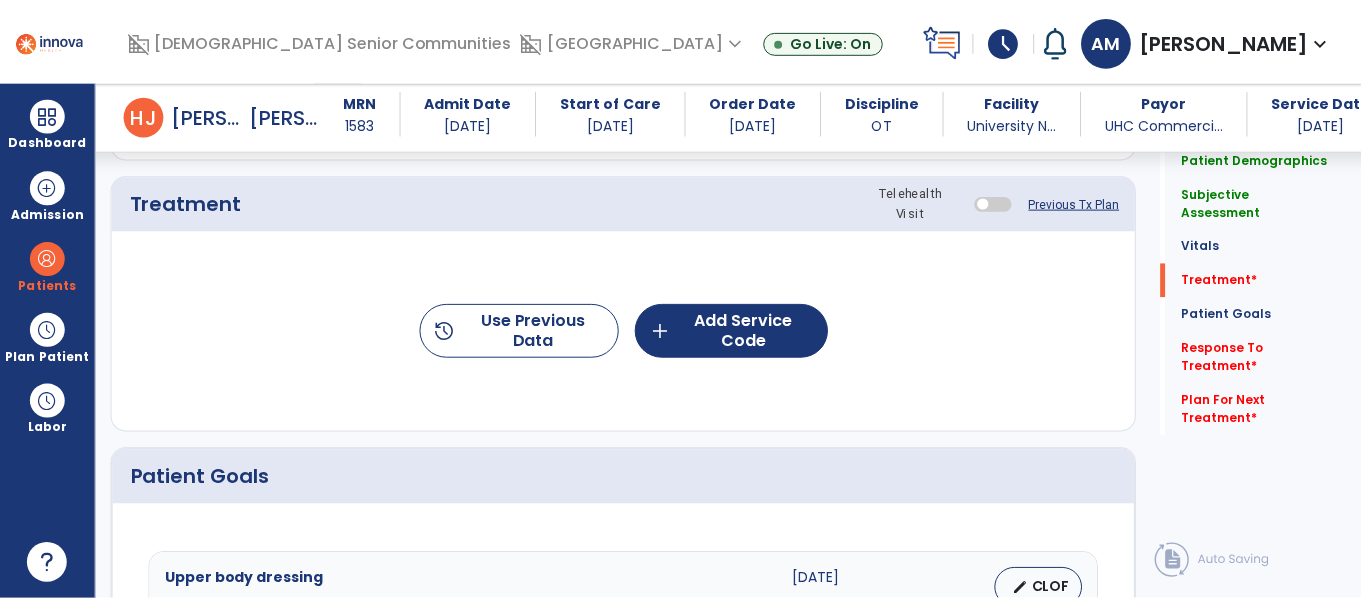 scroll, scrollTop: 1074, scrollLeft: 0, axis: vertical 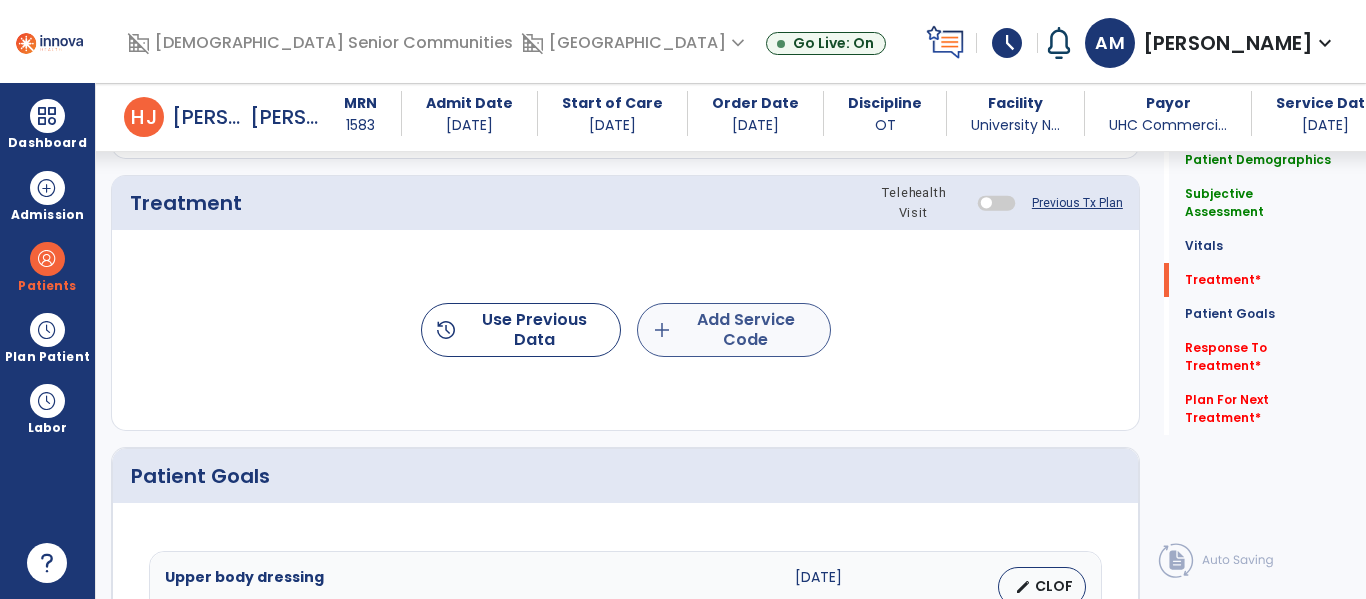 type on "**********" 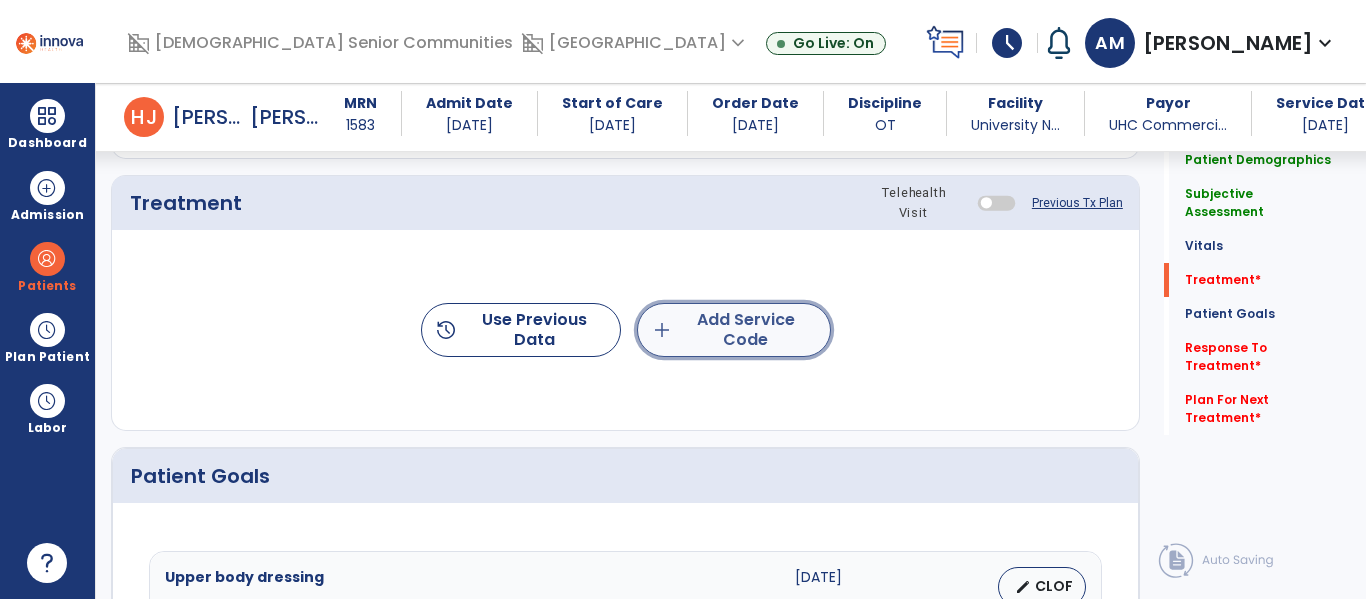 click on "add  Add Service Code" 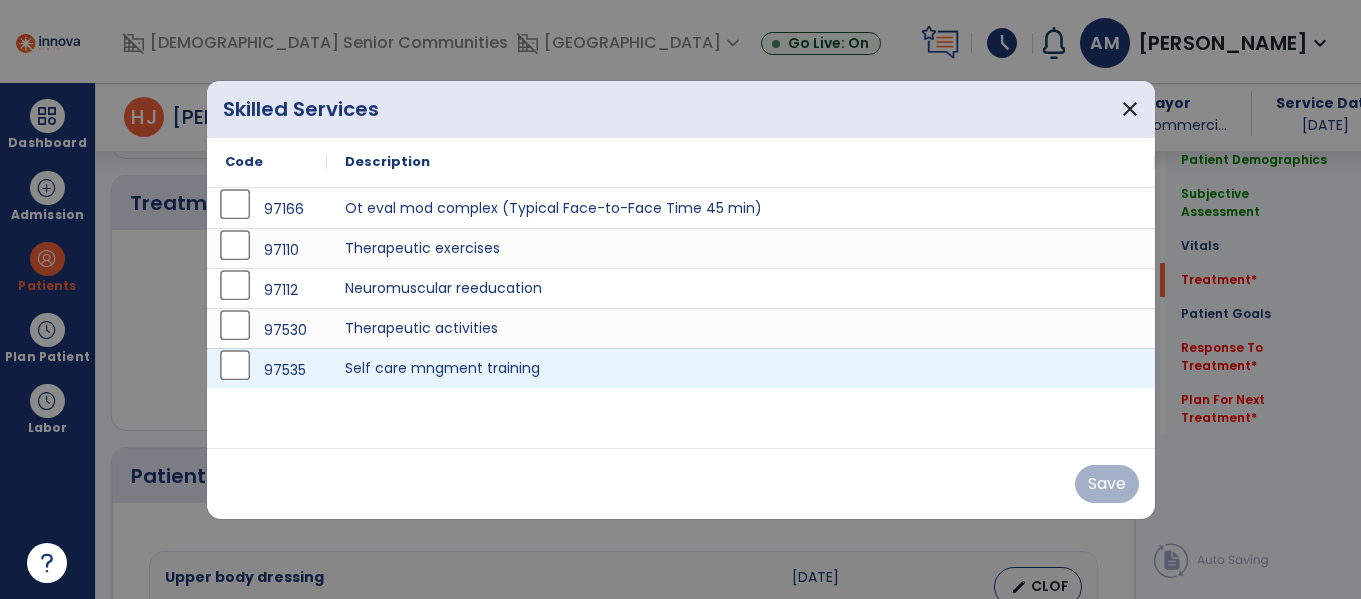scroll, scrollTop: 1074, scrollLeft: 0, axis: vertical 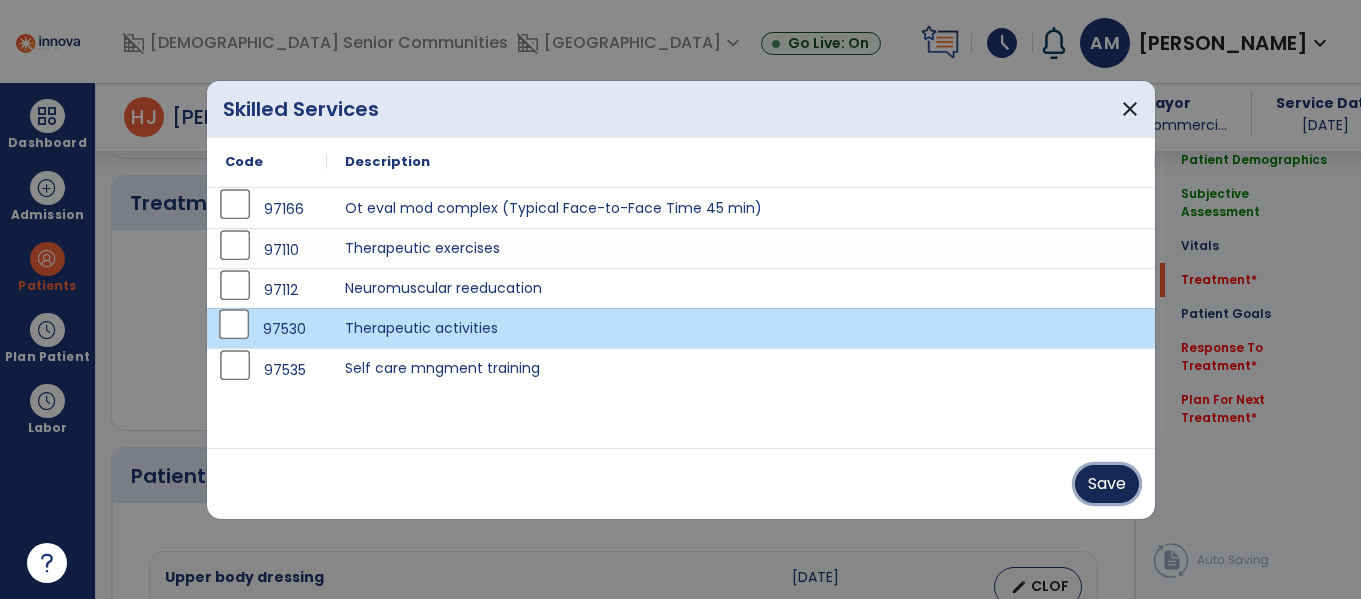 click on "Save" at bounding box center (1107, 484) 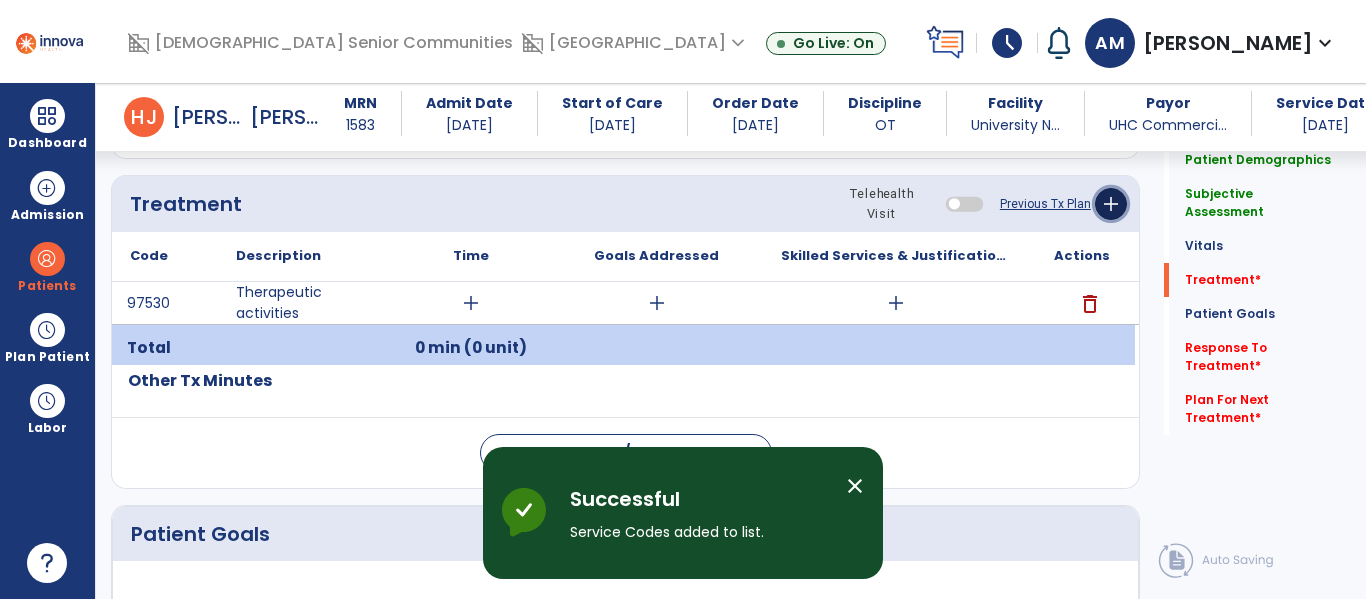 click on "add" 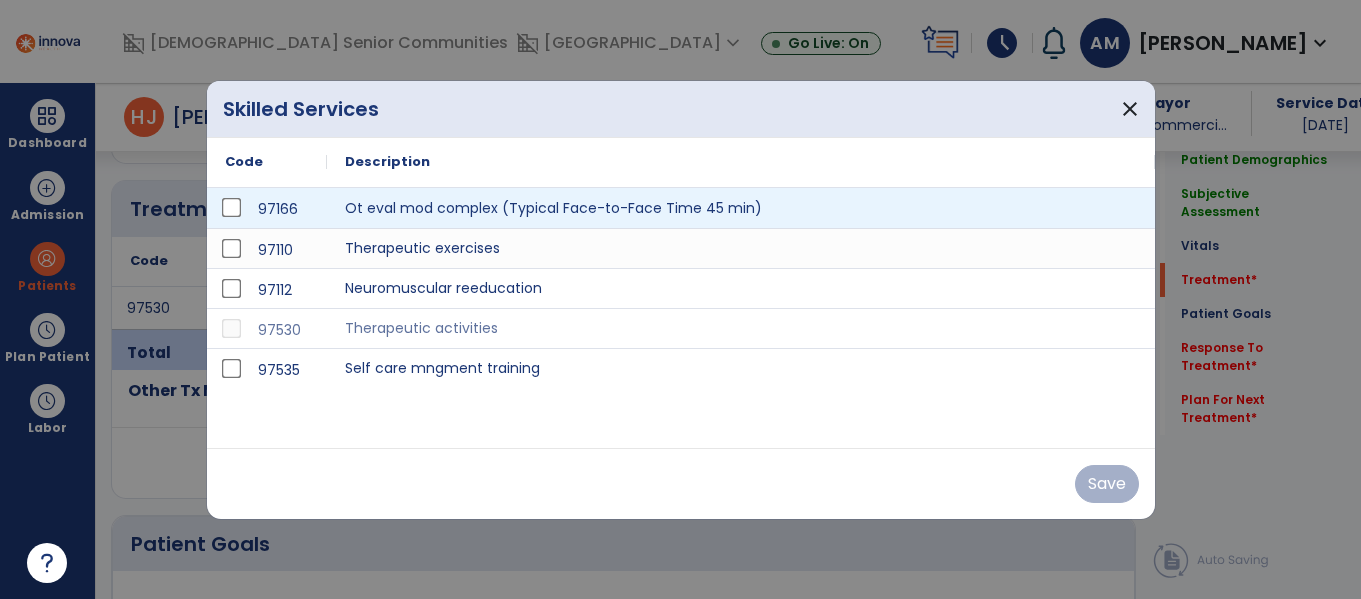 scroll, scrollTop: 1074, scrollLeft: 0, axis: vertical 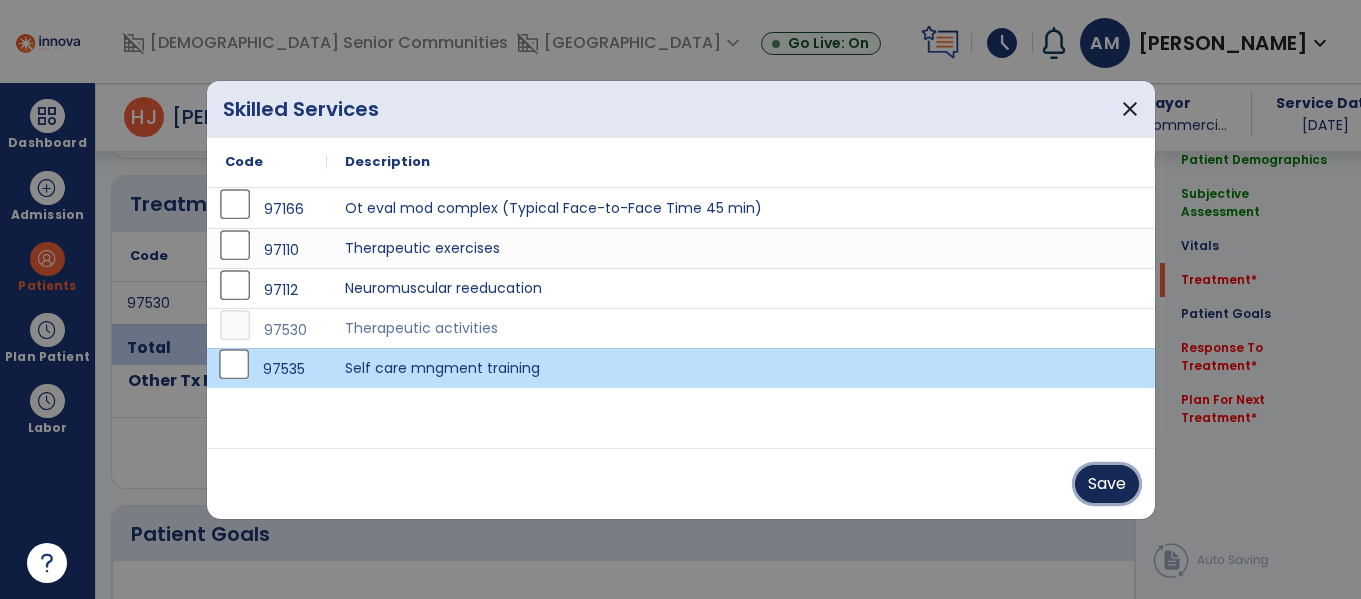 click on "Save" at bounding box center [1107, 484] 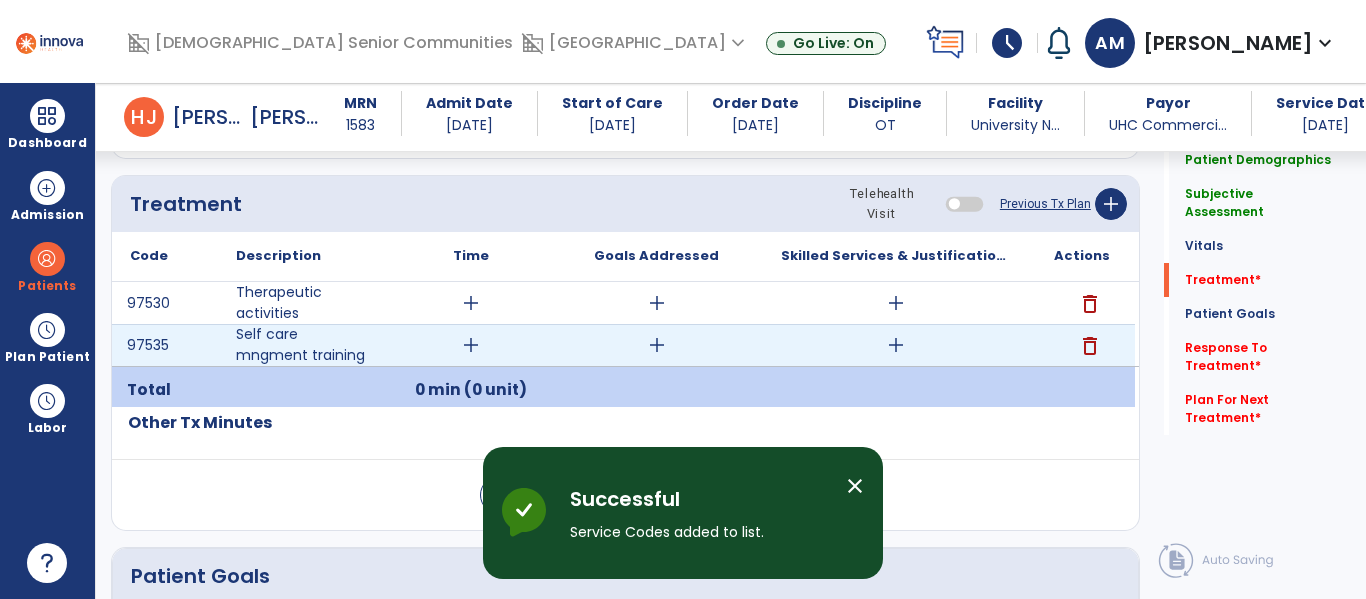 click on "add" at bounding box center (471, 345) 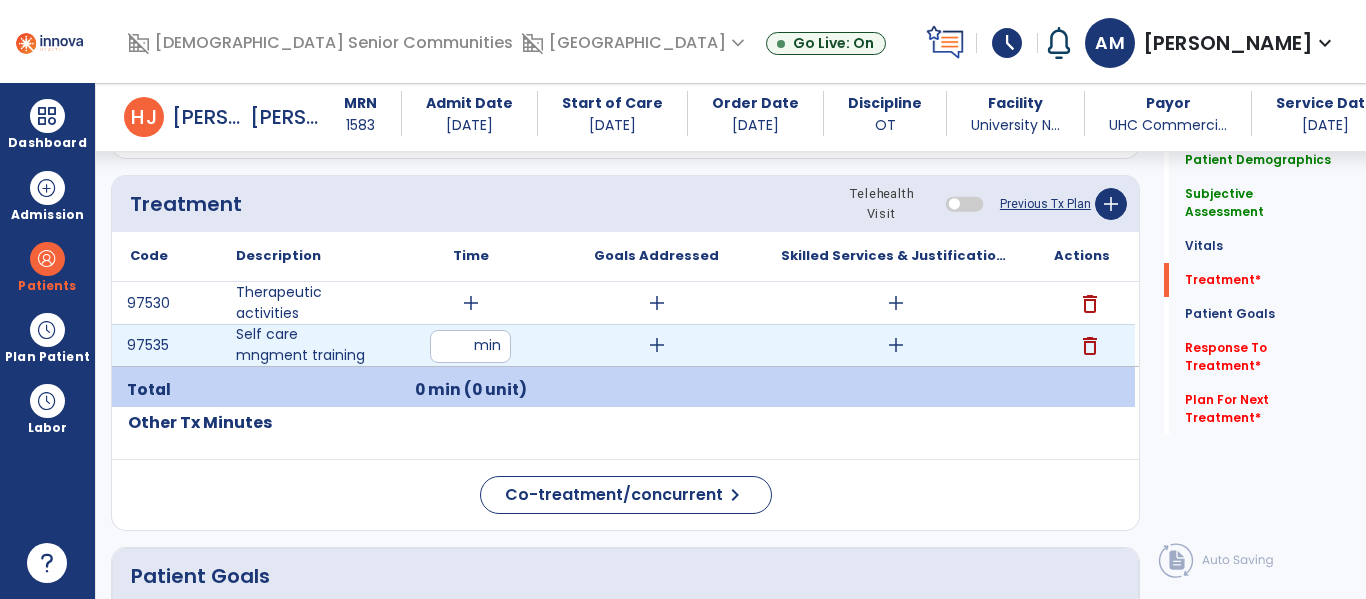 type on "**" 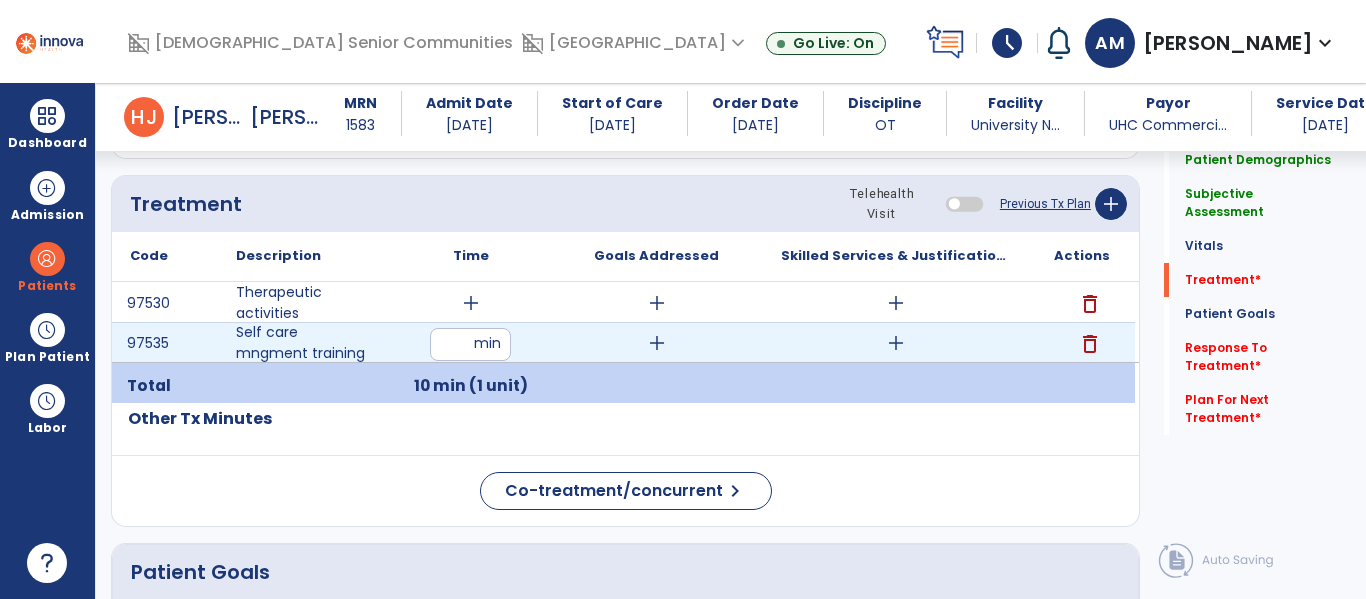 click on "add" at bounding box center (657, 343) 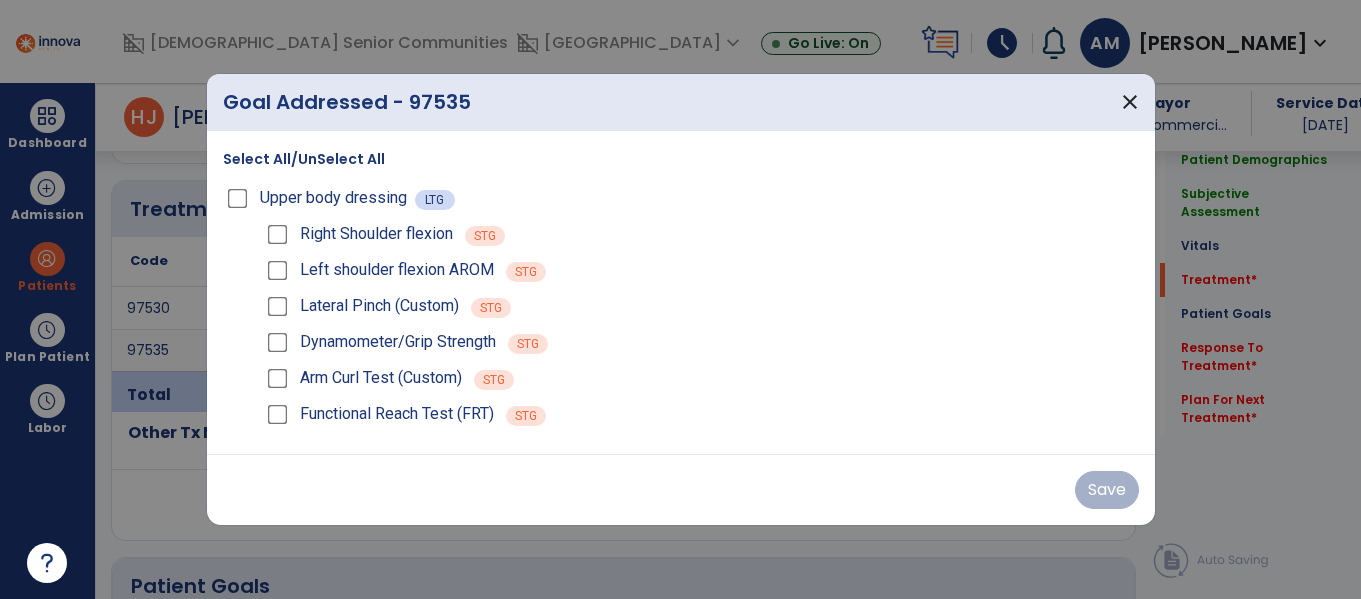 scroll, scrollTop: 1074, scrollLeft: 0, axis: vertical 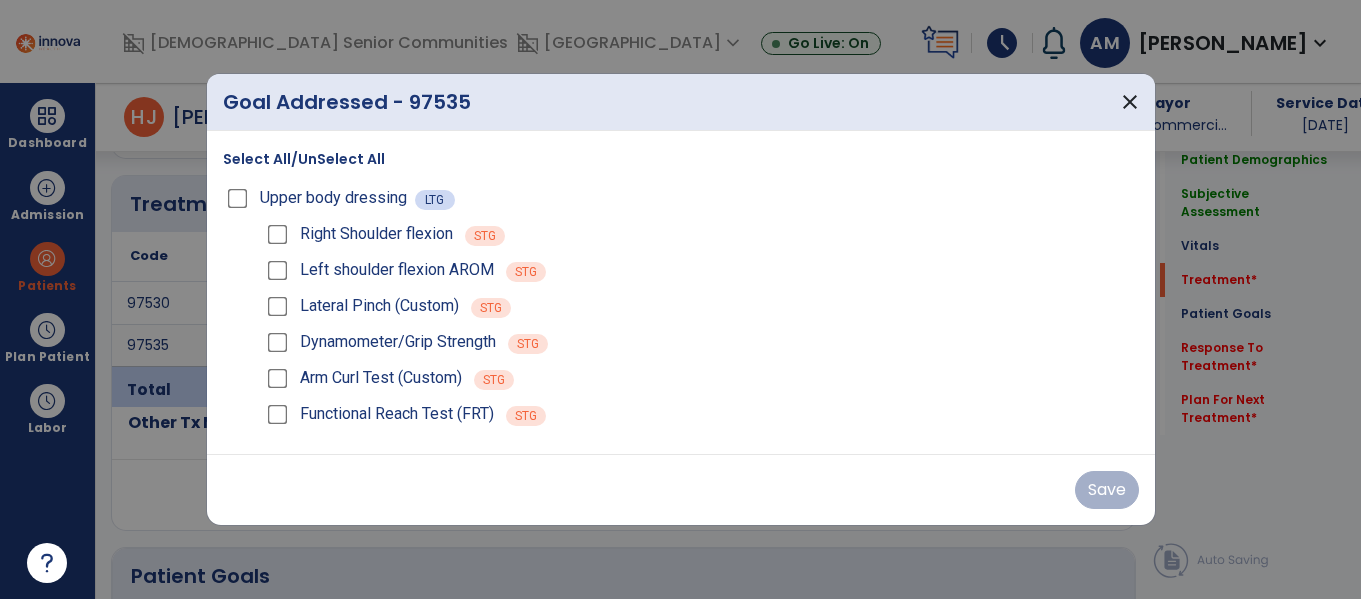click on "Dynamometer/Grip Strength" at bounding box center (379, 342) 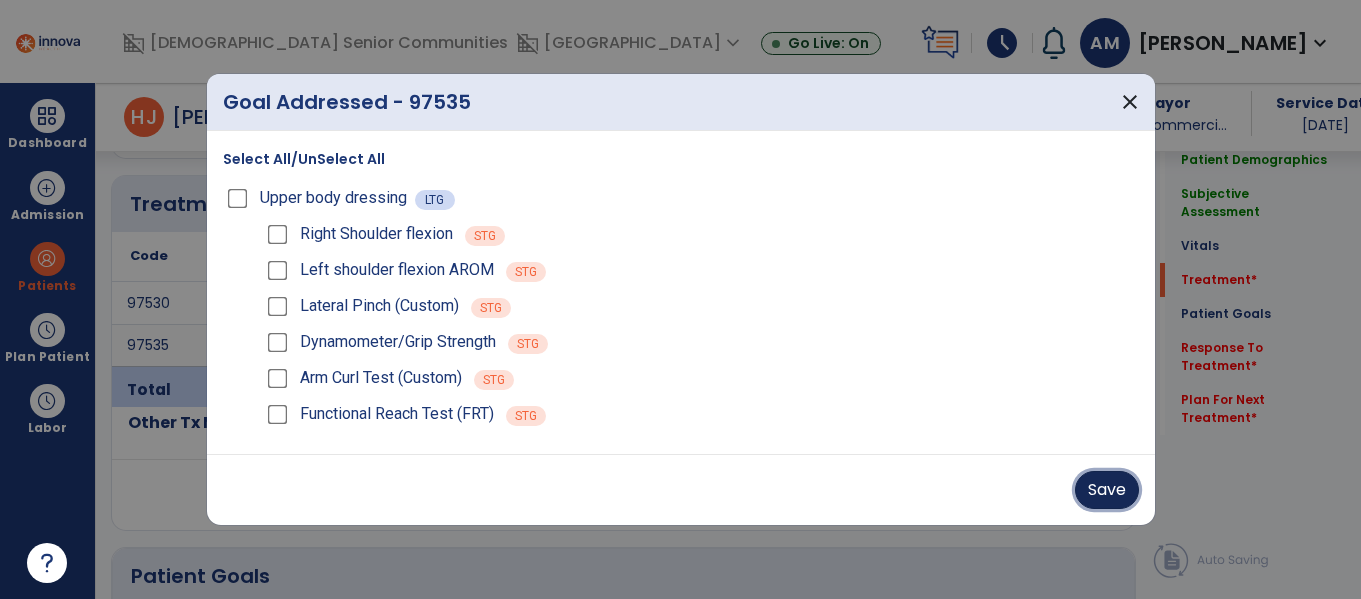 click on "Save" at bounding box center [1107, 490] 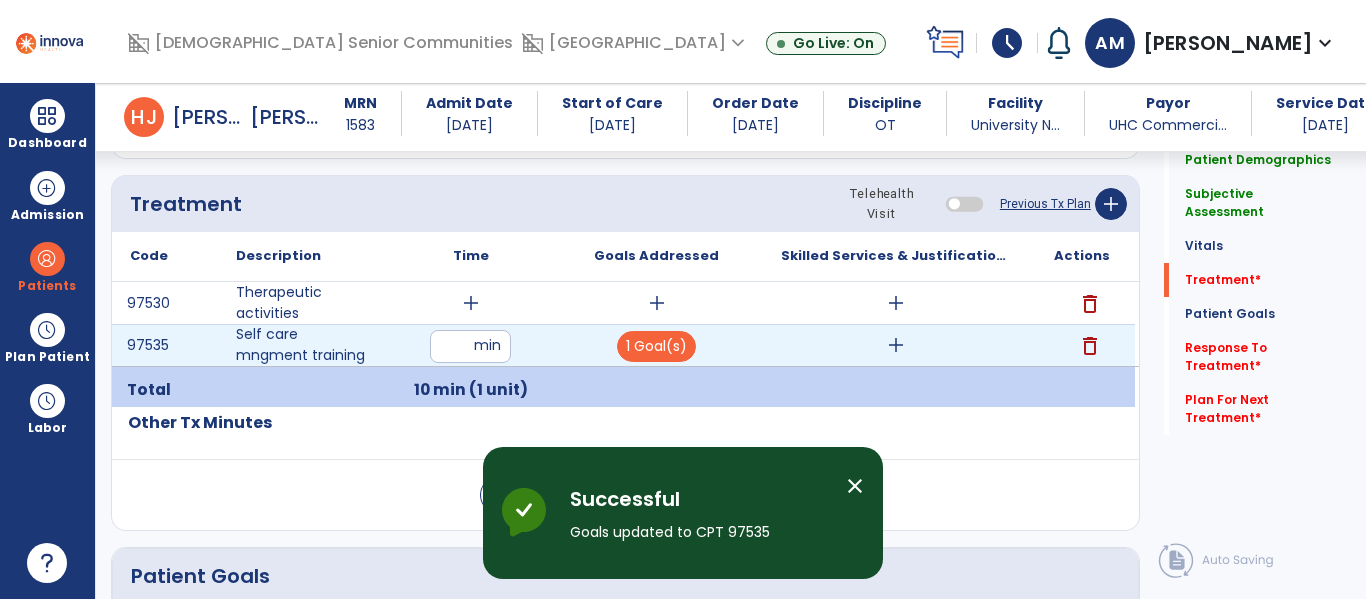 click on "add" at bounding box center [896, 345] 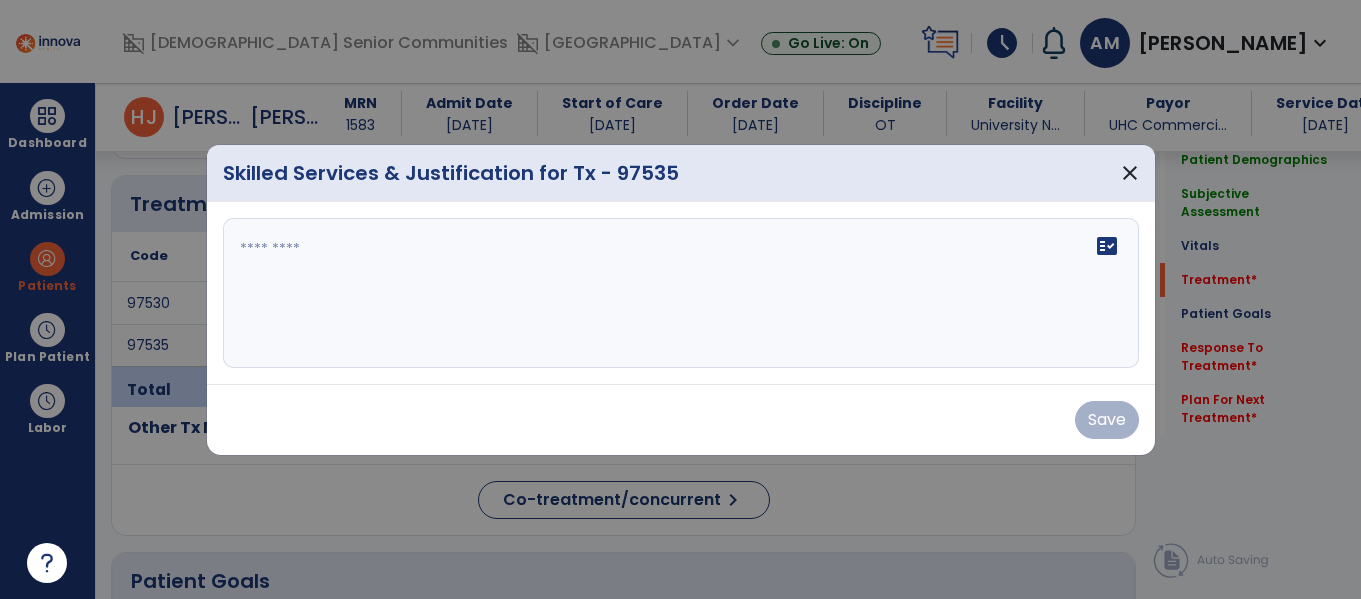 scroll, scrollTop: 1074, scrollLeft: 0, axis: vertical 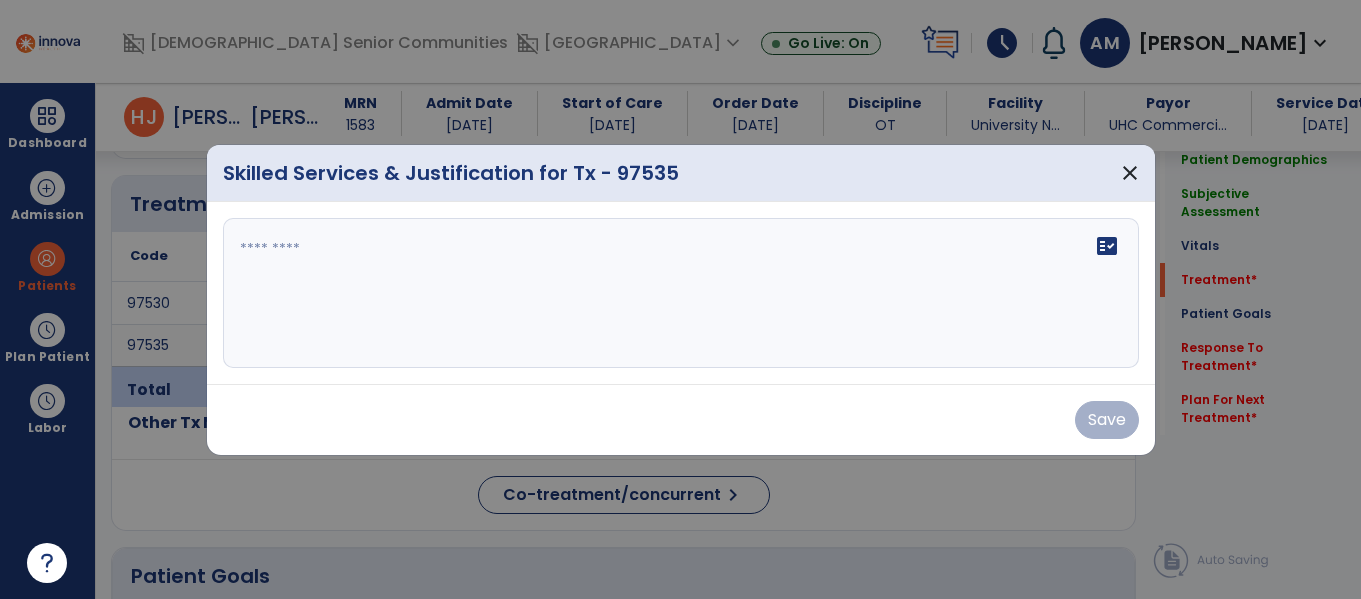 click at bounding box center (681, 293) 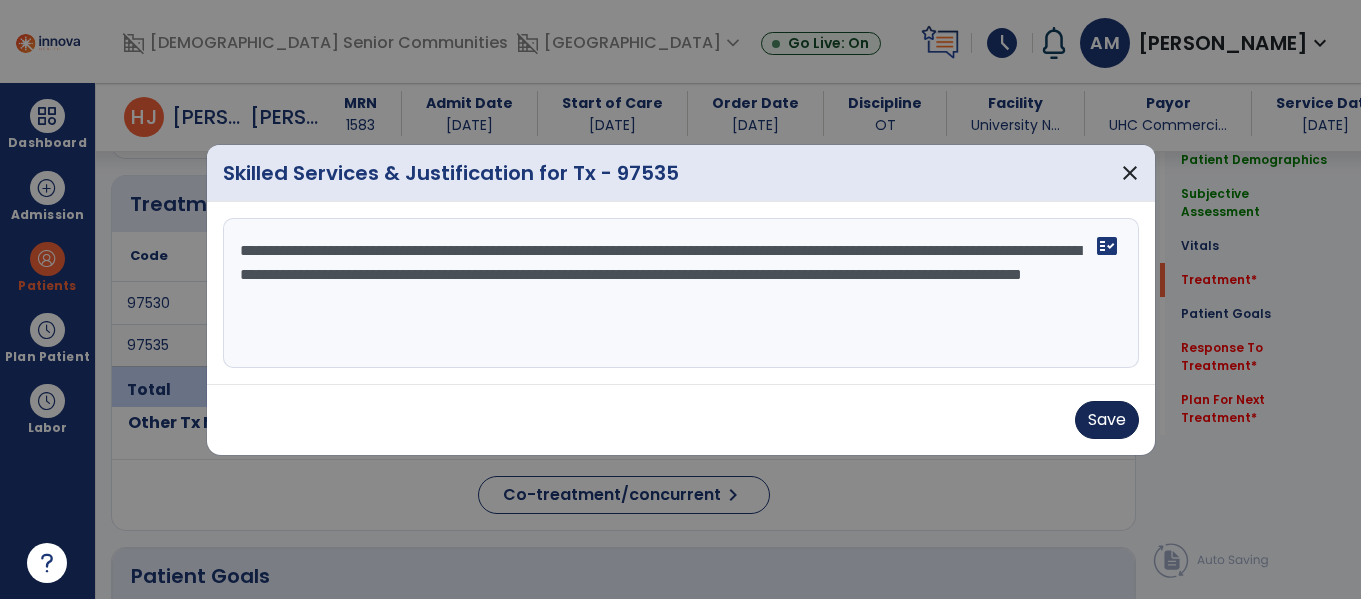 type on "**********" 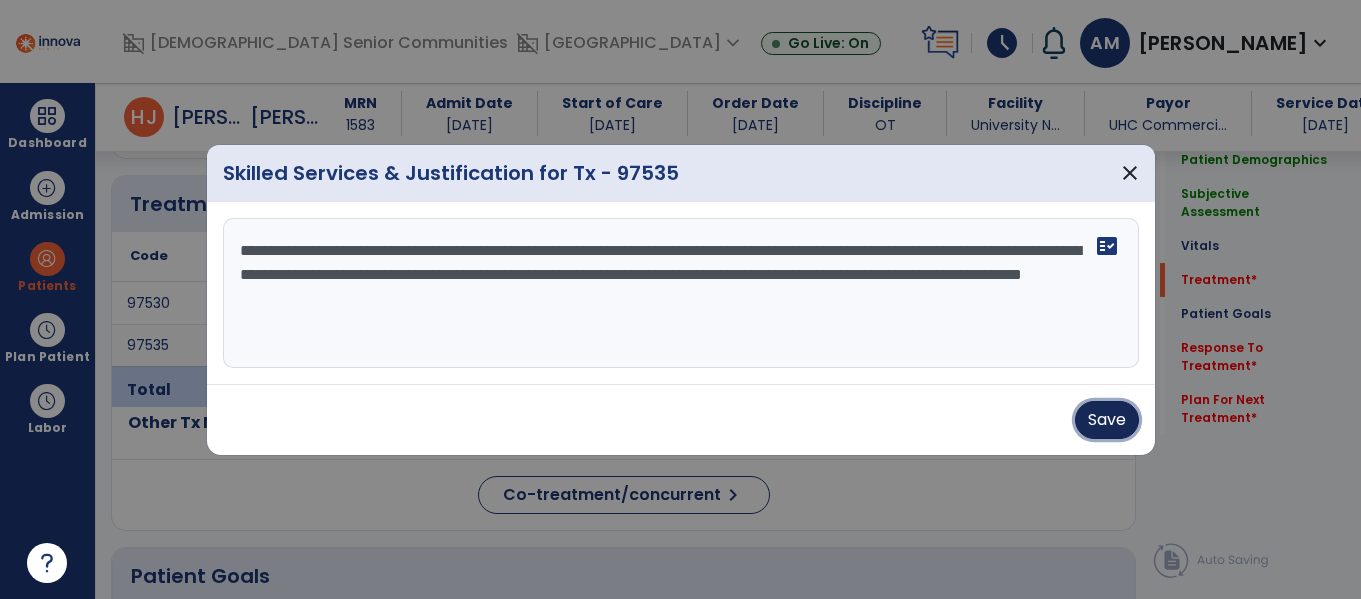 click on "Save" at bounding box center (1107, 420) 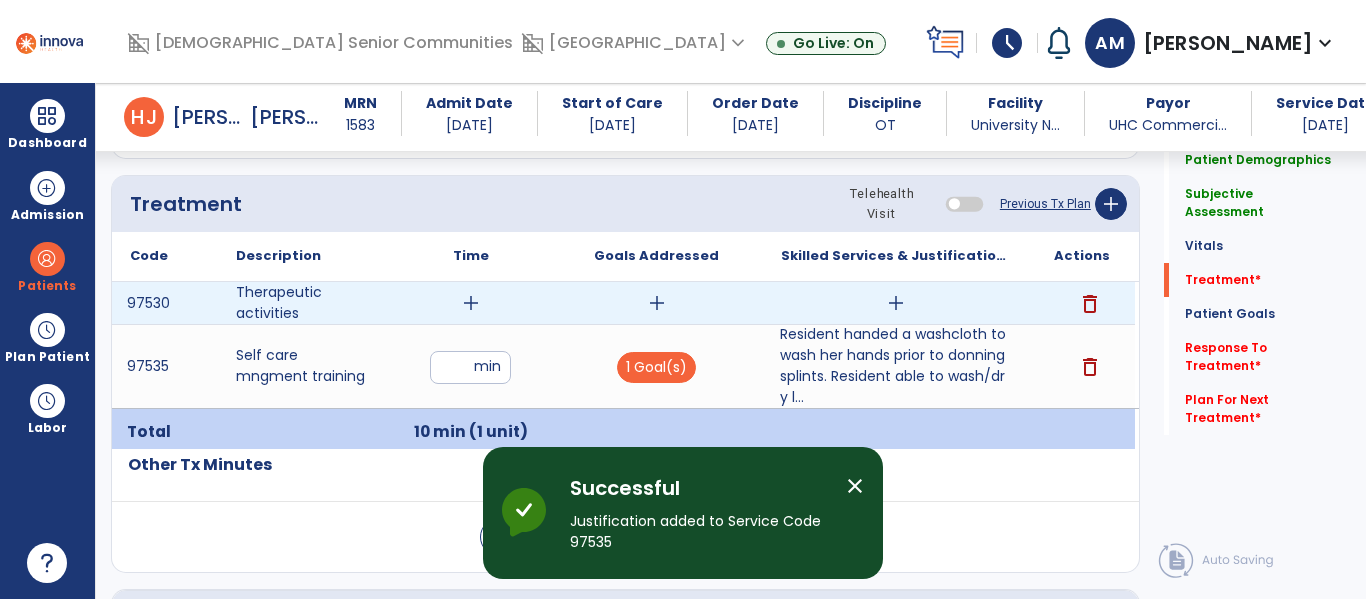 click on "add" at bounding box center (471, 303) 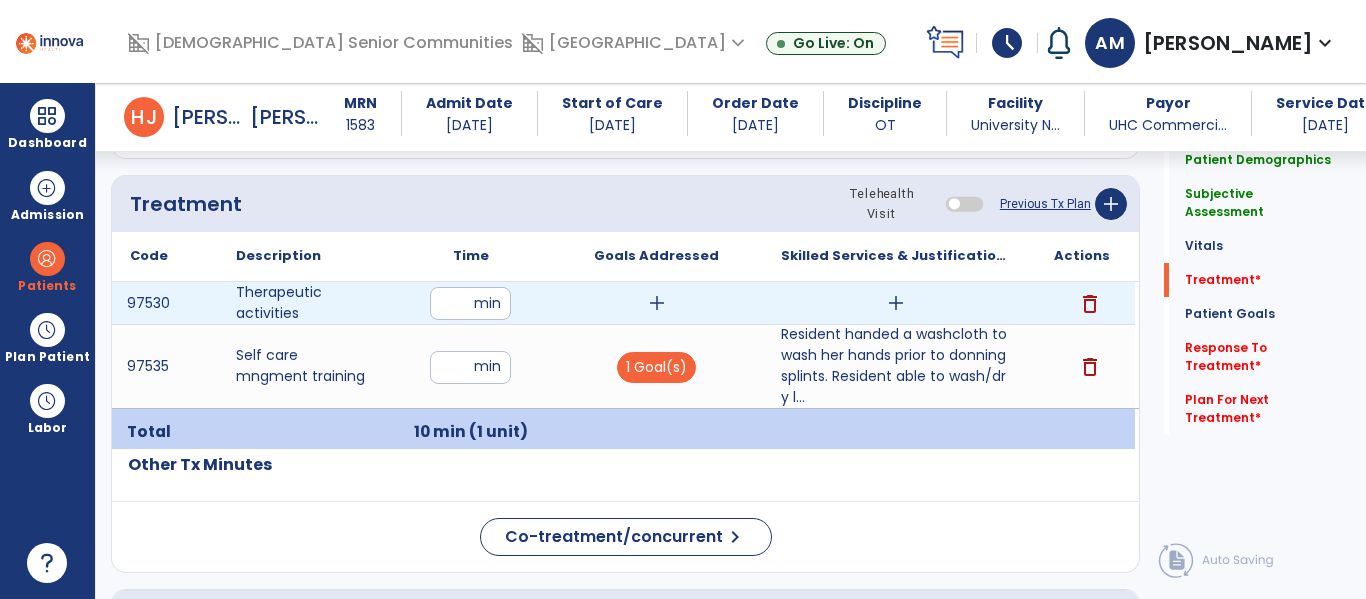 type on "**" 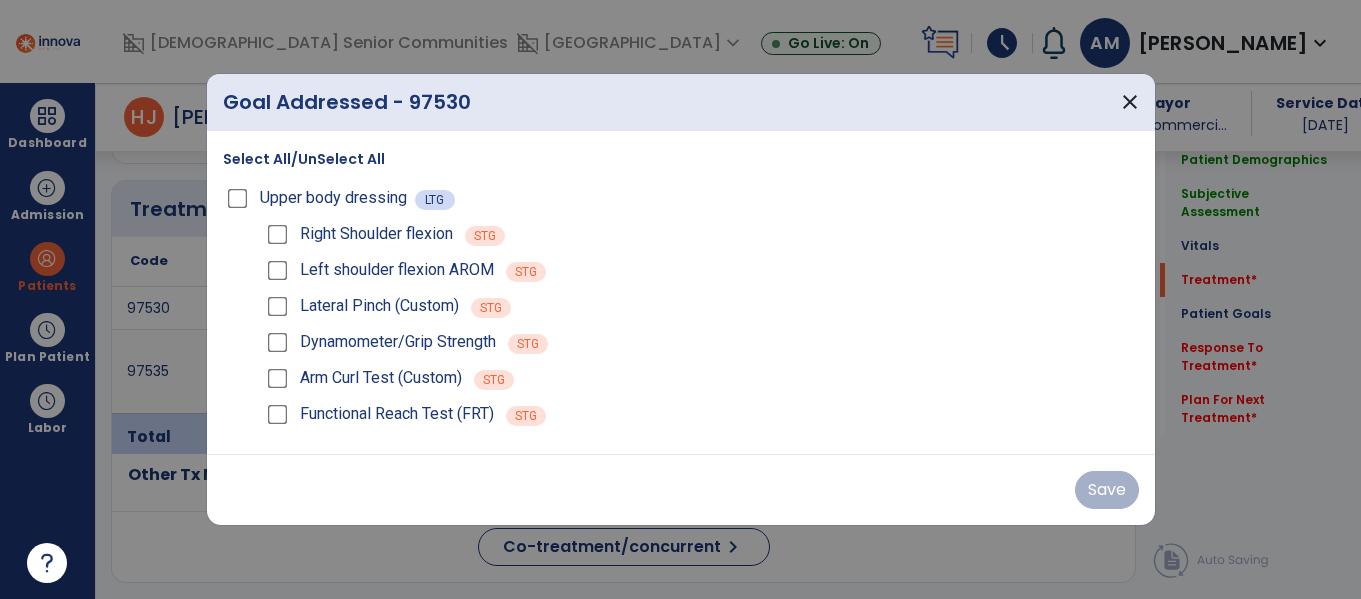 scroll, scrollTop: 1074, scrollLeft: 0, axis: vertical 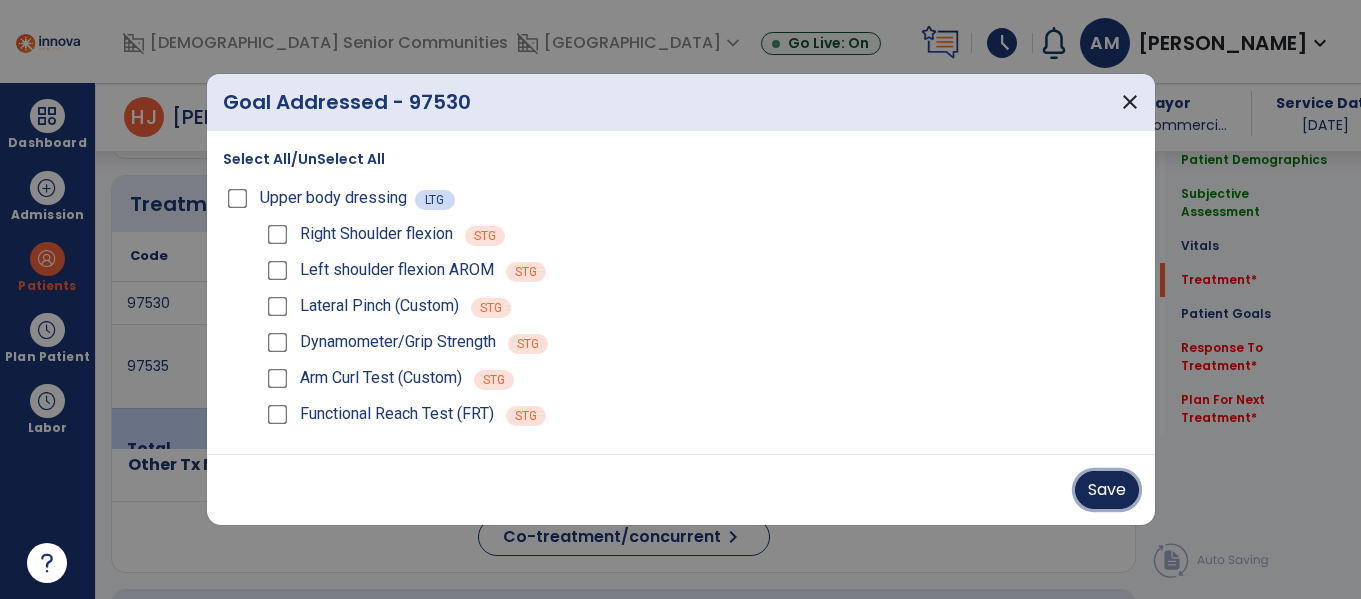 click on "Save" at bounding box center [1107, 490] 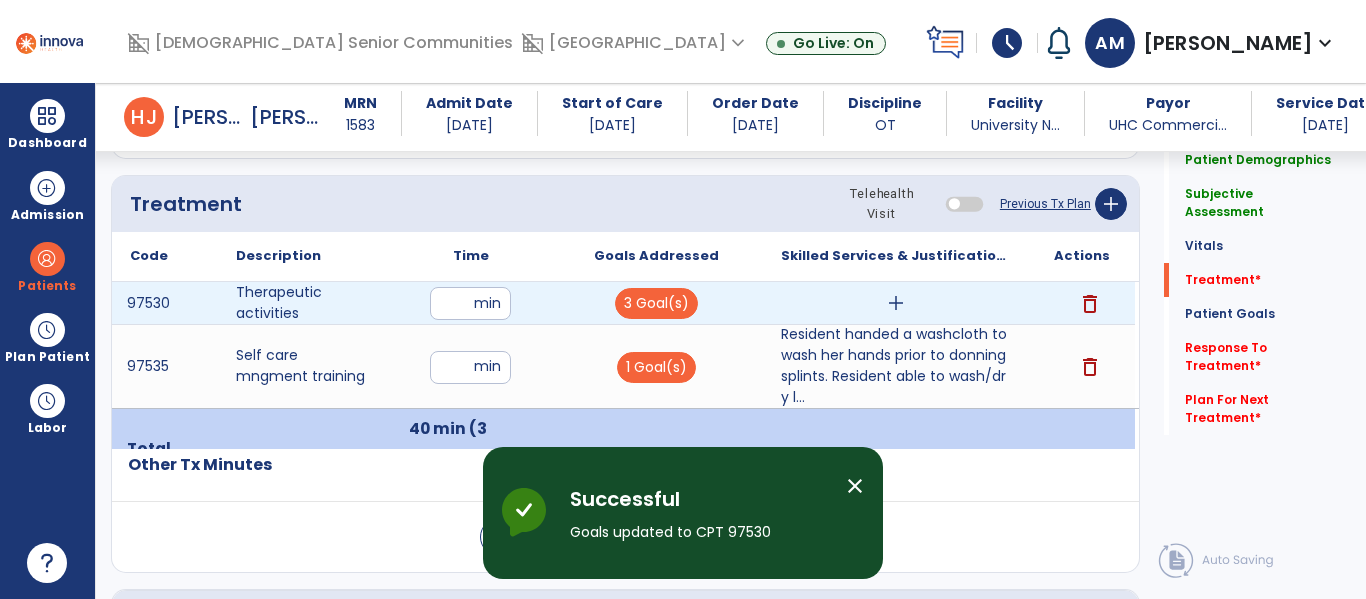 click on "add" at bounding box center (896, 303) 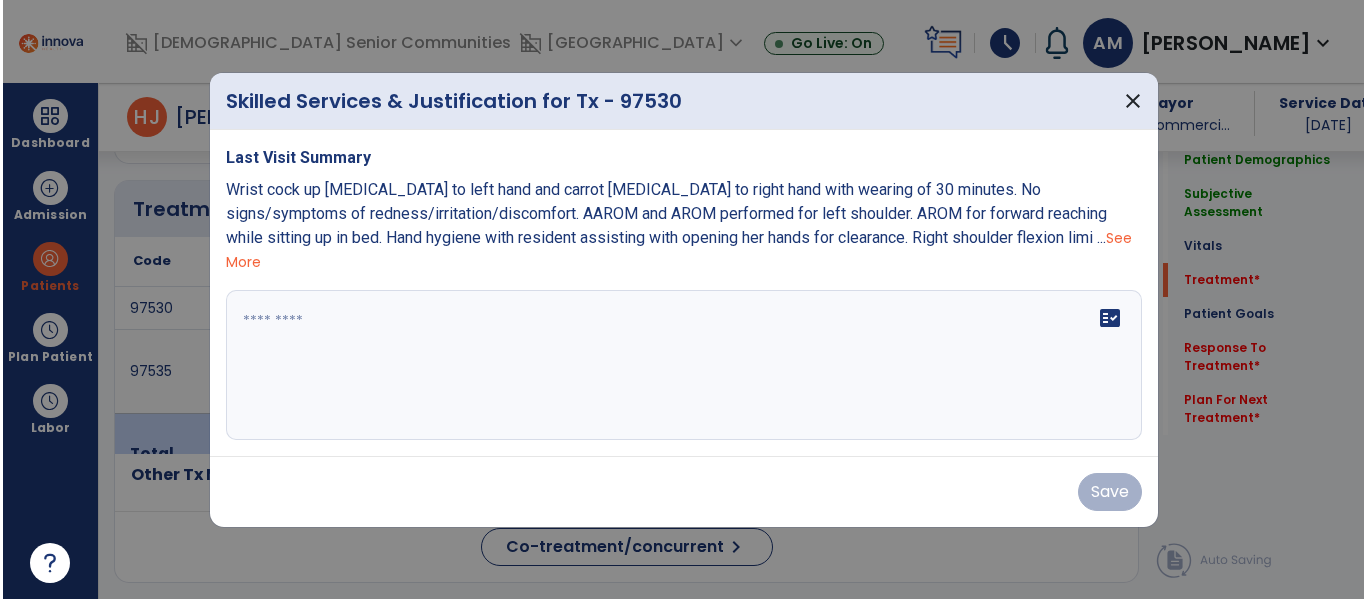 scroll, scrollTop: 1074, scrollLeft: 0, axis: vertical 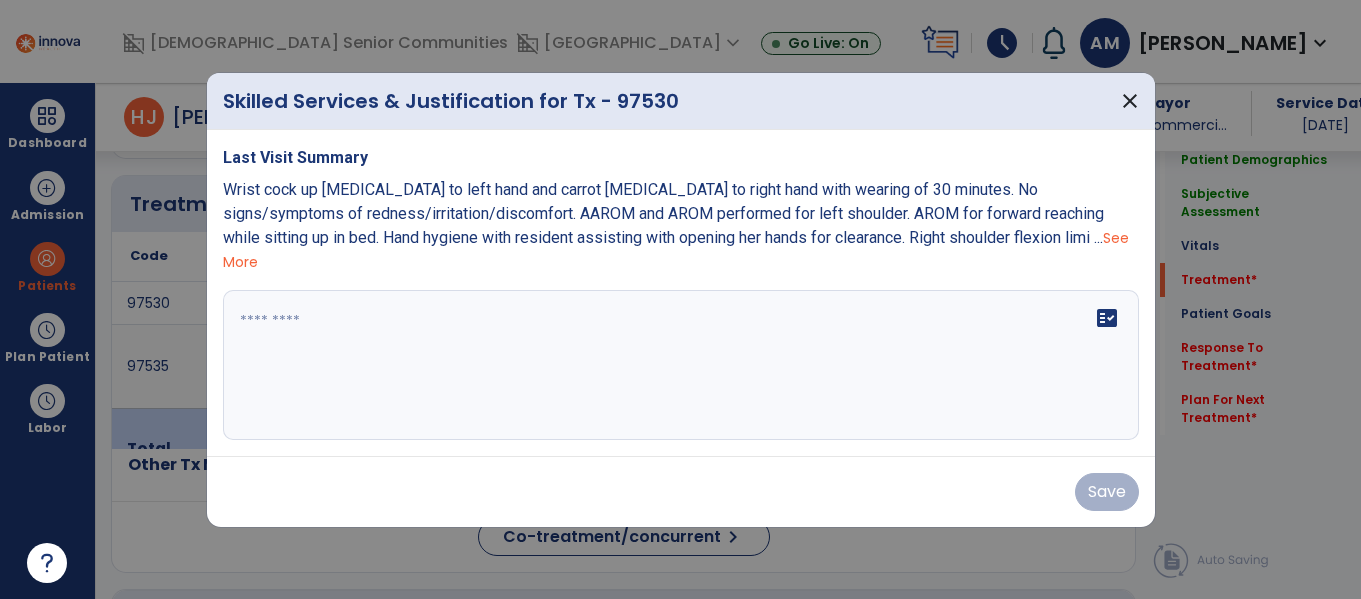 click at bounding box center [681, 365] 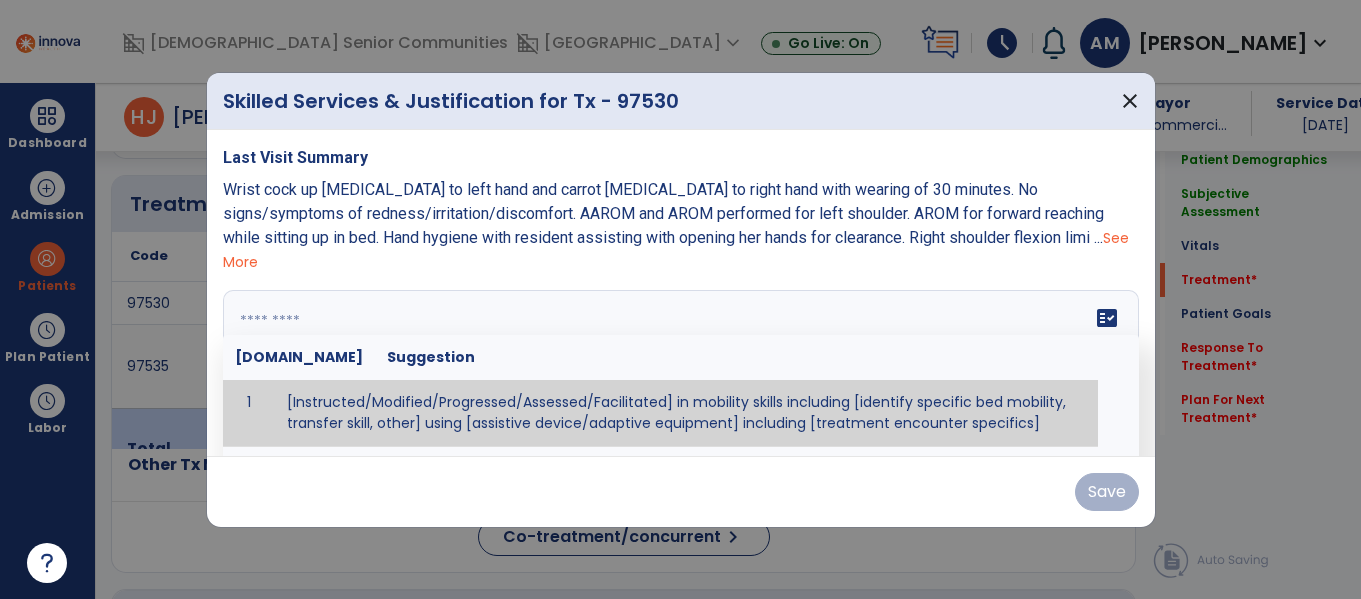 click at bounding box center [678, 365] 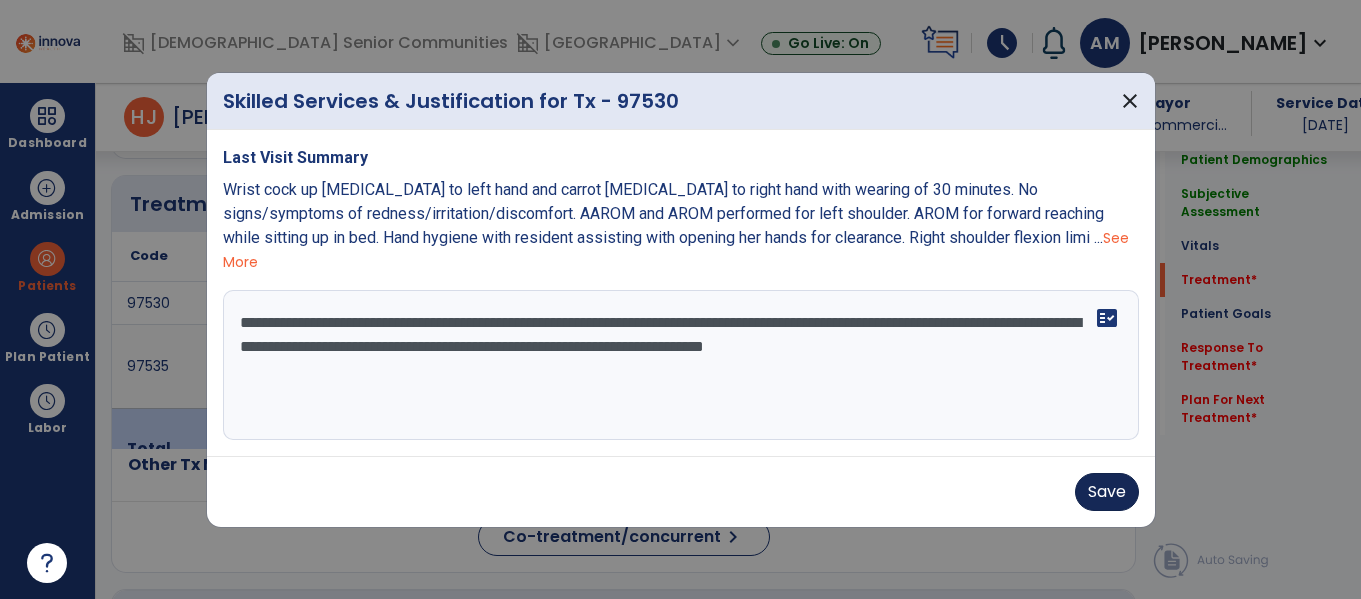 type on "**********" 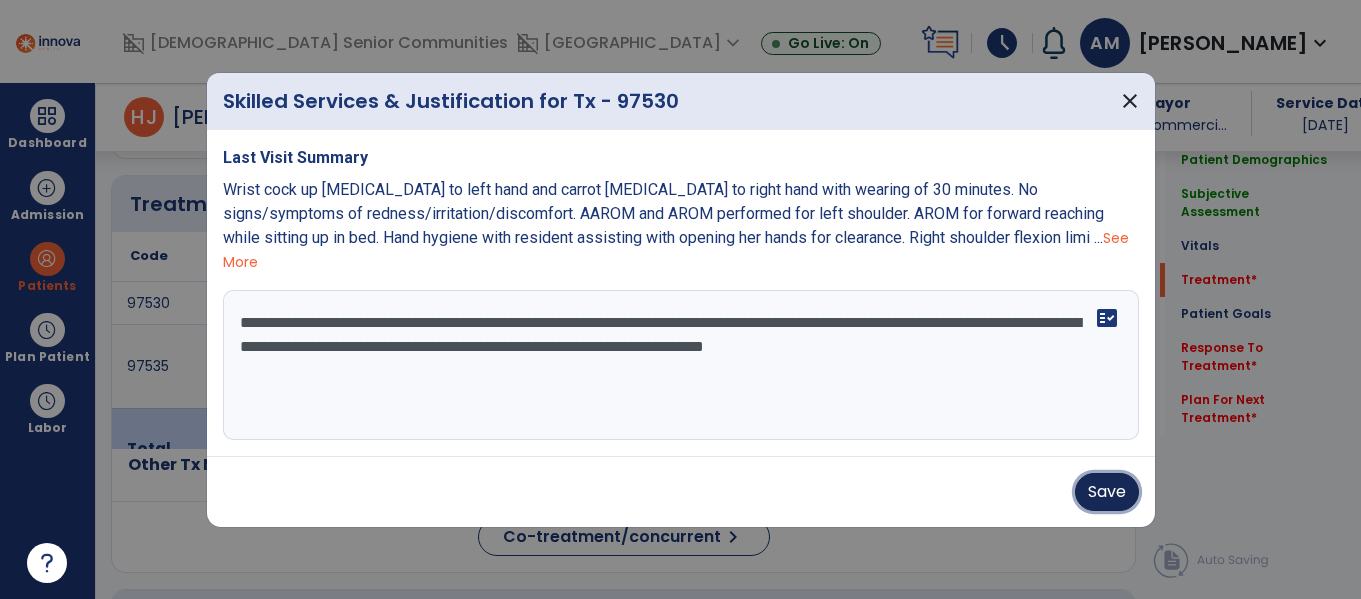 click on "Save" at bounding box center [1107, 492] 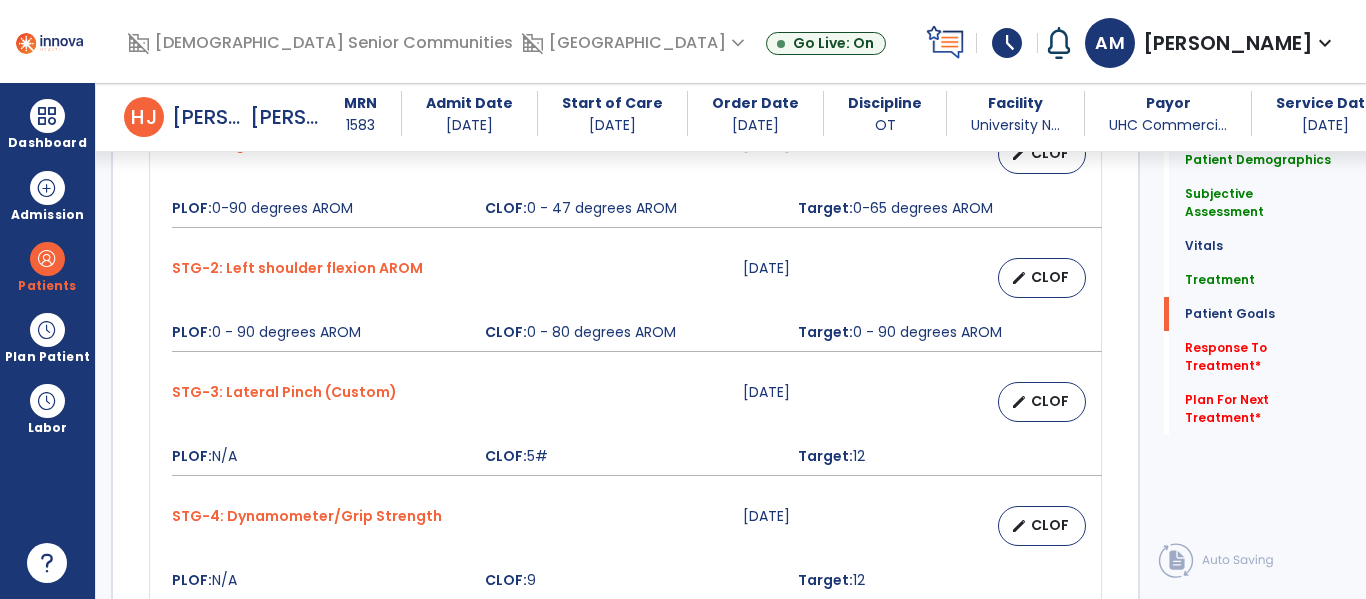 scroll, scrollTop: 1786, scrollLeft: 0, axis: vertical 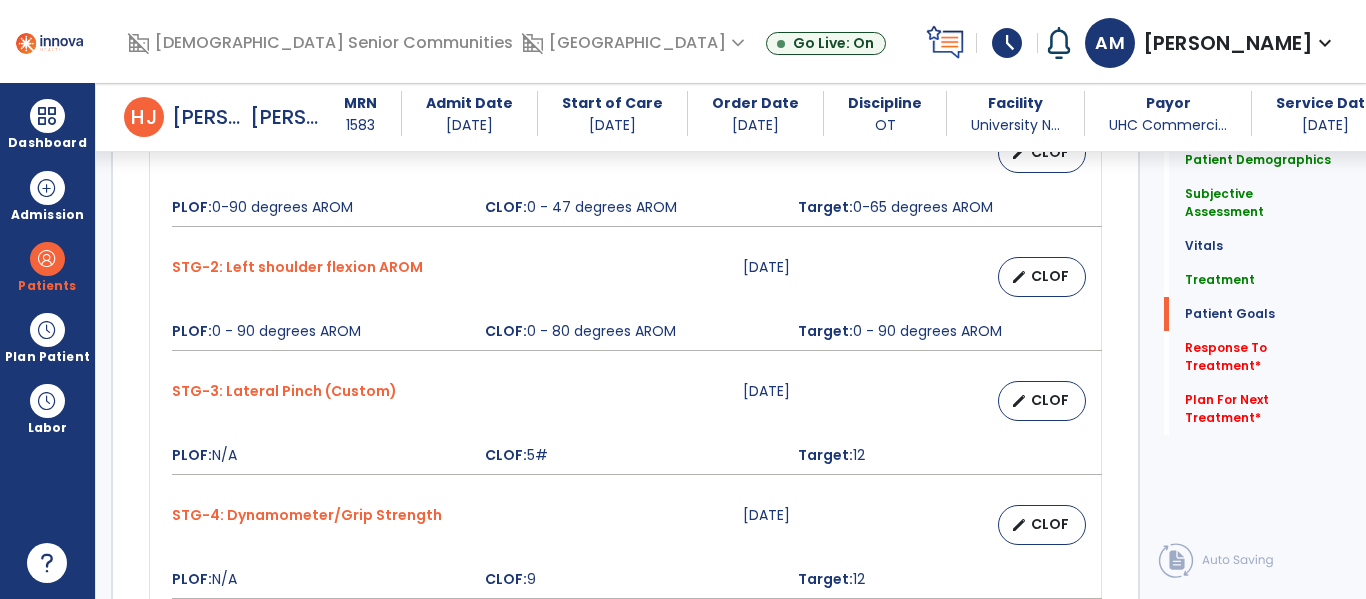 click on "CLOF:  0 - 80 degrees AROM" at bounding box center (629, 331) 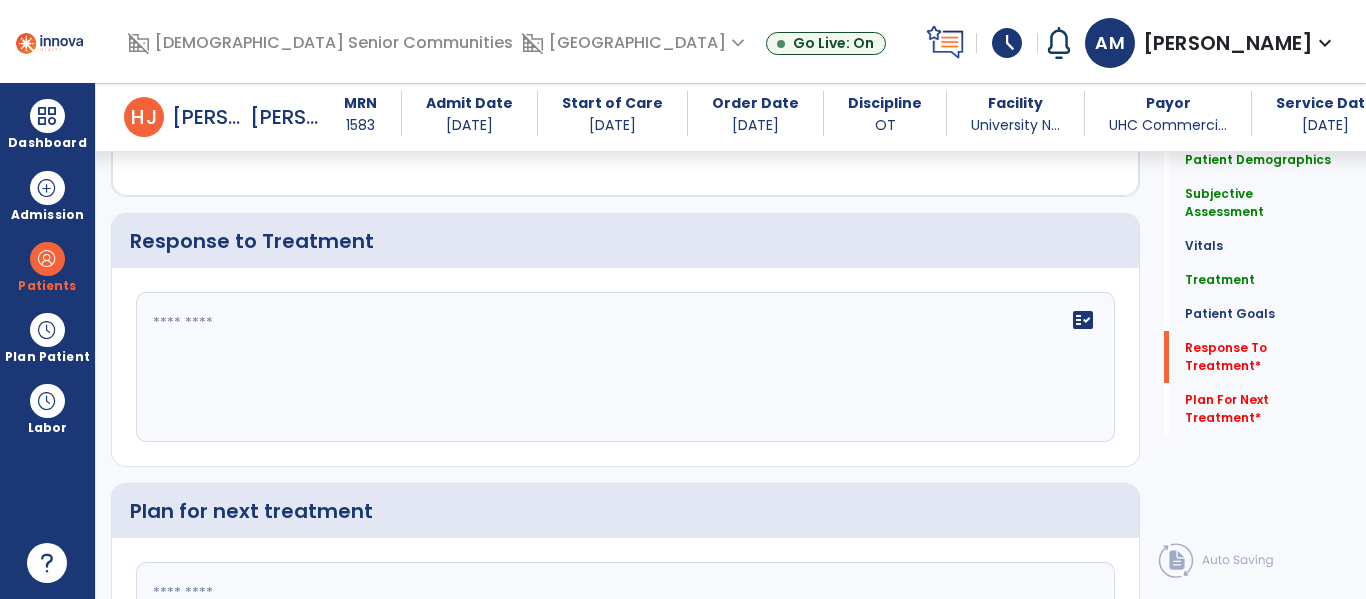 scroll, scrollTop: 2556, scrollLeft: 0, axis: vertical 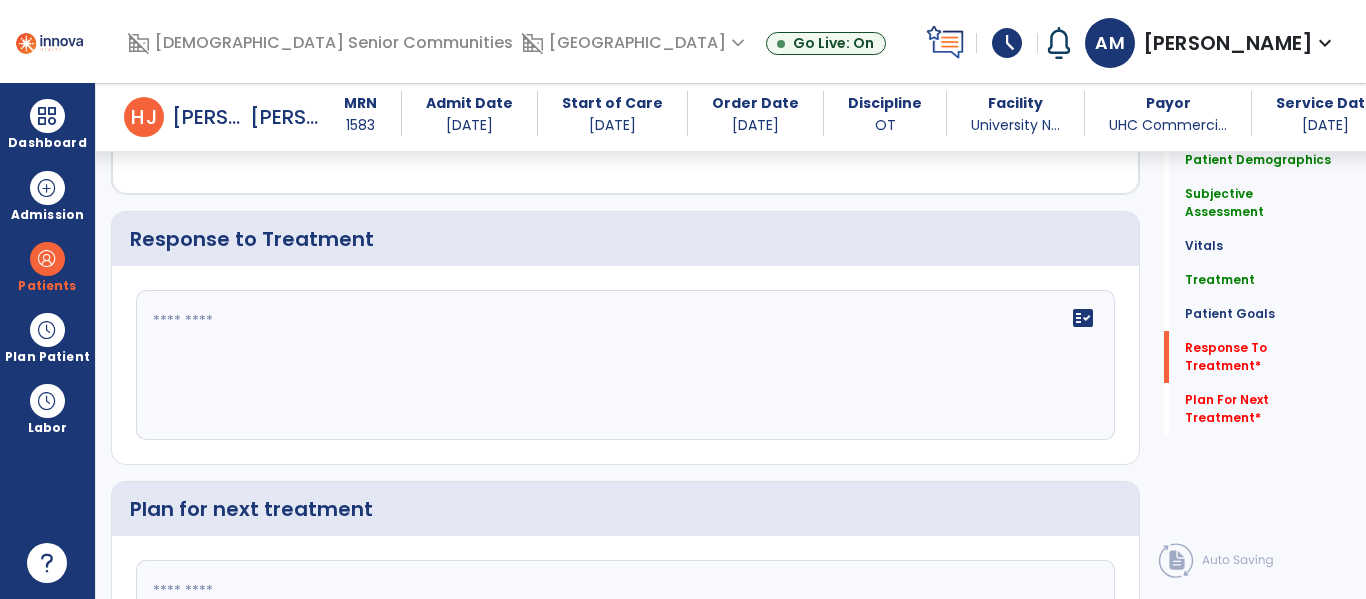 click 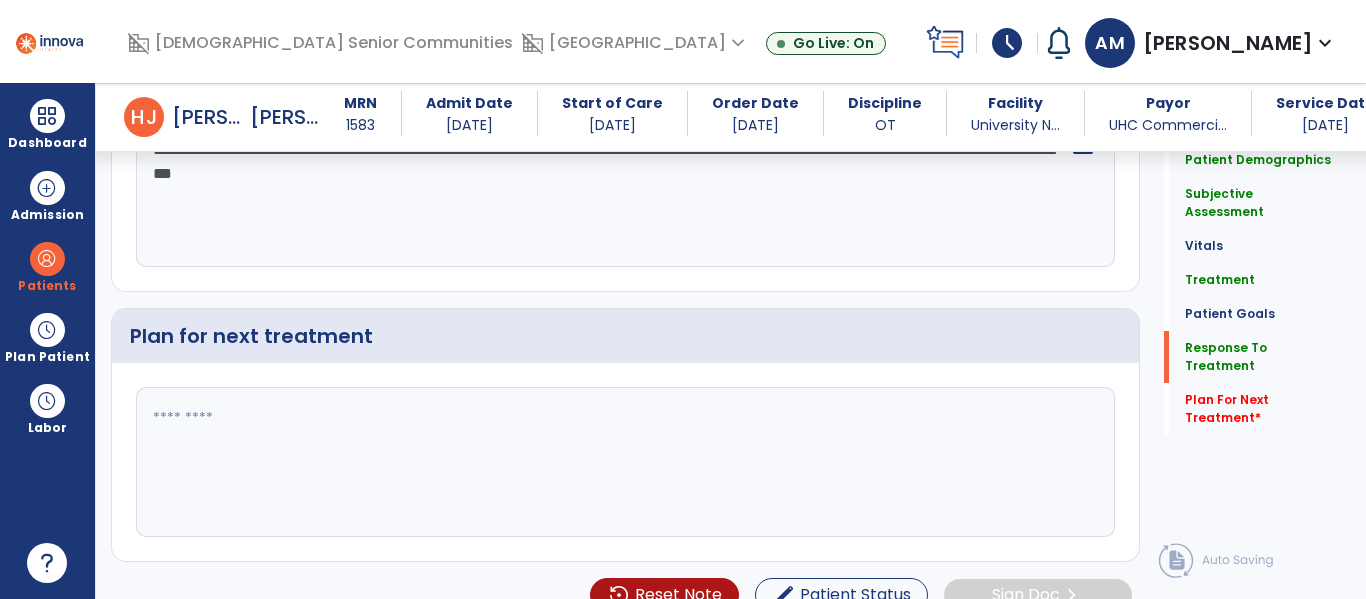 scroll, scrollTop: 2758, scrollLeft: 0, axis: vertical 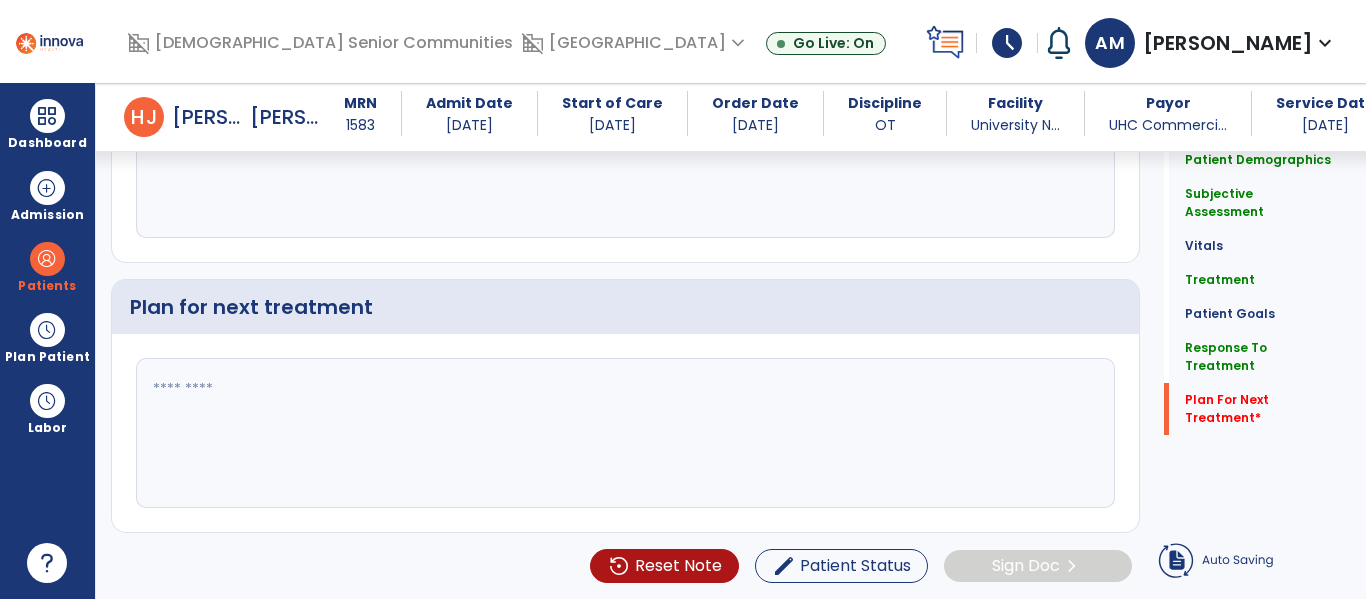 type on "**********" 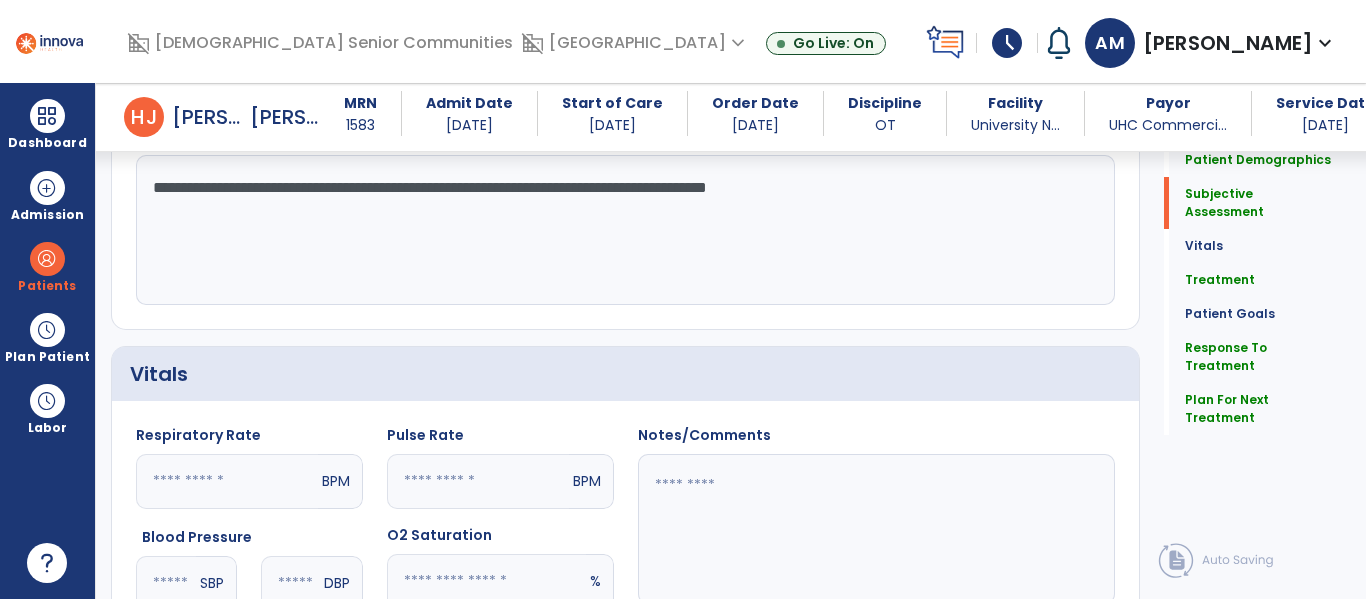 scroll, scrollTop: 484, scrollLeft: 0, axis: vertical 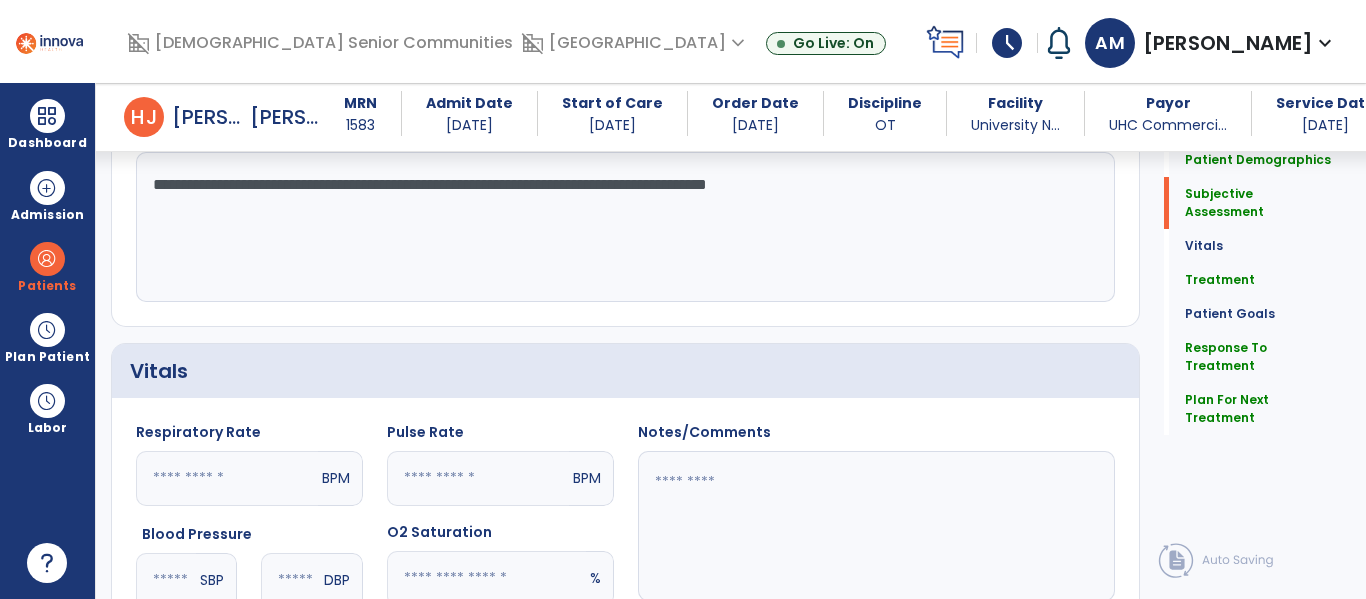 type on "**********" 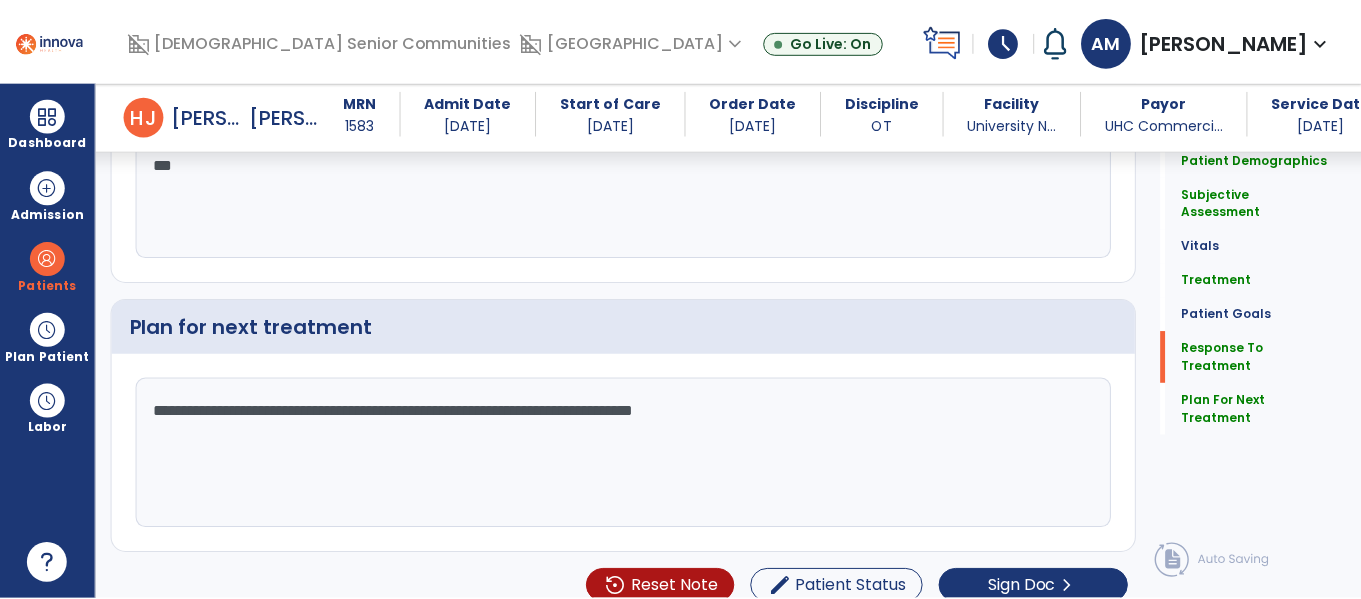 scroll, scrollTop: 2758, scrollLeft: 0, axis: vertical 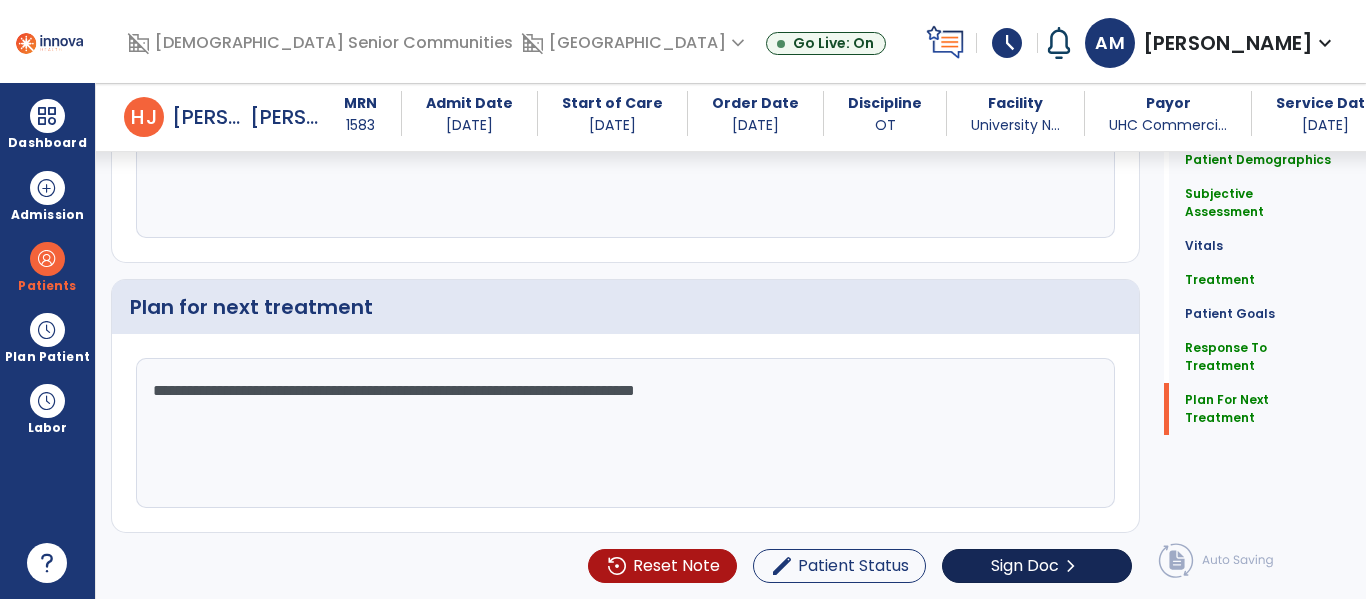 type on "**********" 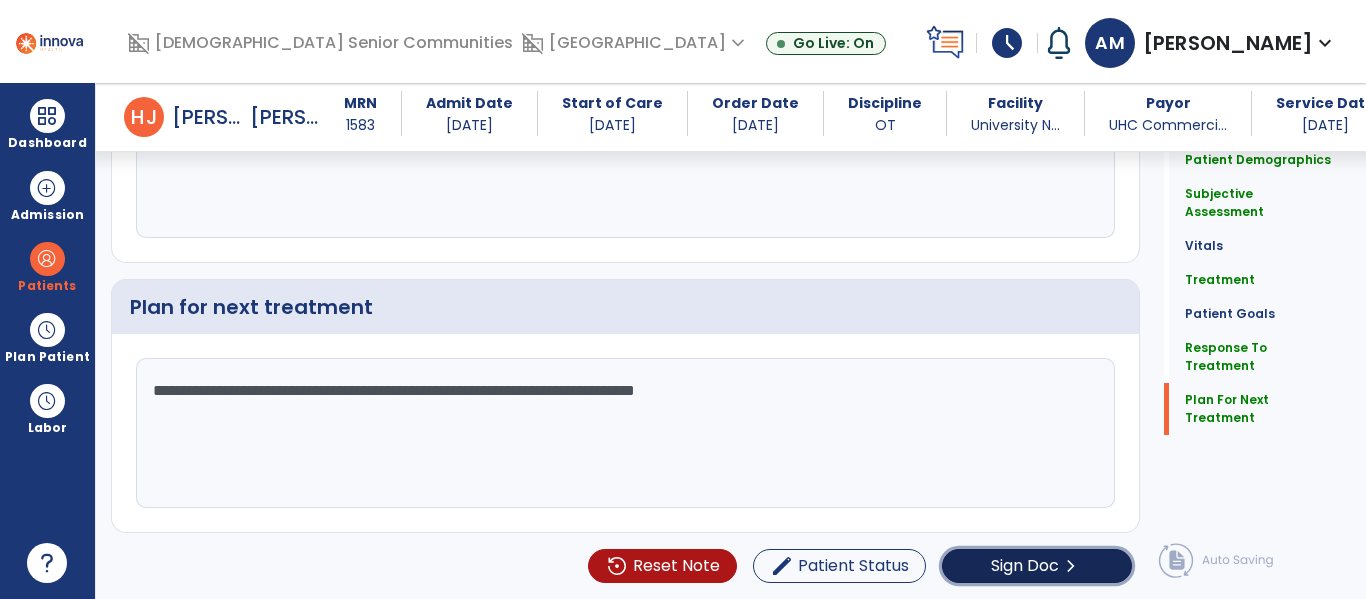 click on "Sign Doc" 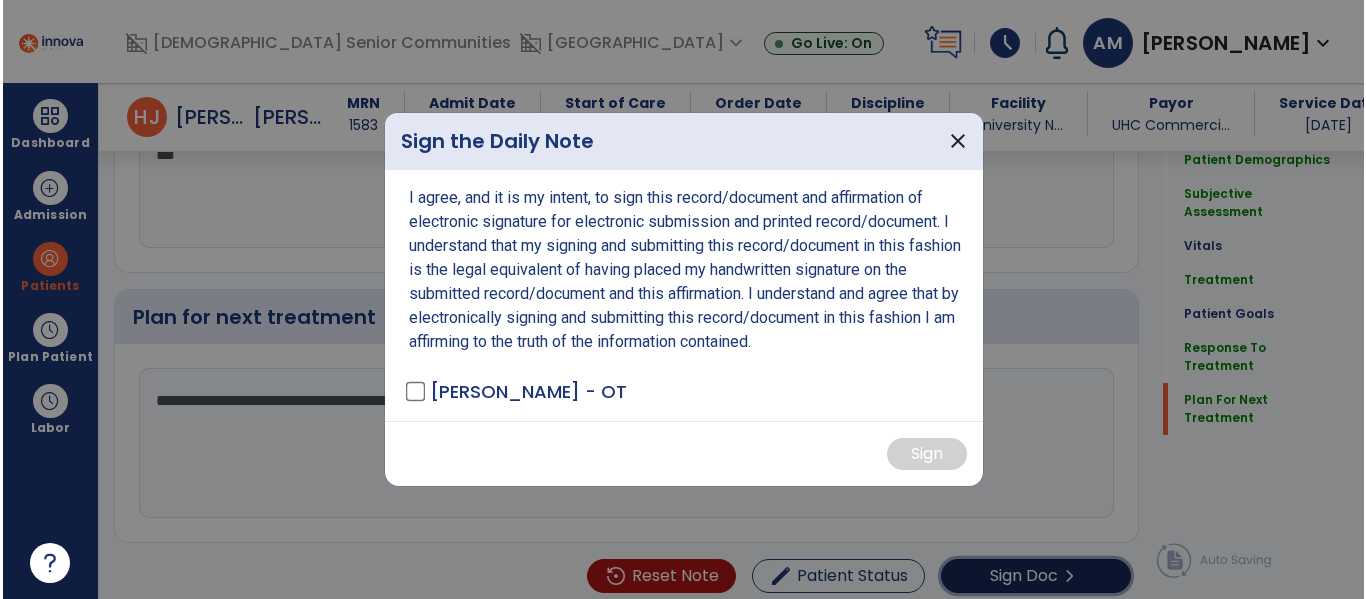 scroll, scrollTop: 2758, scrollLeft: 0, axis: vertical 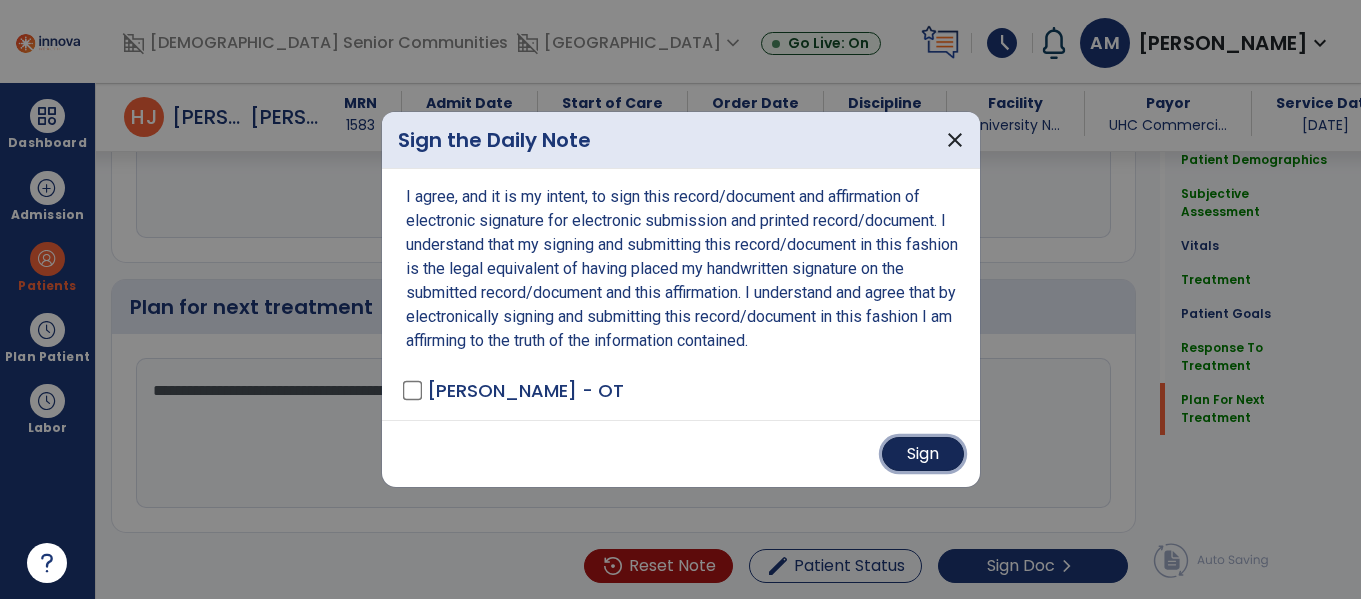 click on "Sign" at bounding box center [923, 454] 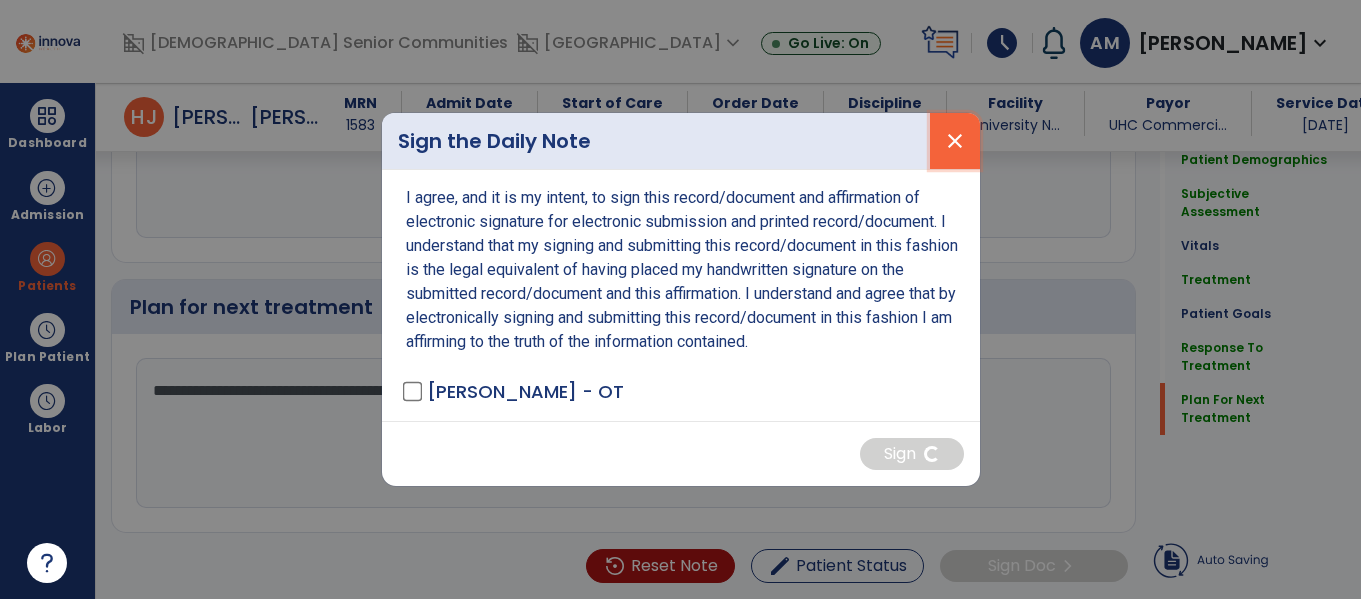 click on "close" at bounding box center [955, 141] 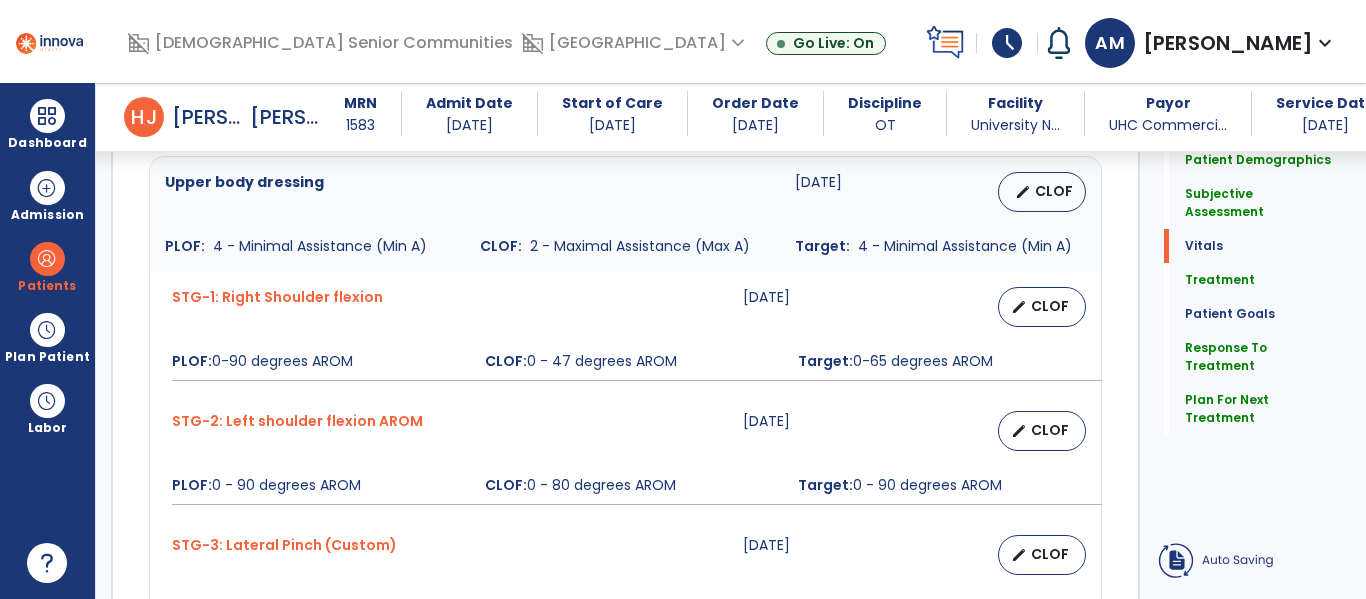 scroll, scrollTop: 0, scrollLeft: 0, axis: both 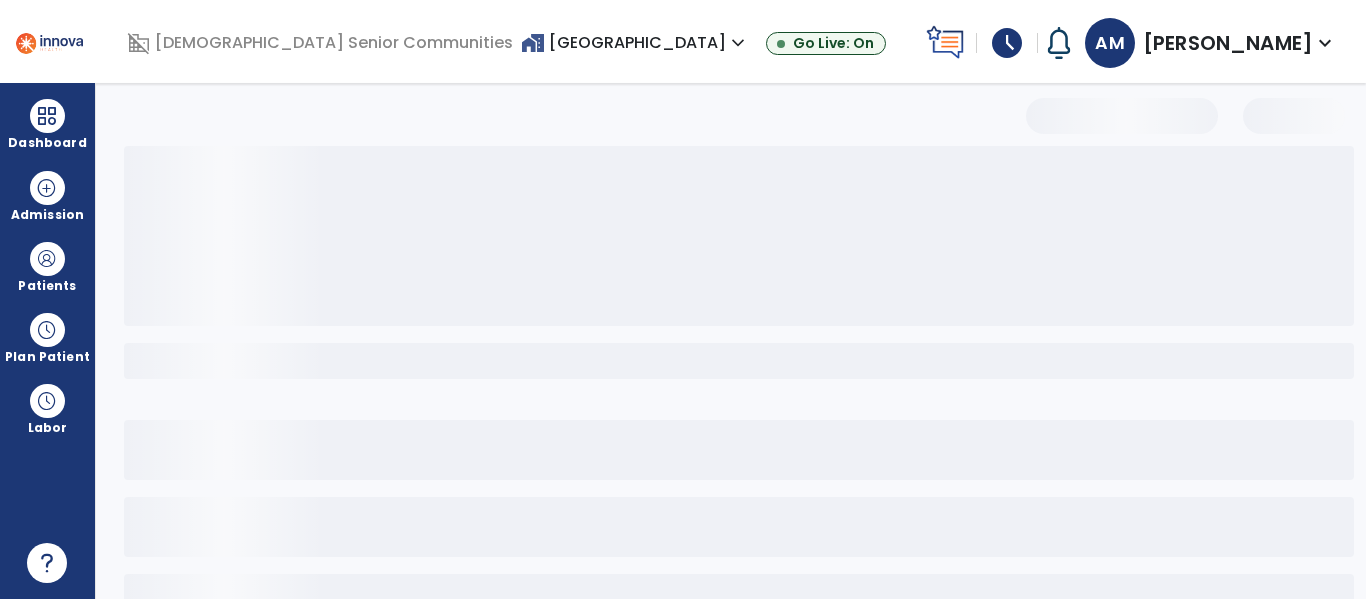 select on "*" 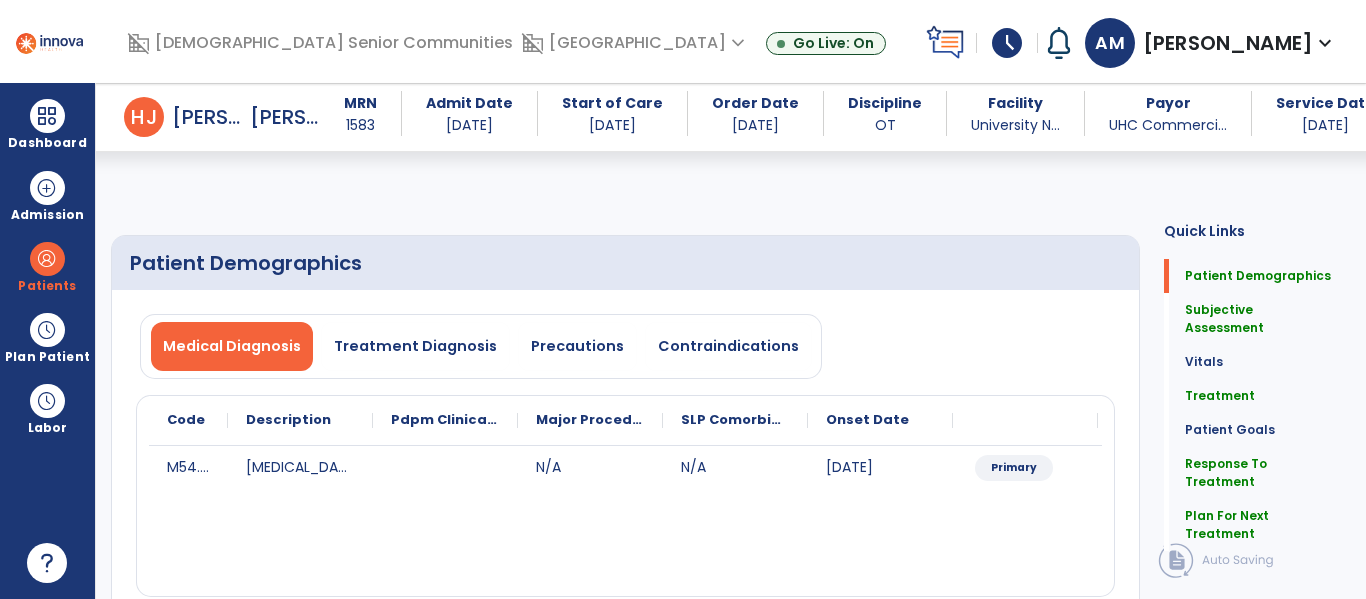 scroll, scrollTop: 0, scrollLeft: 0, axis: both 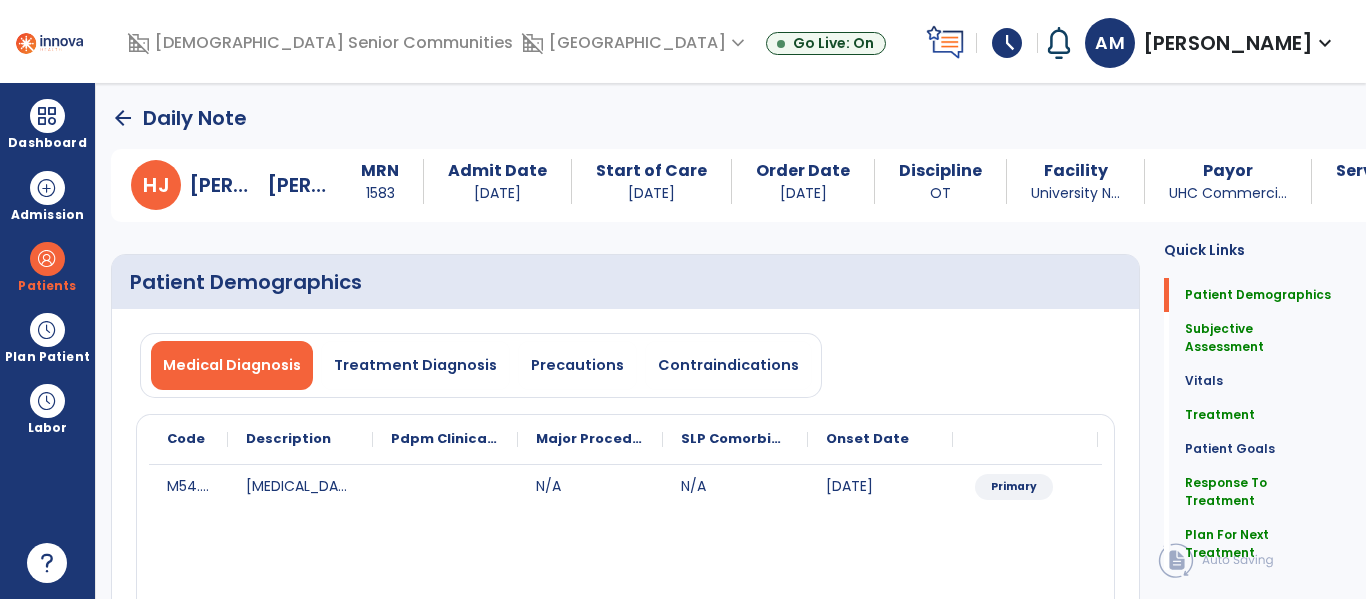 click on "arrow_back" 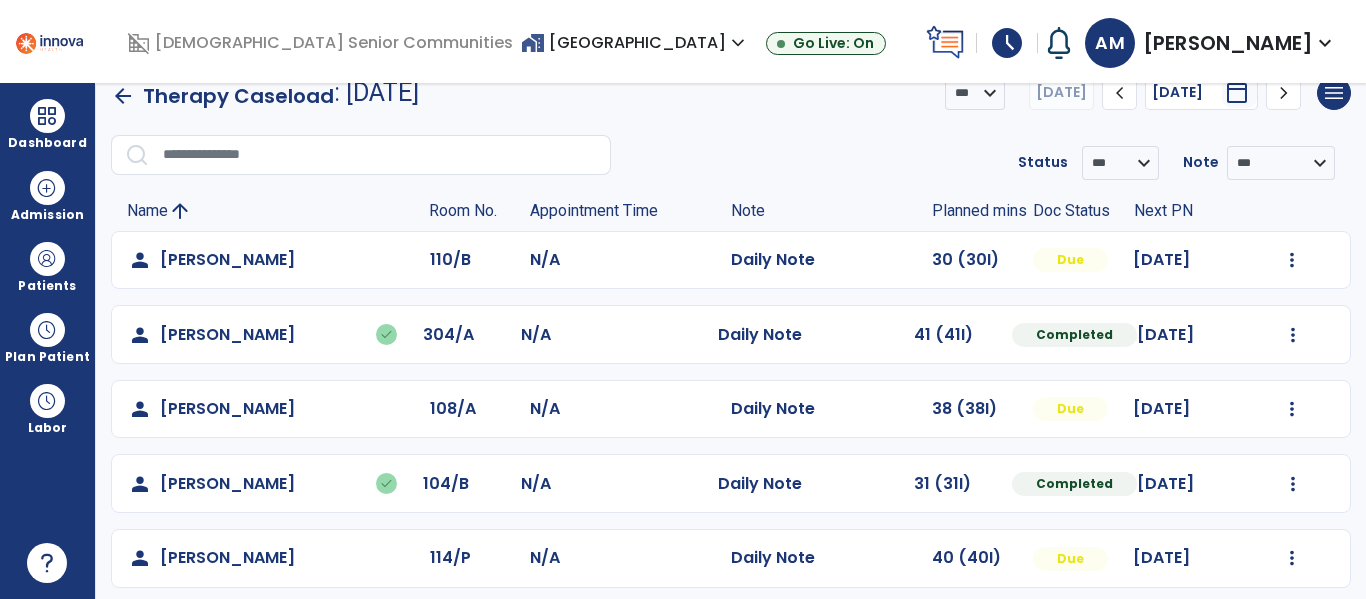 scroll, scrollTop: 0, scrollLeft: 0, axis: both 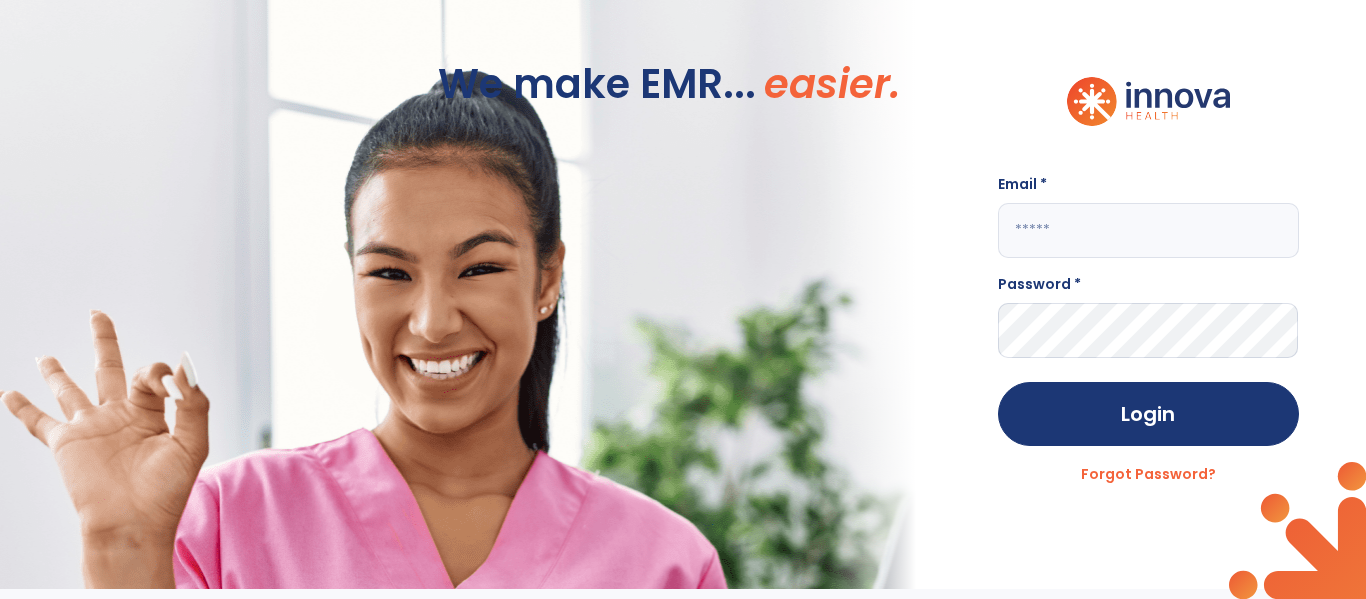 click 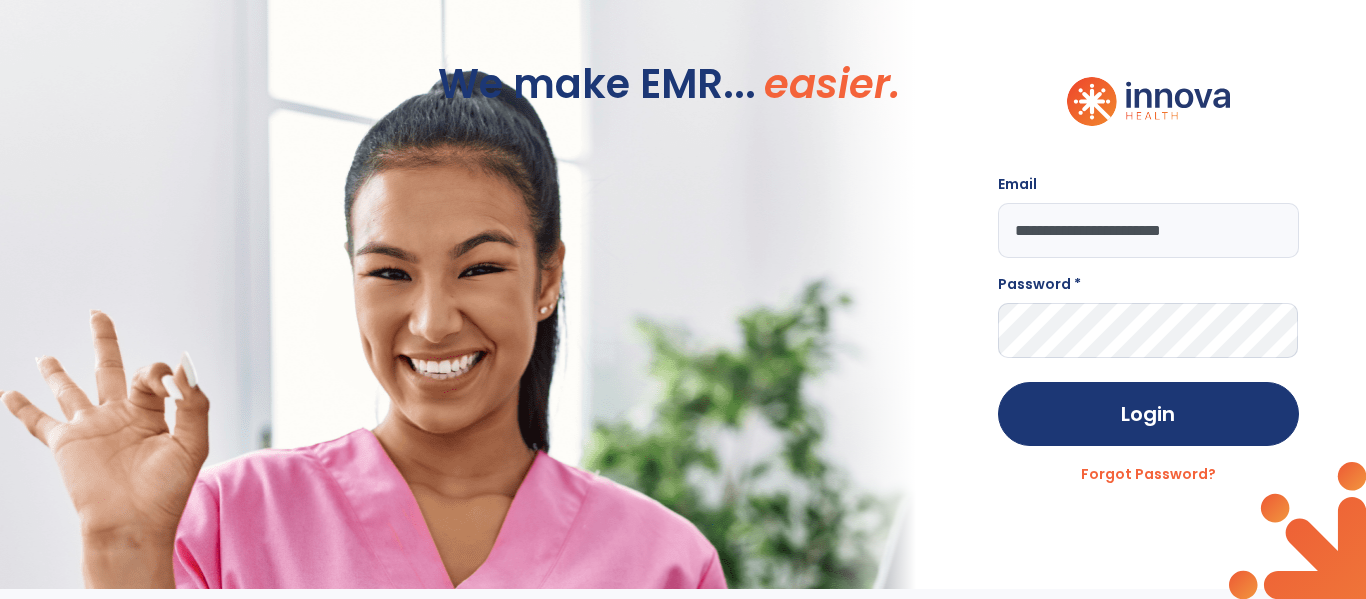 type on "**********" 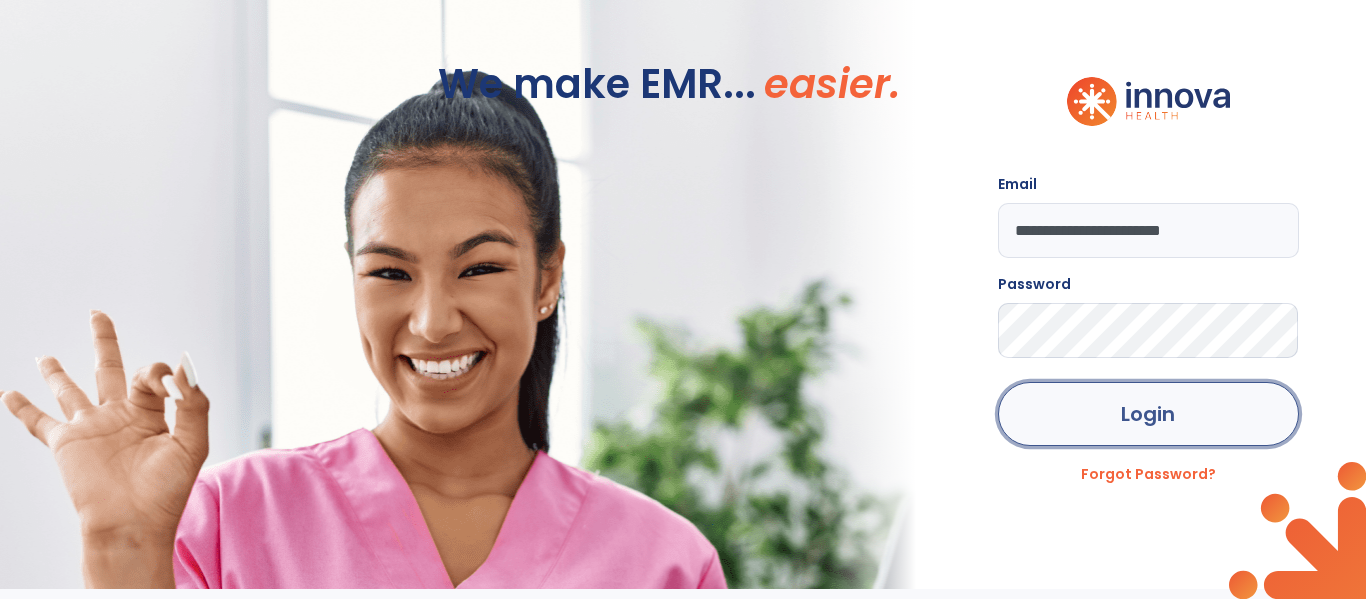 click on "Login" 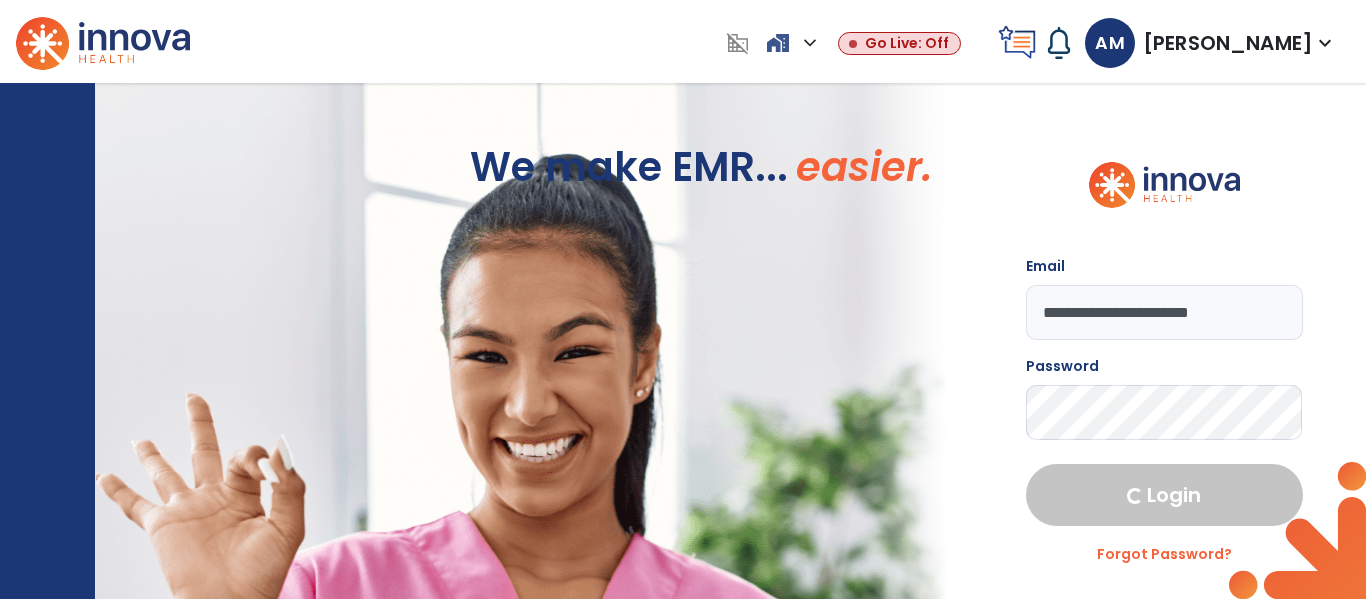 select on "****" 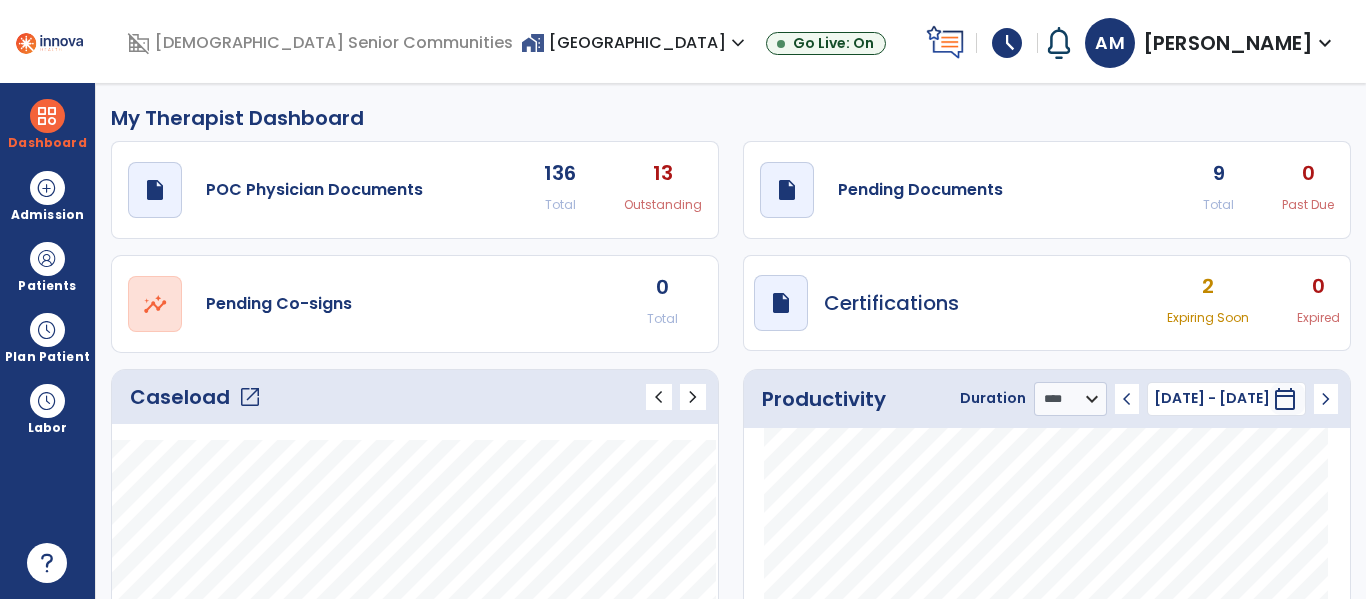 click on "open_in_new" 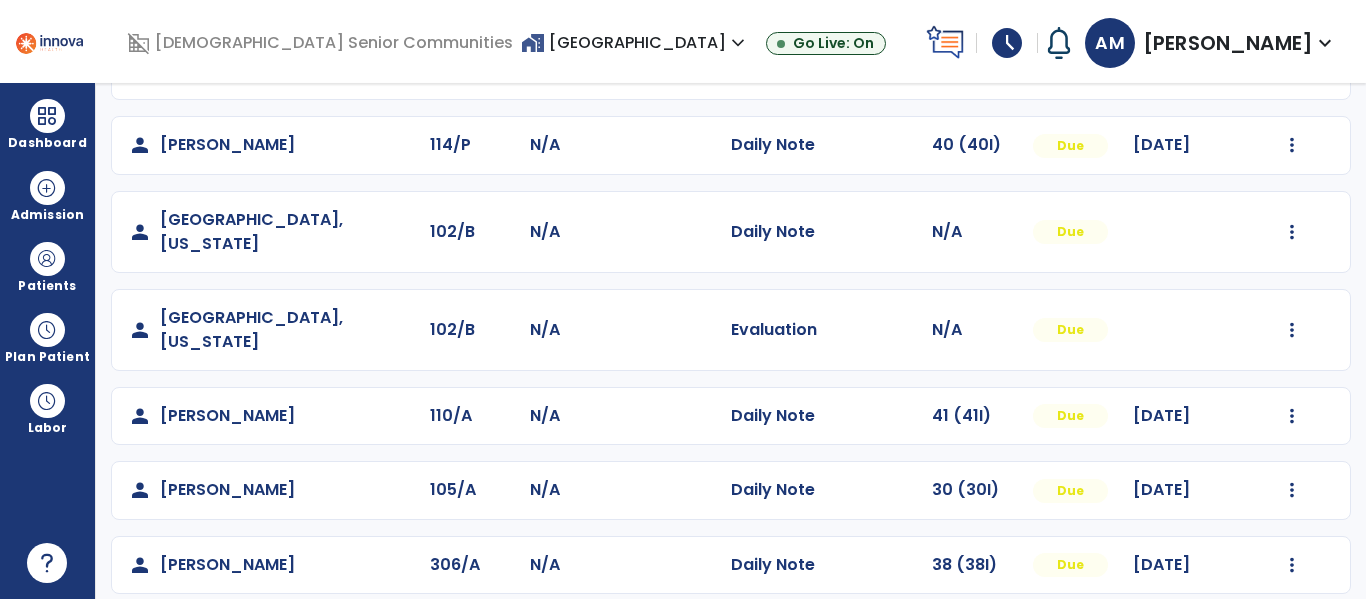scroll, scrollTop: 450, scrollLeft: 0, axis: vertical 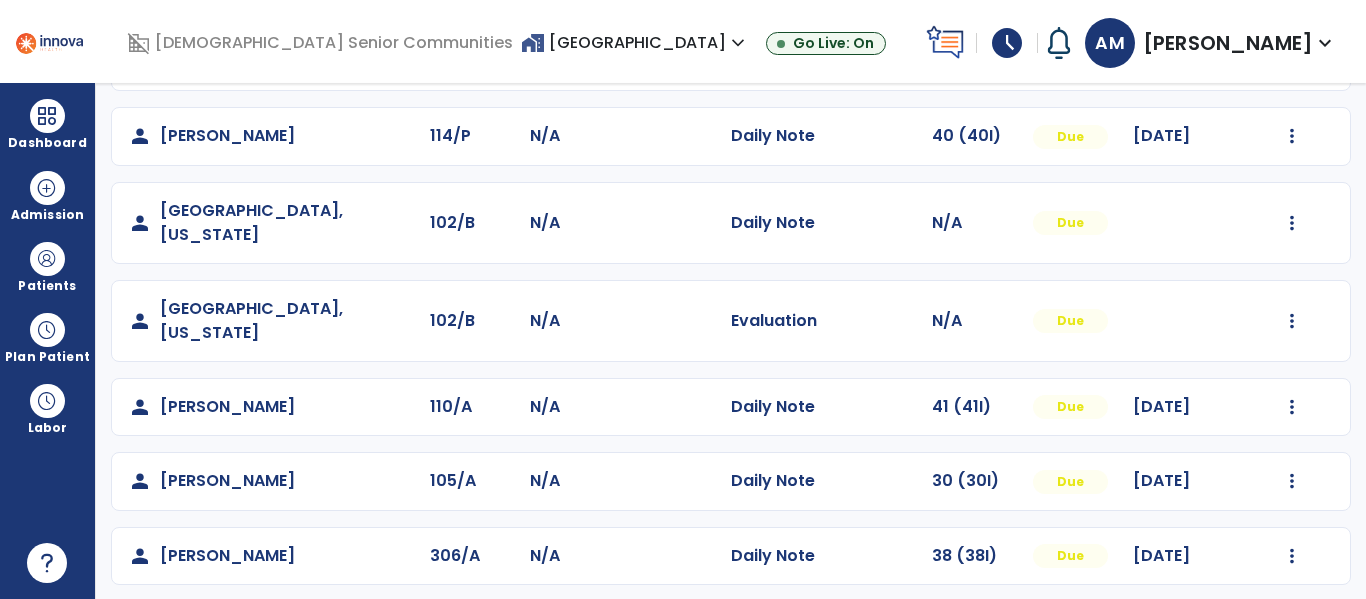 click on "Mark Visit As Complete   Reset Note   Open Document   G + C Mins" 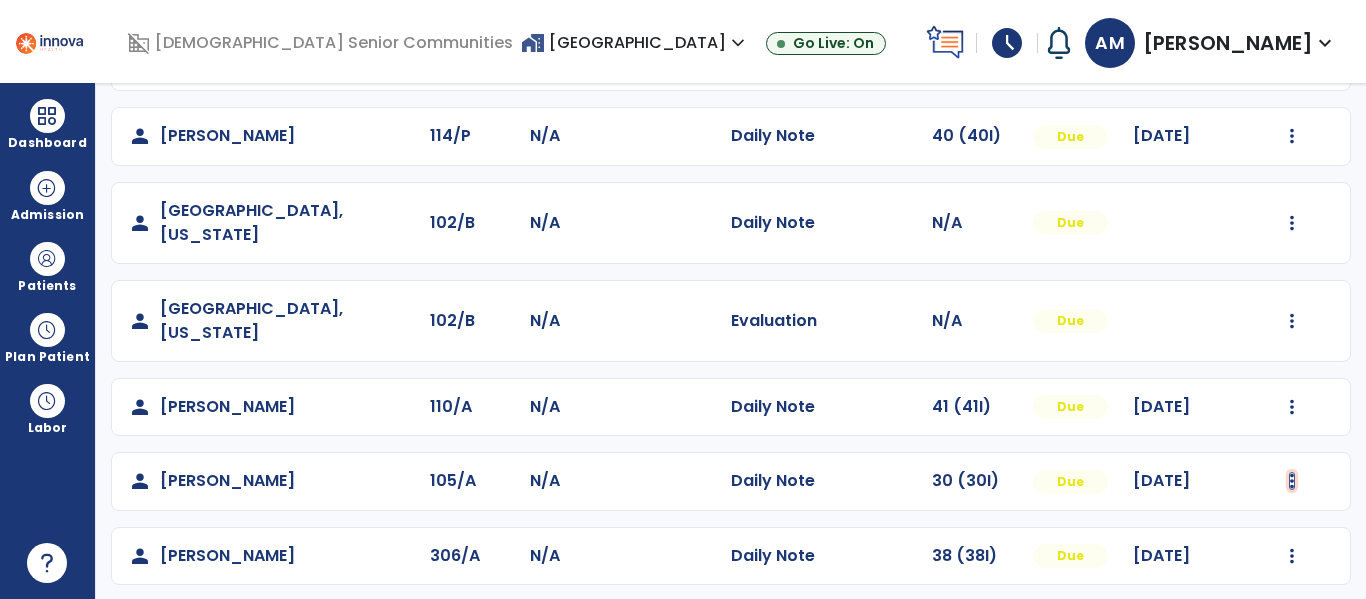 click at bounding box center [1292, -162] 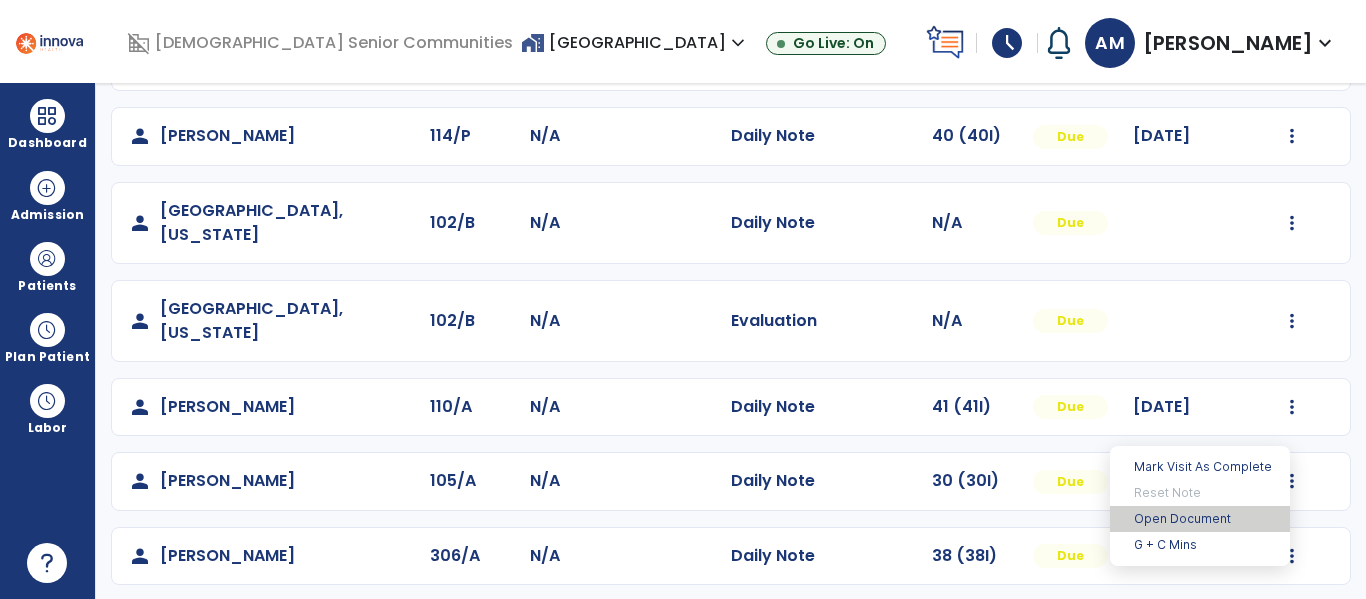 click on "Open Document" at bounding box center [1200, 519] 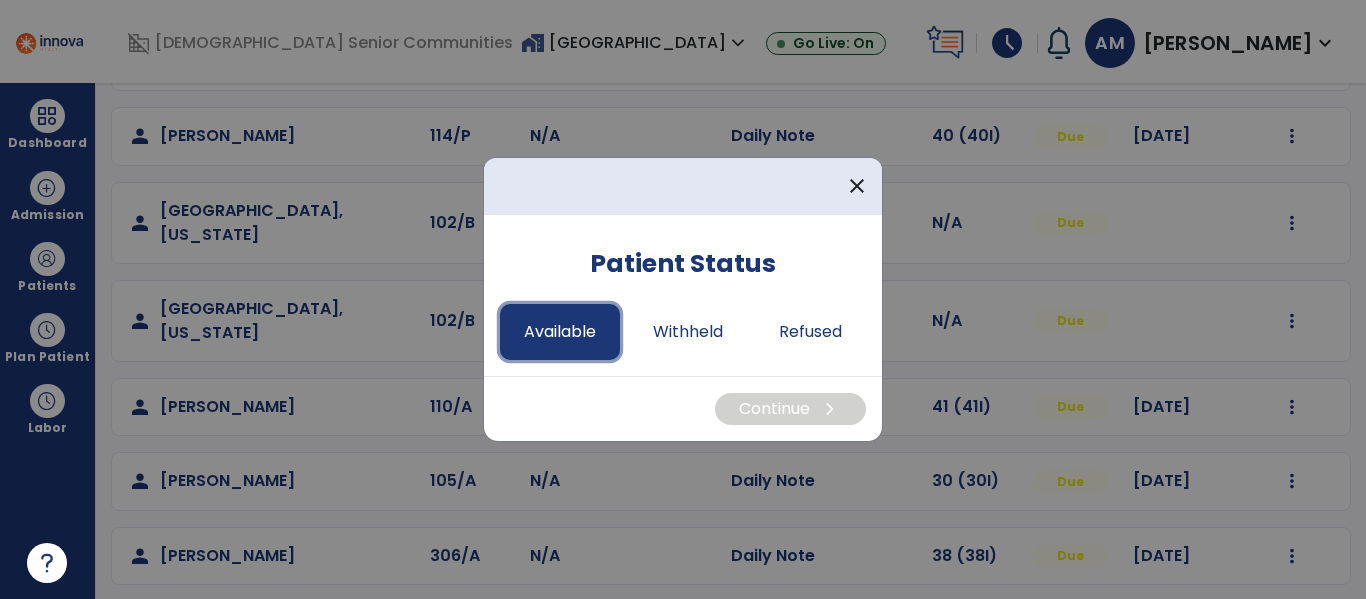 click on "Available" at bounding box center [560, 332] 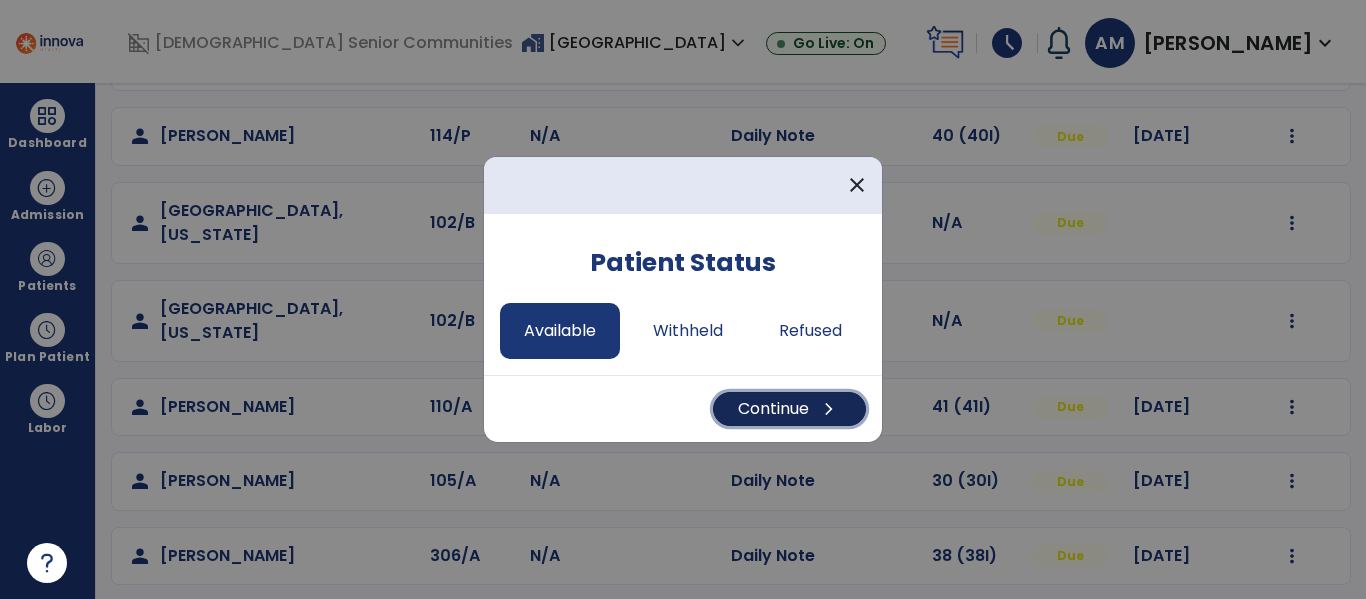 click on "Continue   chevron_right" at bounding box center (789, 409) 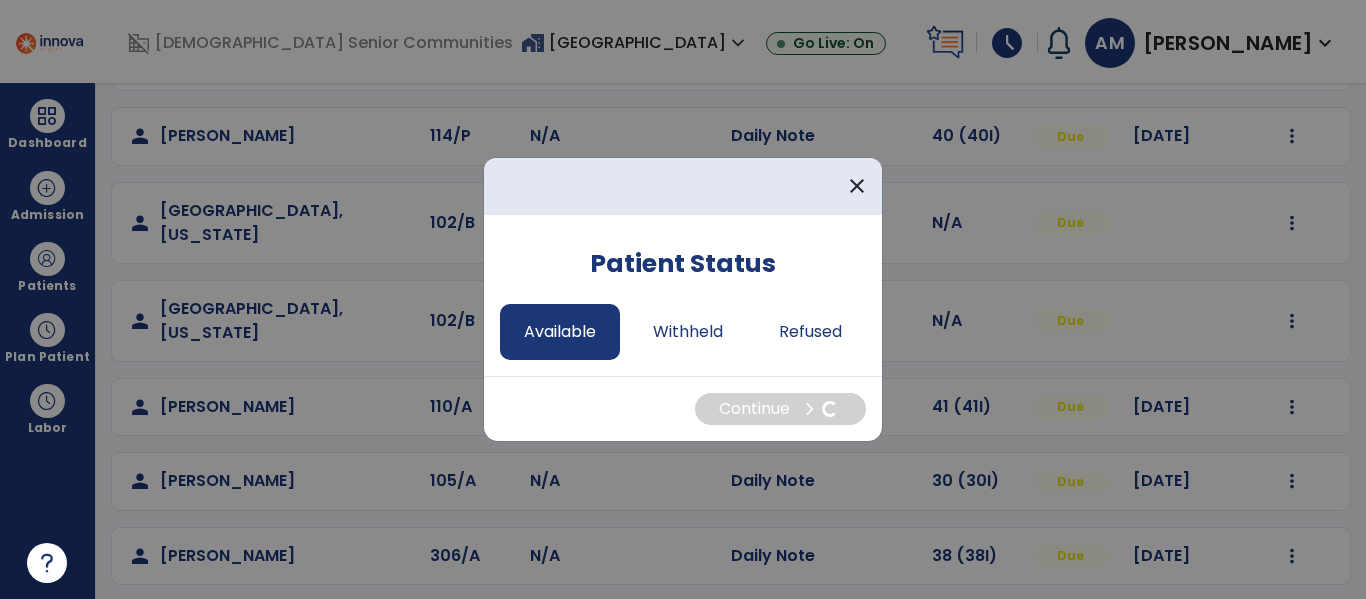 select on "*" 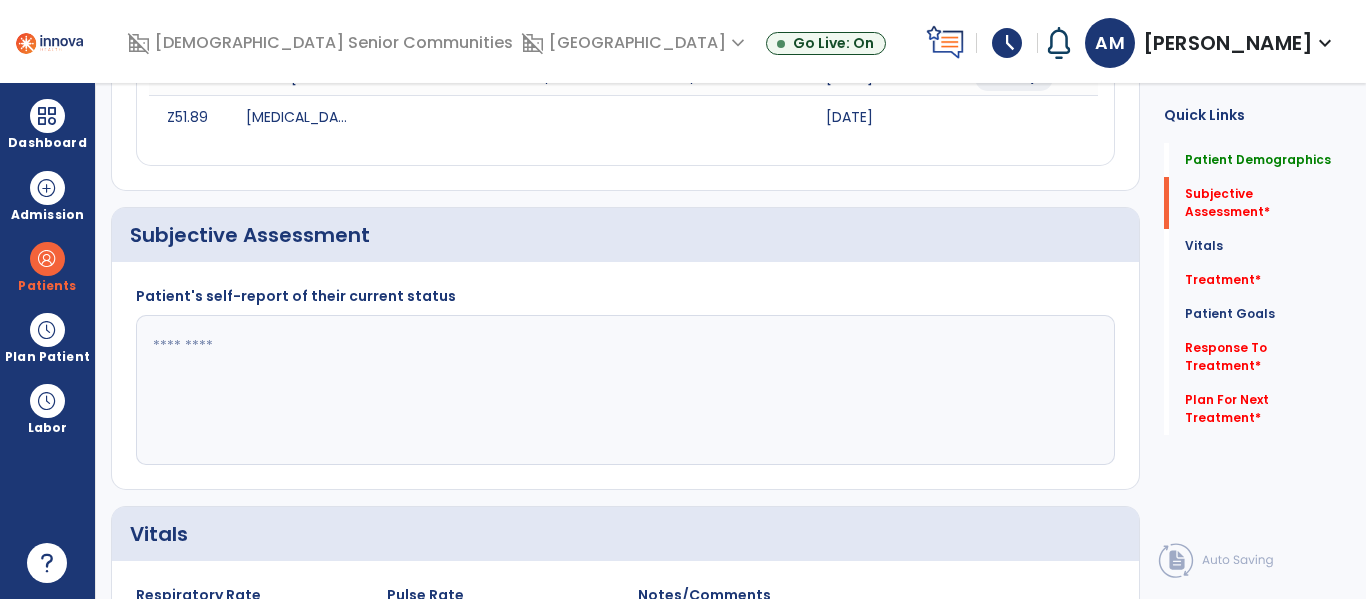 click 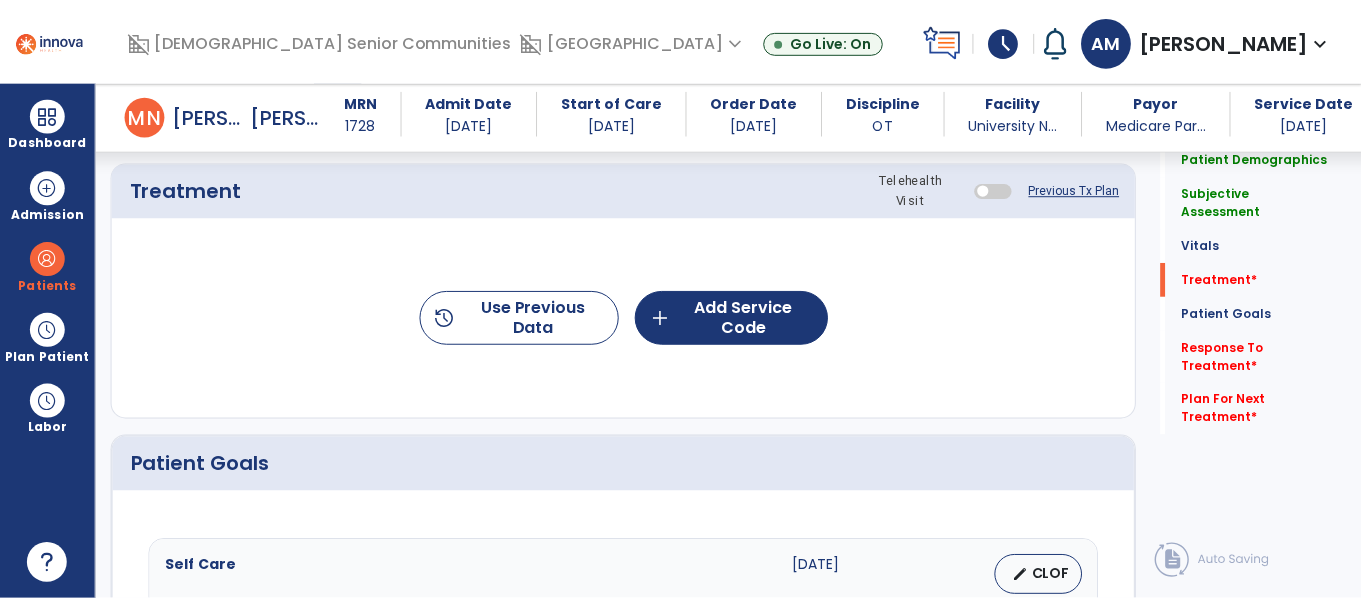 scroll, scrollTop: 1176, scrollLeft: 0, axis: vertical 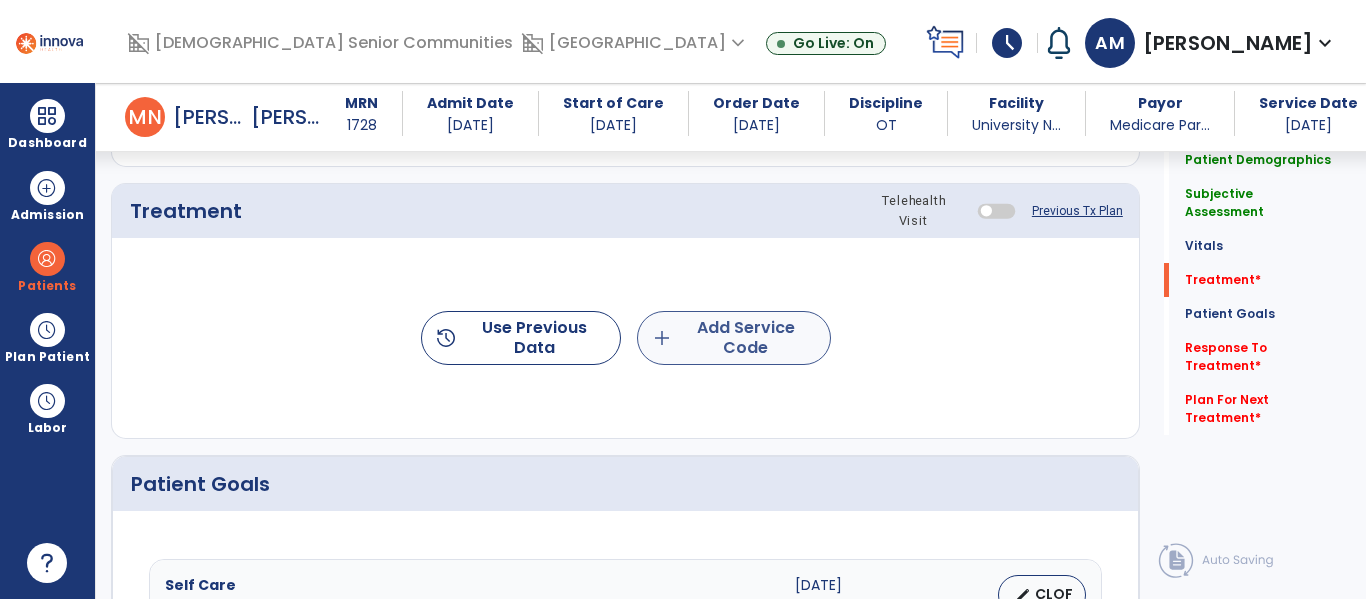 type on "**********" 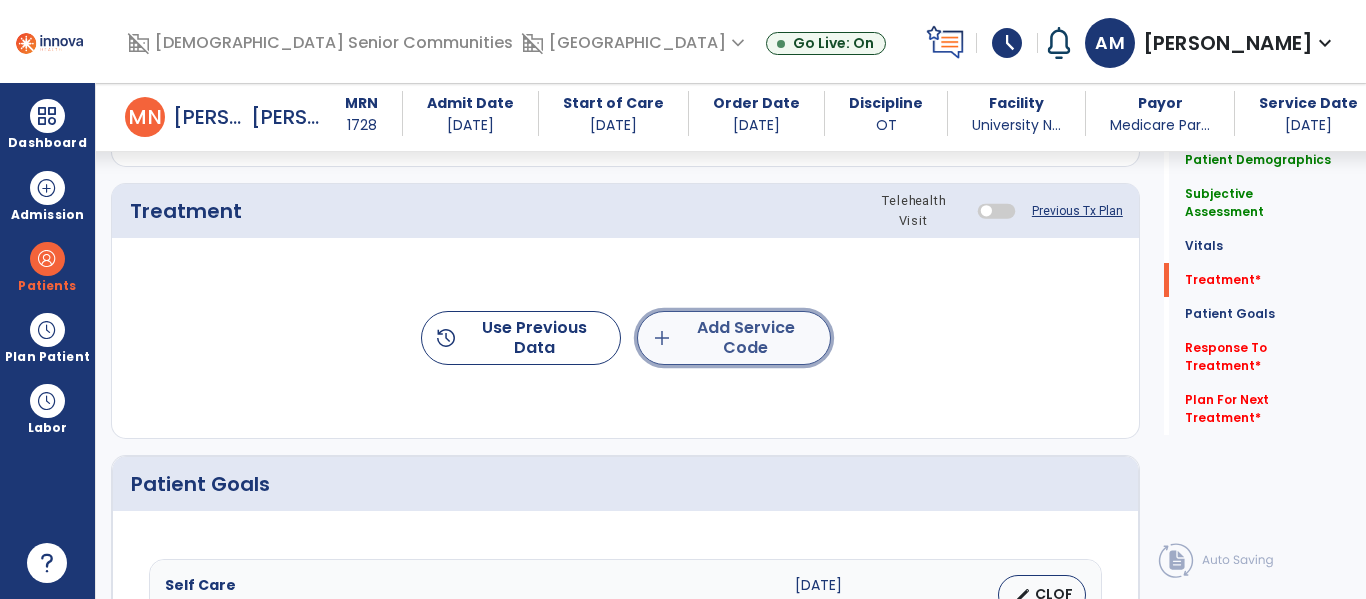 click on "add" 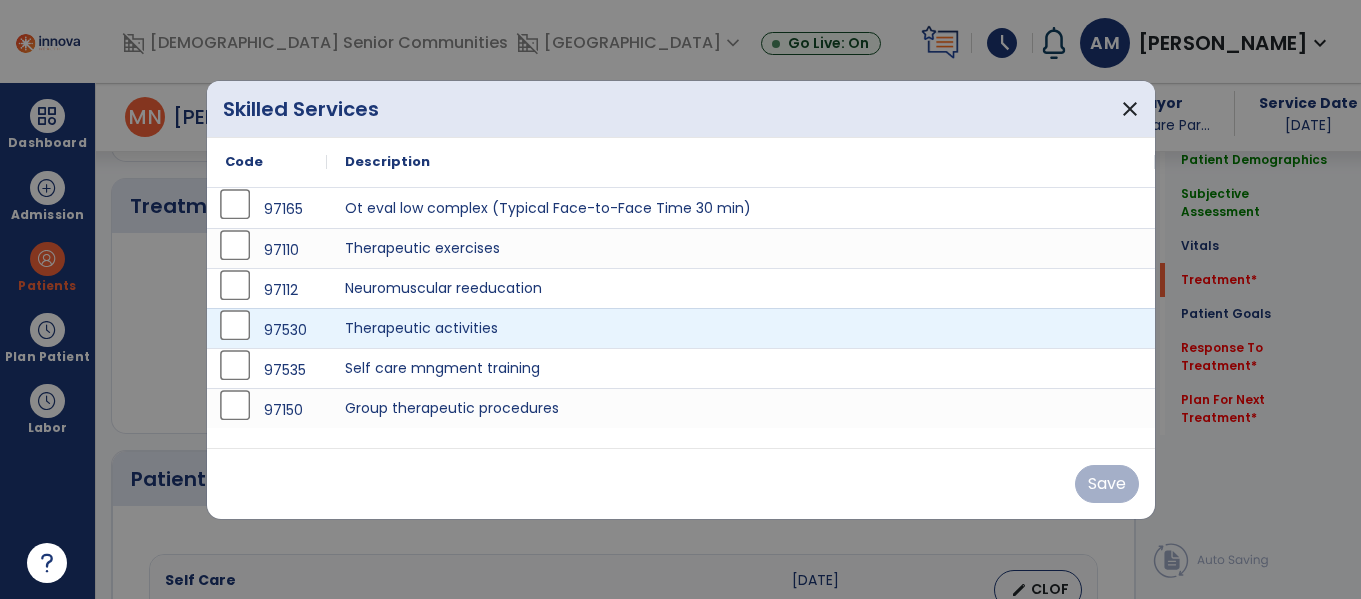 scroll, scrollTop: 1176, scrollLeft: 0, axis: vertical 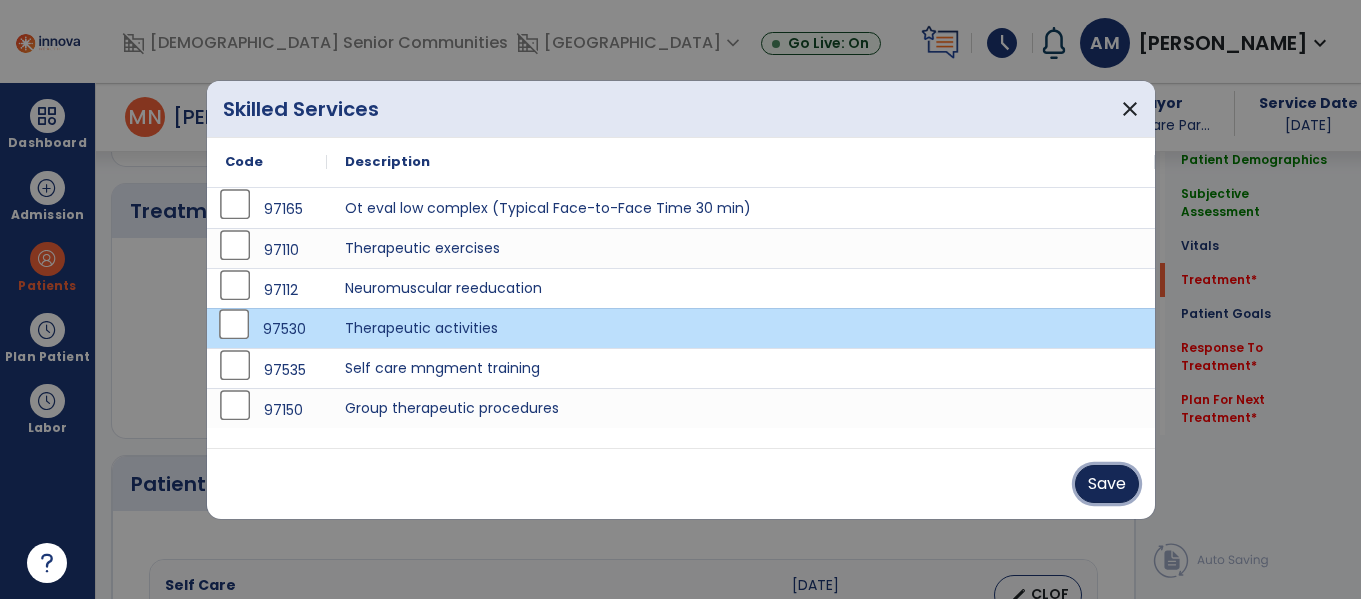 click on "Save" at bounding box center [1107, 484] 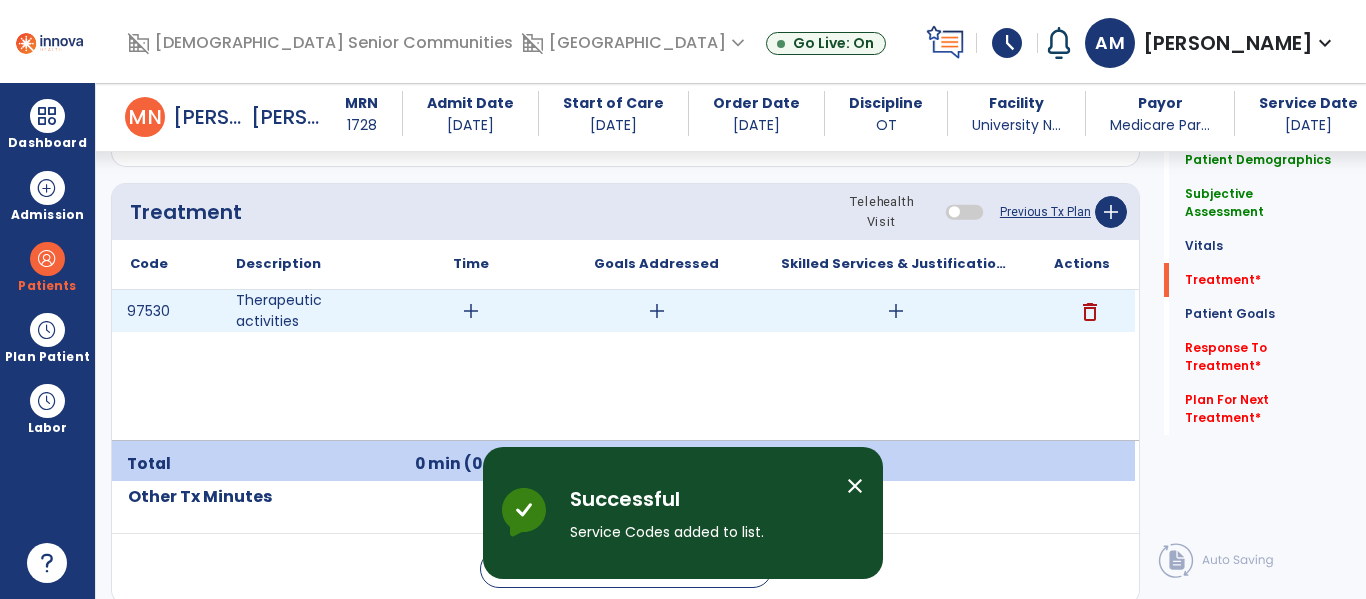 click on "add" at bounding box center [471, 311] 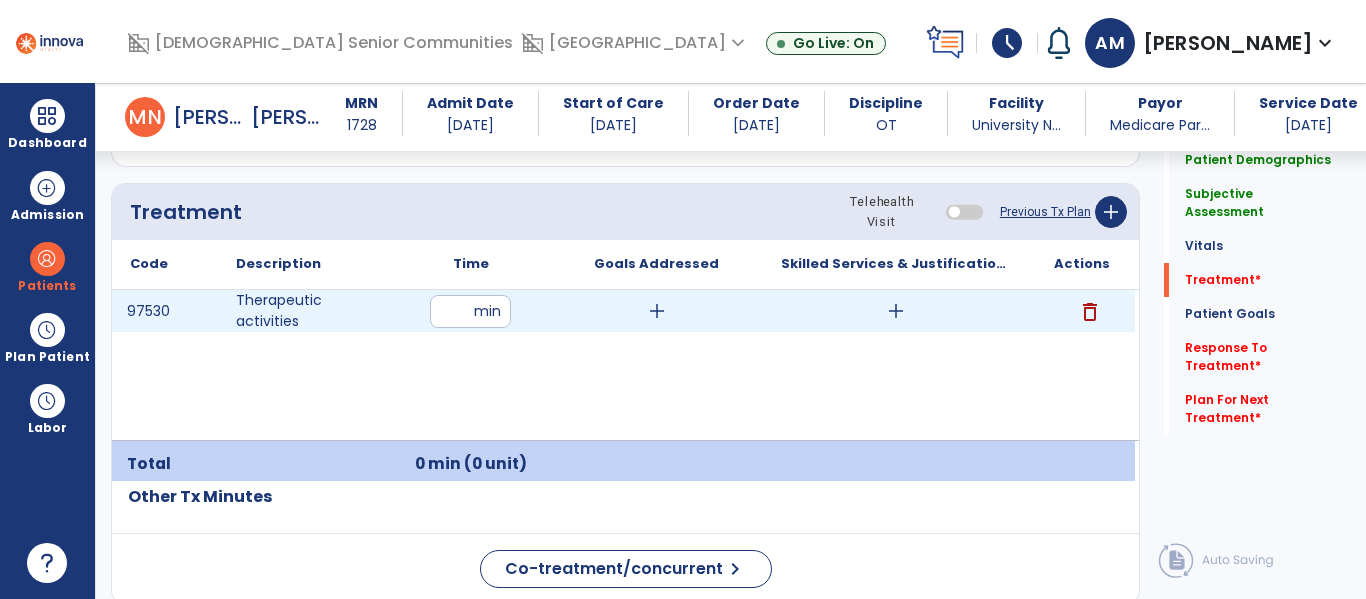 type on "**" 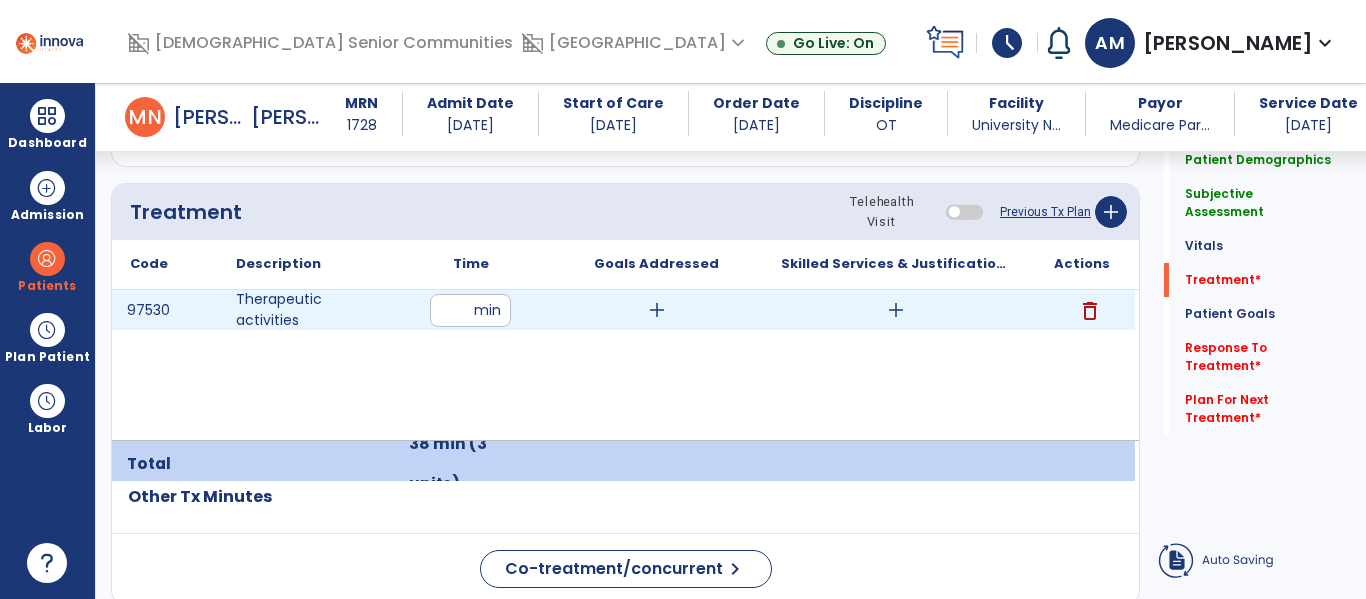 click on "add" at bounding box center (657, 310) 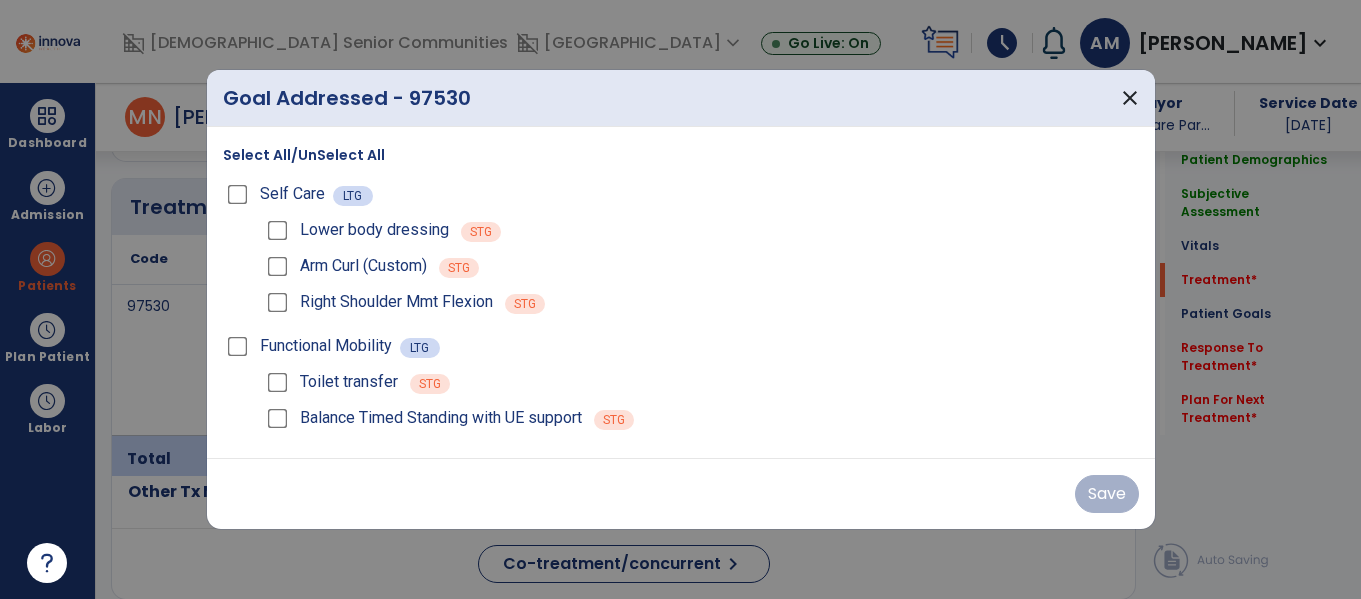 scroll, scrollTop: 1176, scrollLeft: 0, axis: vertical 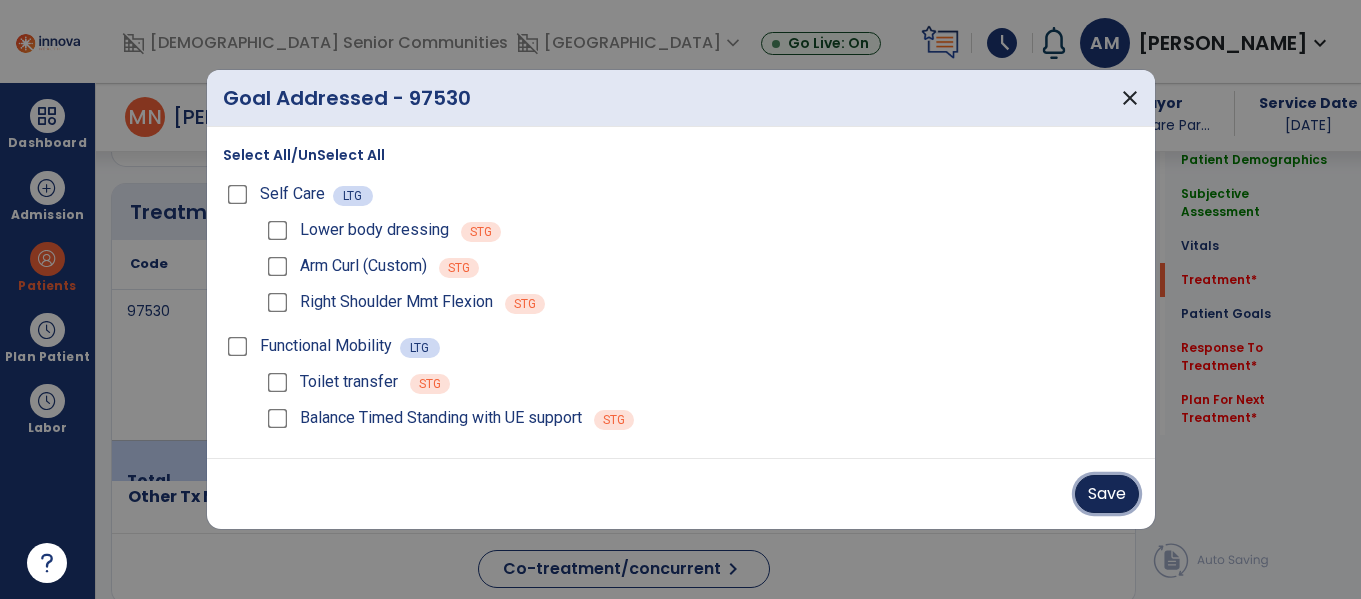 click on "Save" at bounding box center [1107, 494] 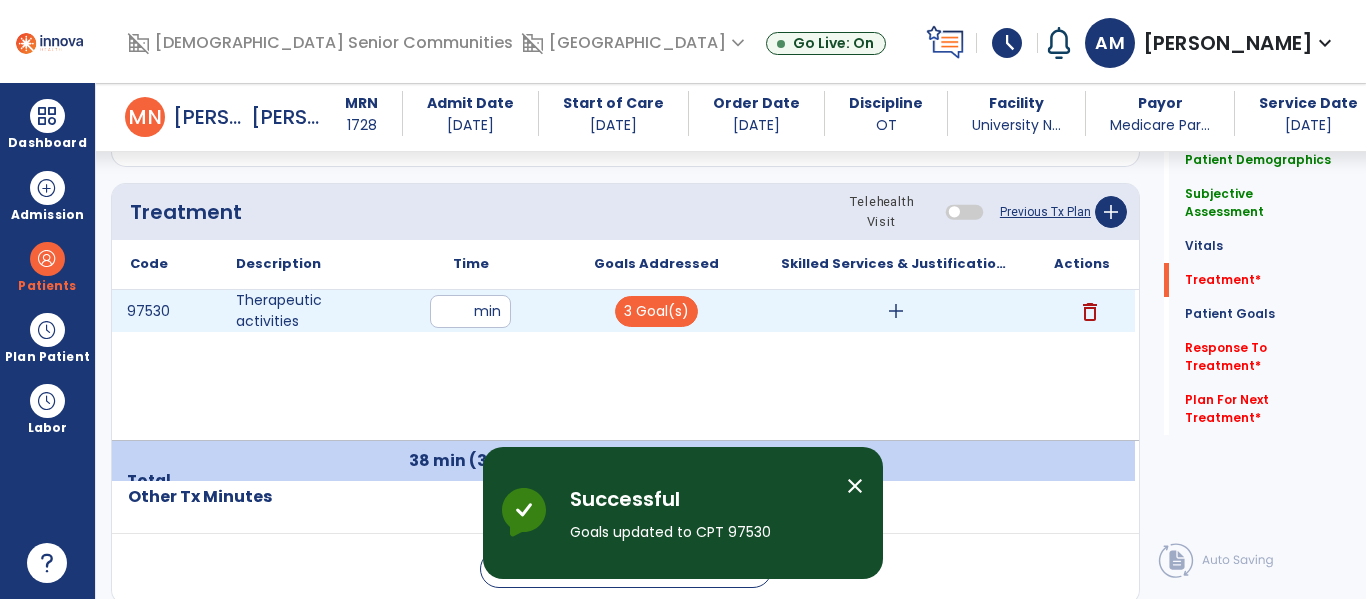 click on "add" at bounding box center [896, 311] 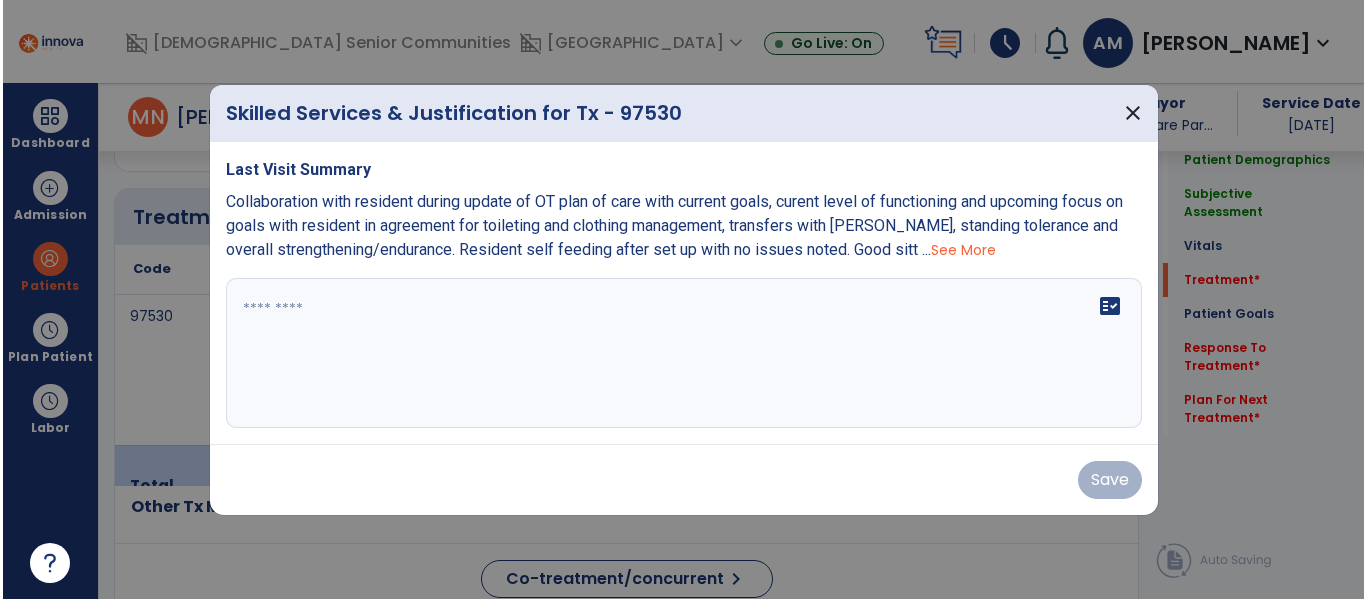 scroll, scrollTop: 1176, scrollLeft: 0, axis: vertical 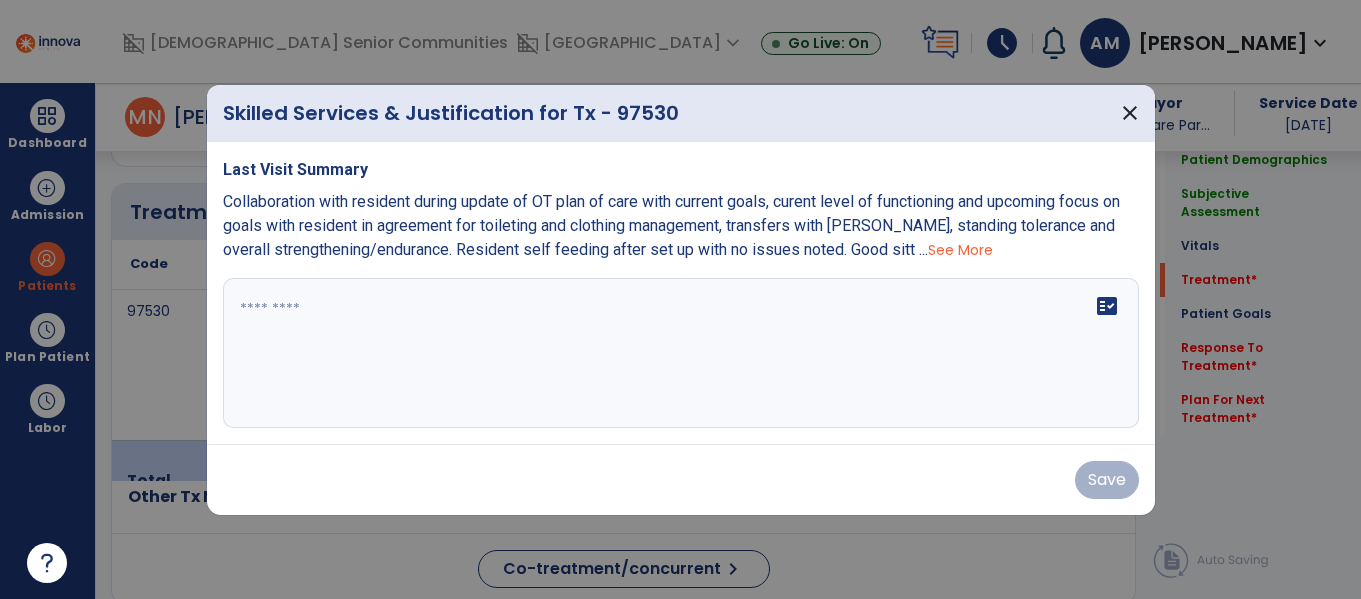 click at bounding box center [681, 353] 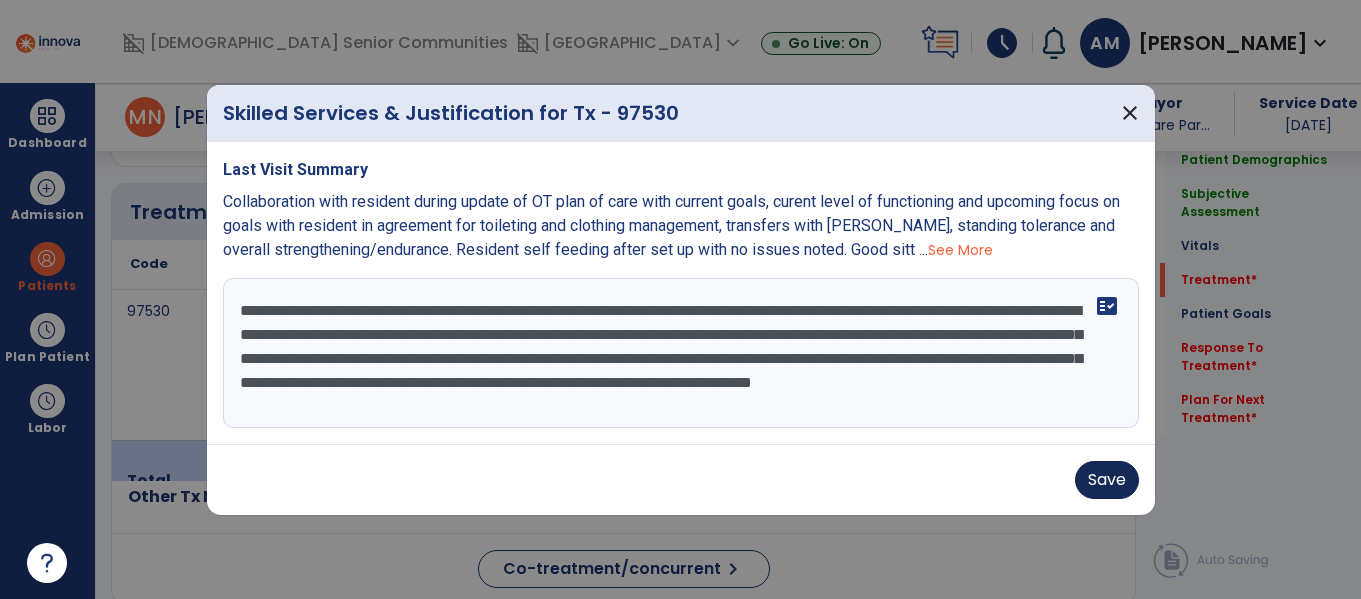 type on "**********" 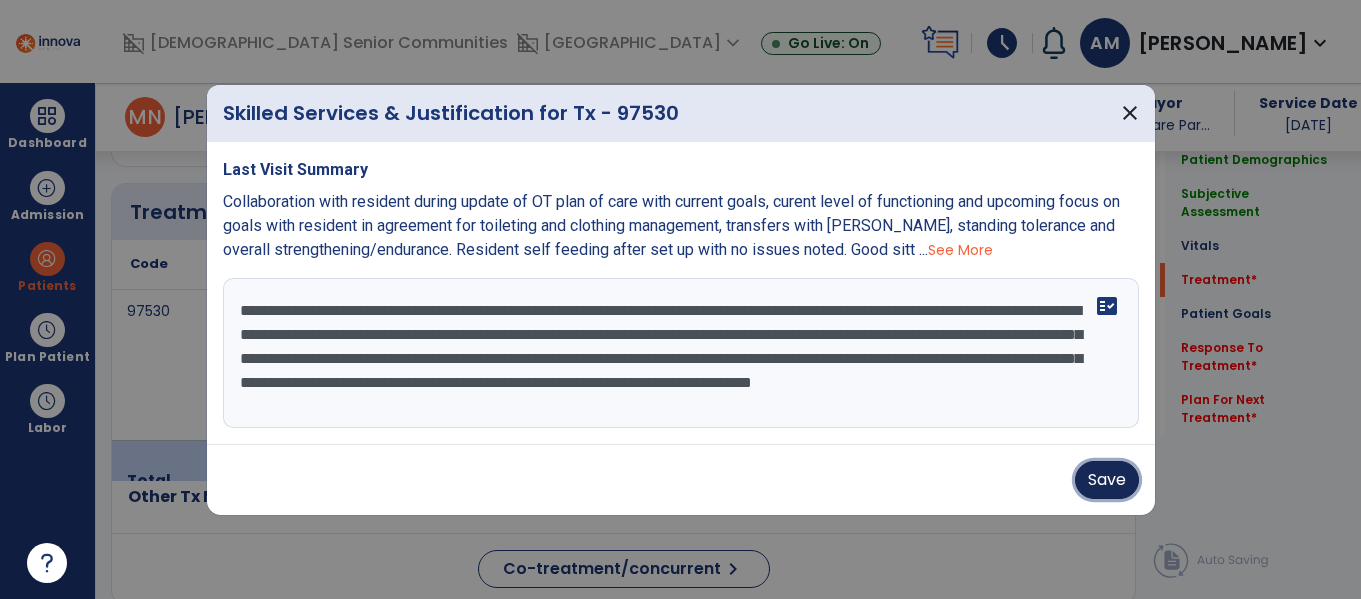 click on "Save" at bounding box center (1107, 480) 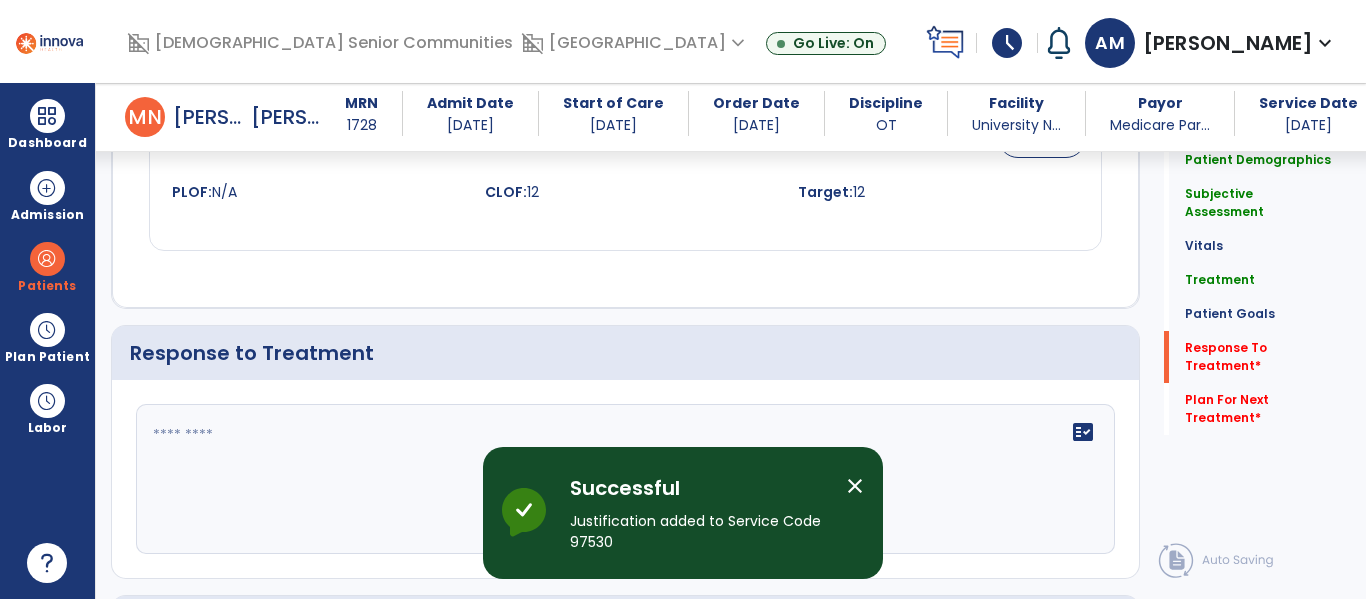 scroll, scrollTop: 2742, scrollLeft: 0, axis: vertical 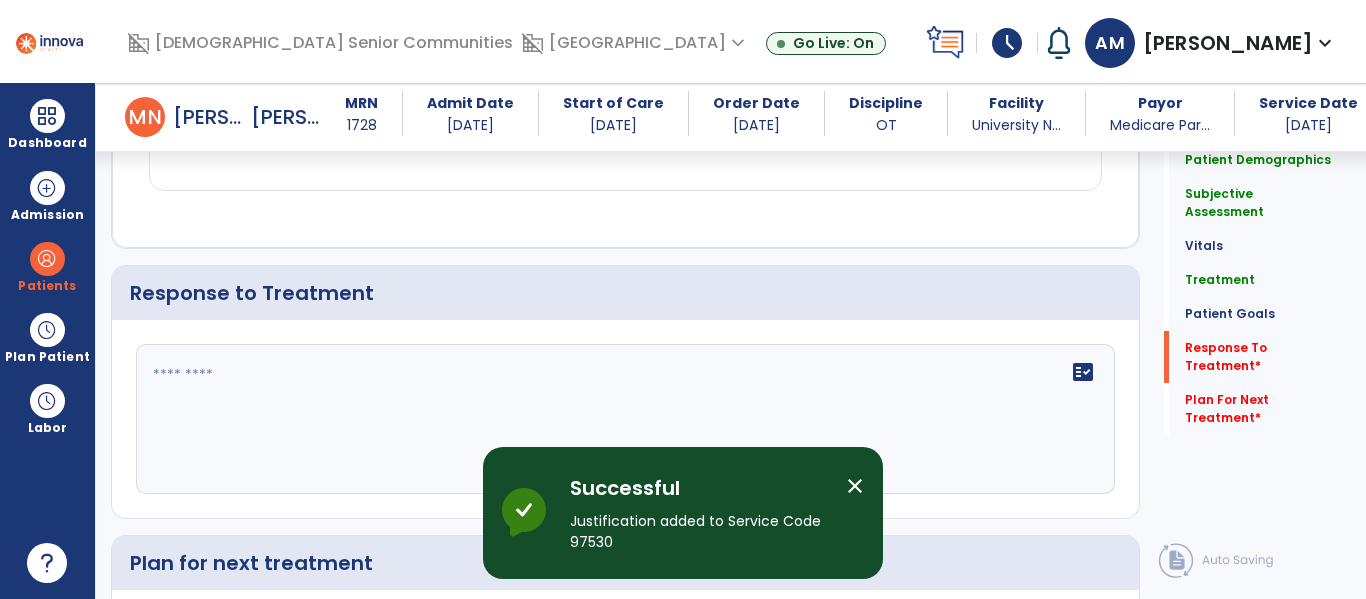 click 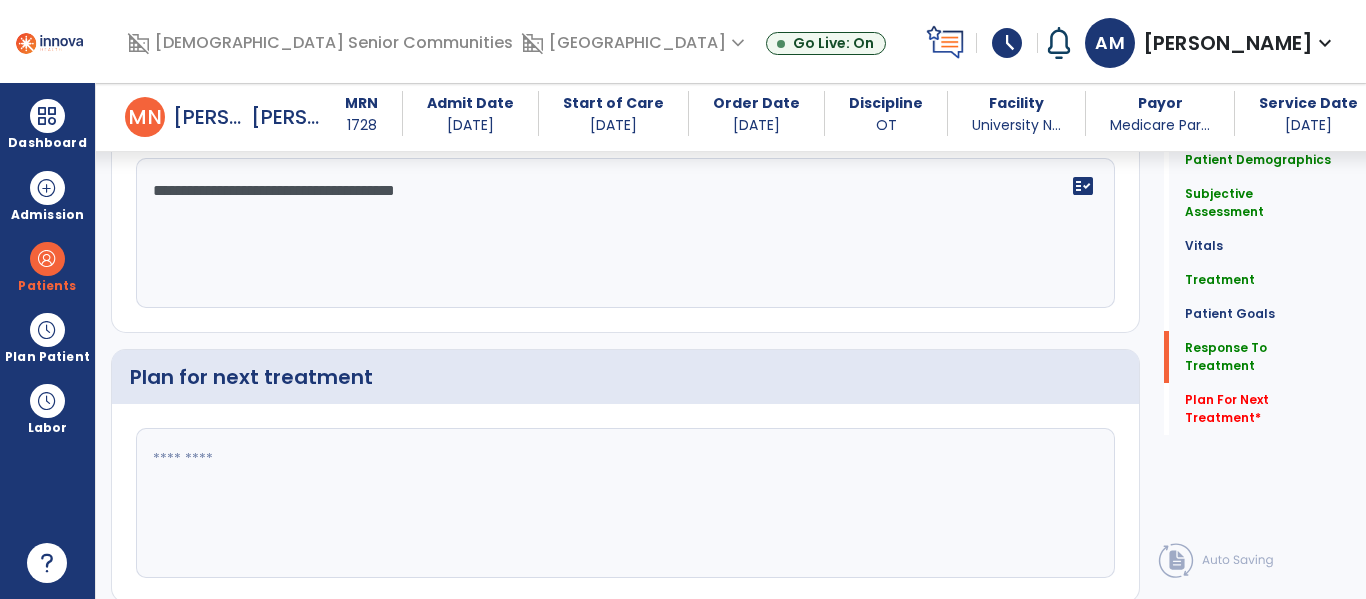 scroll, scrollTop: 2938, scrollLeft: 0, axis: vertical 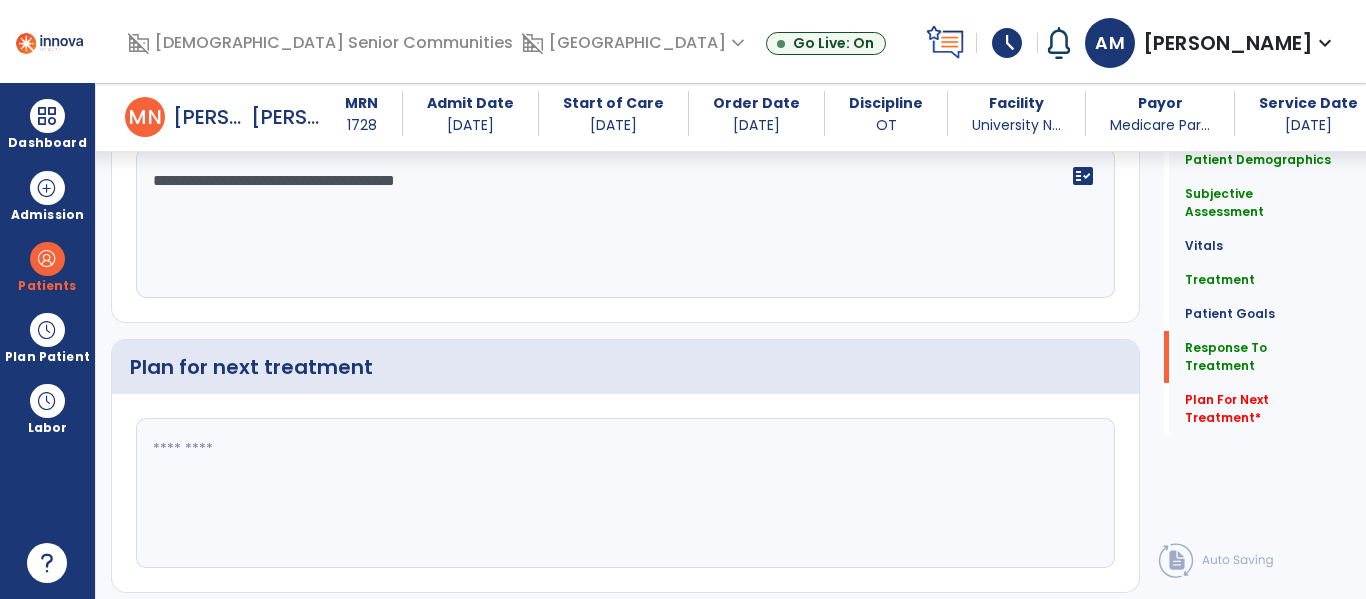 type on "**********" 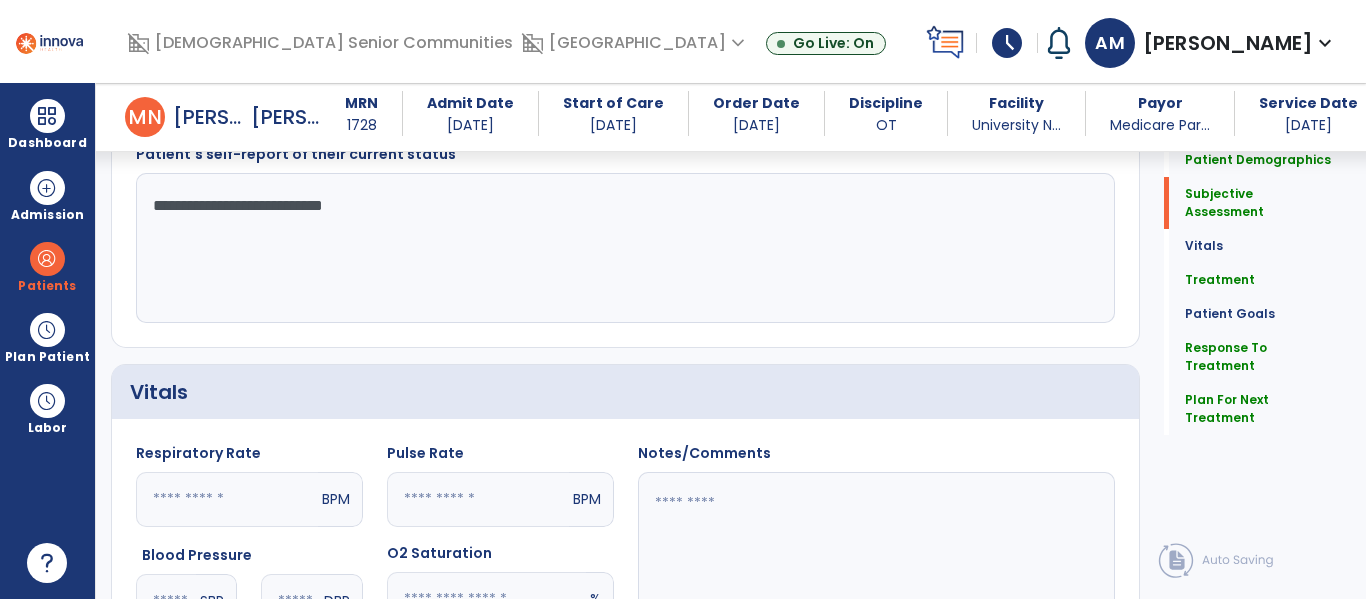scroll, scrollTop: 566, scrollLeft: 0, axis: vertical 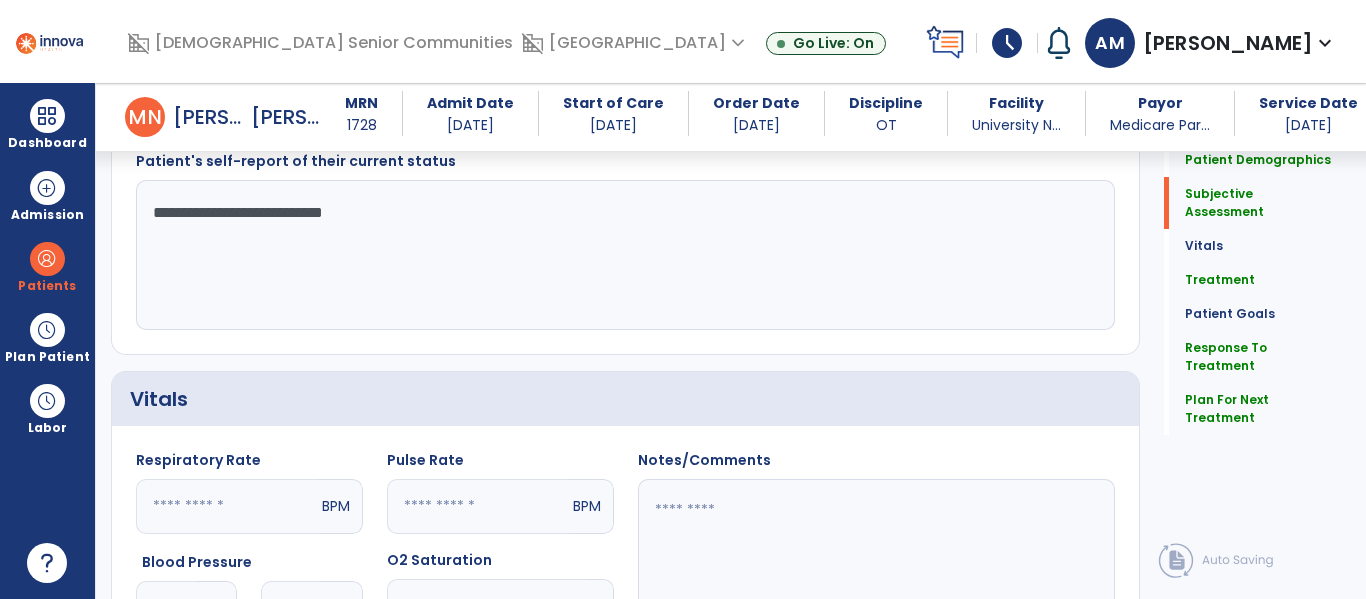 type on "**********" 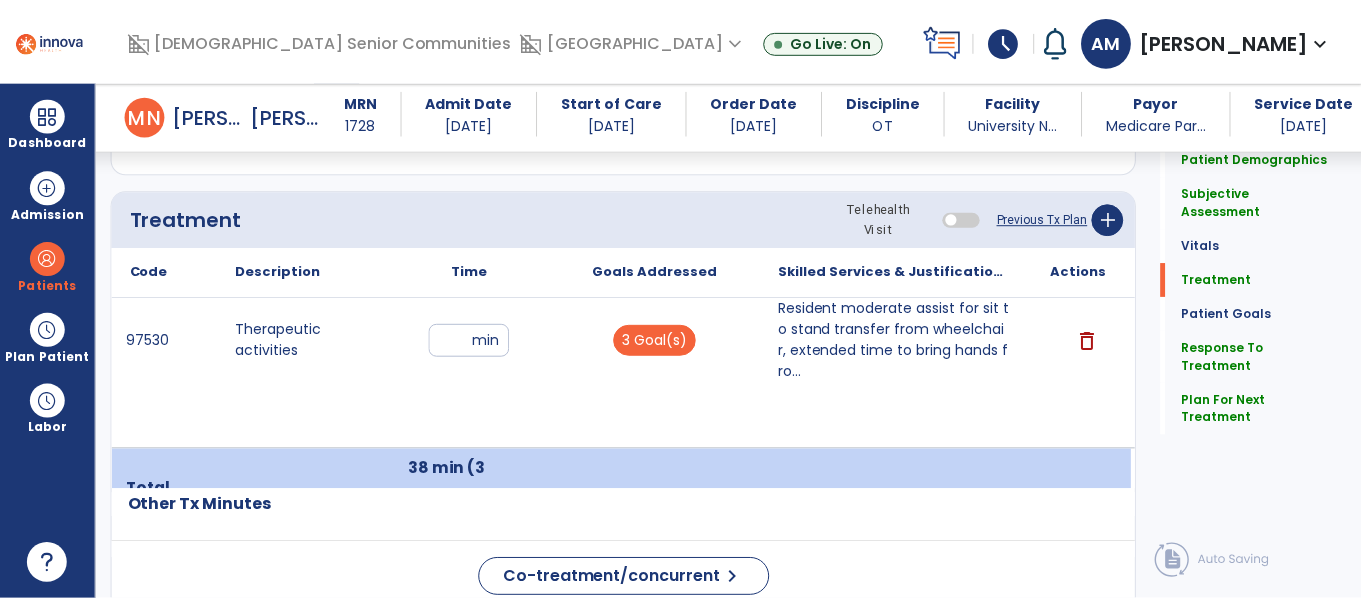 scroll, scrollTop: 1169, scrollLeft: 0, axis: vertical 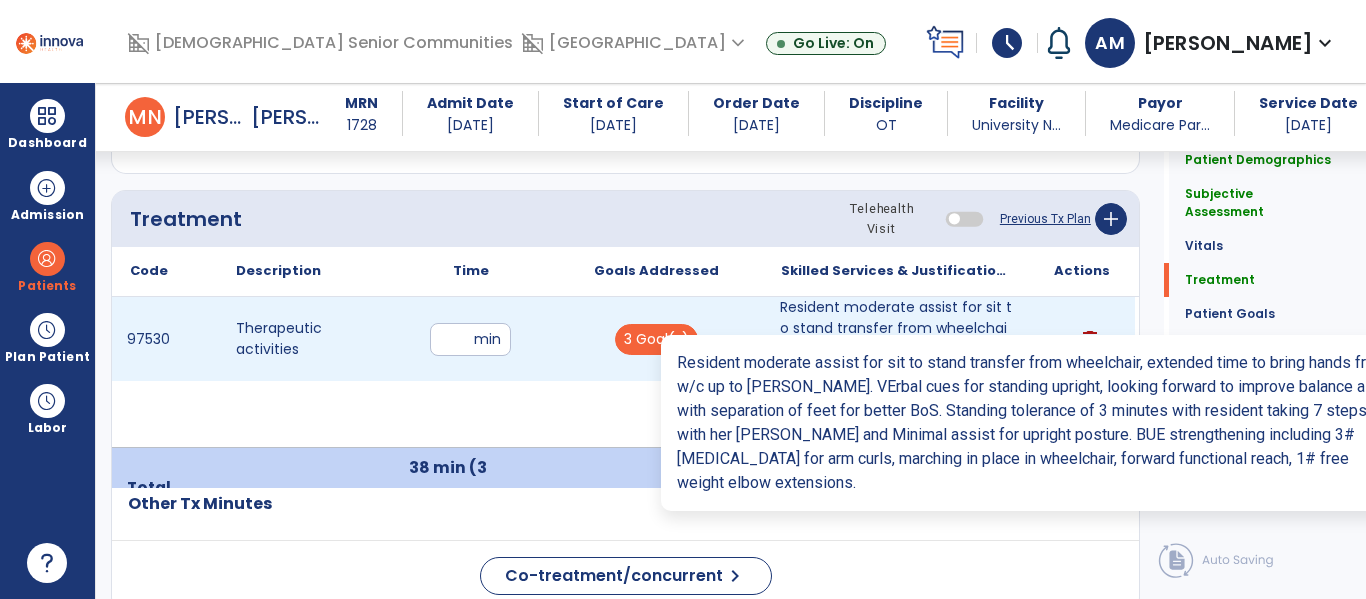 click on "Resident moderate assist for sit to stand transfer from wheelchair, extended time to bring hands fro..." at bounding box center (896, 339) 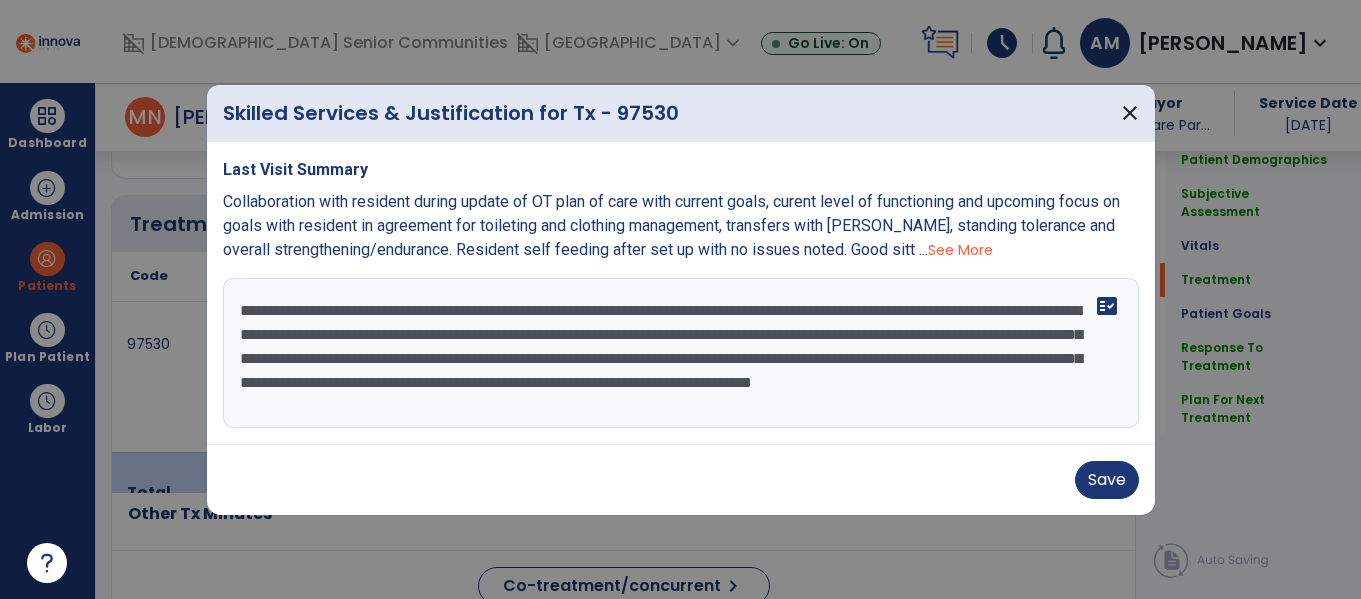 scroll, scrollTop: 1169, scrollLeft: 0, axis: vertical 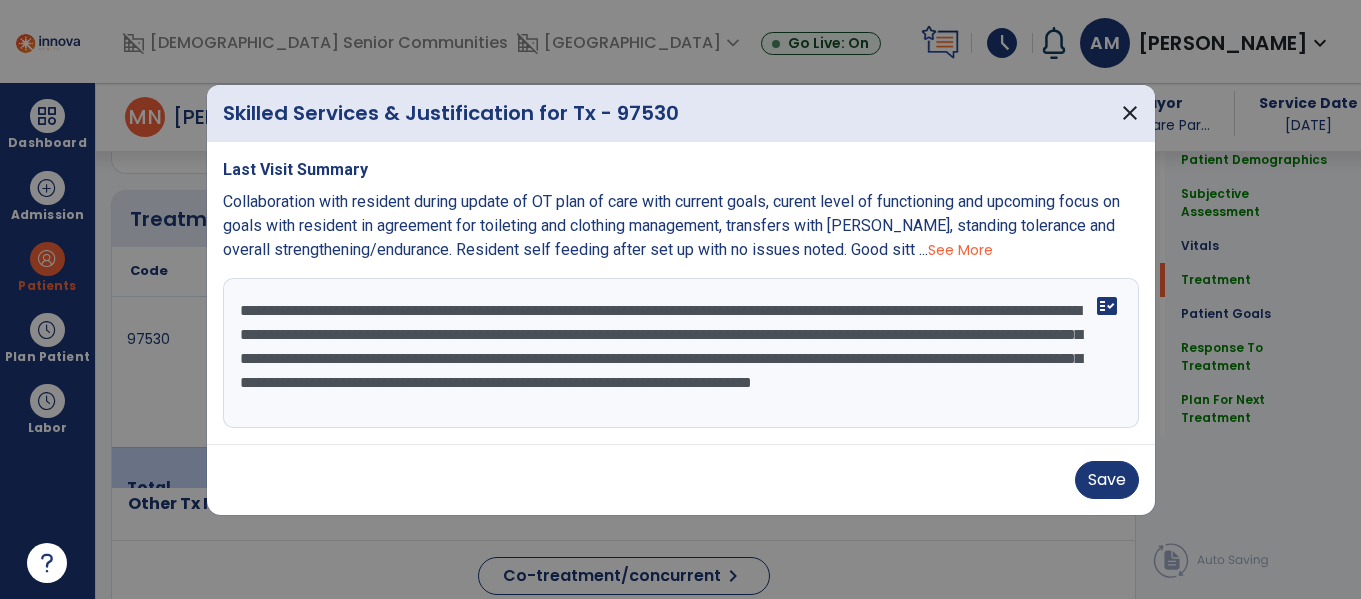 click on "**********" at bounding box center [681, 353] 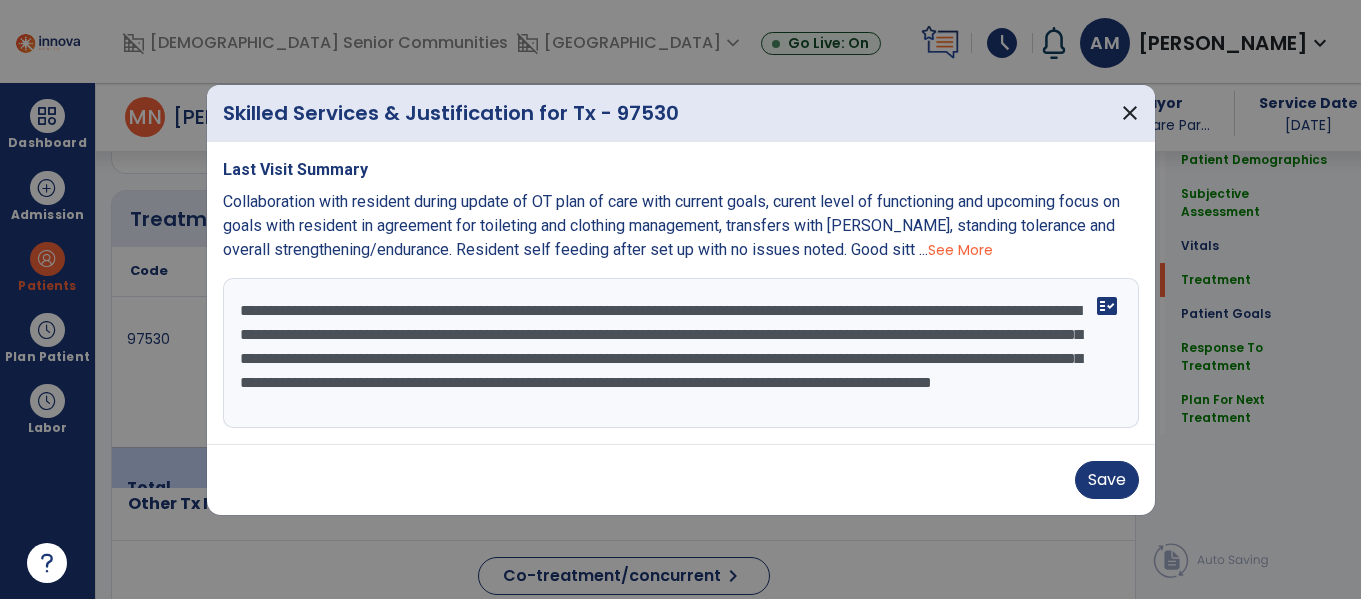 scroll, scrollTop: 16, scrollLeft: 0, axis: vertical 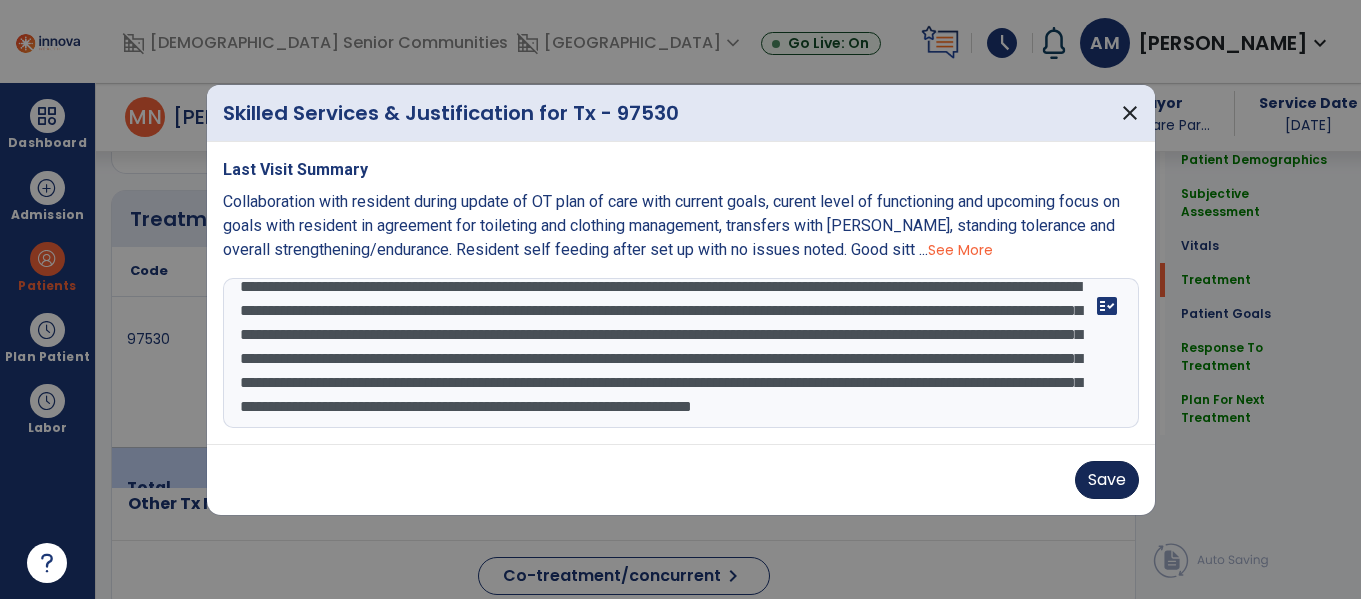 type on "**********" 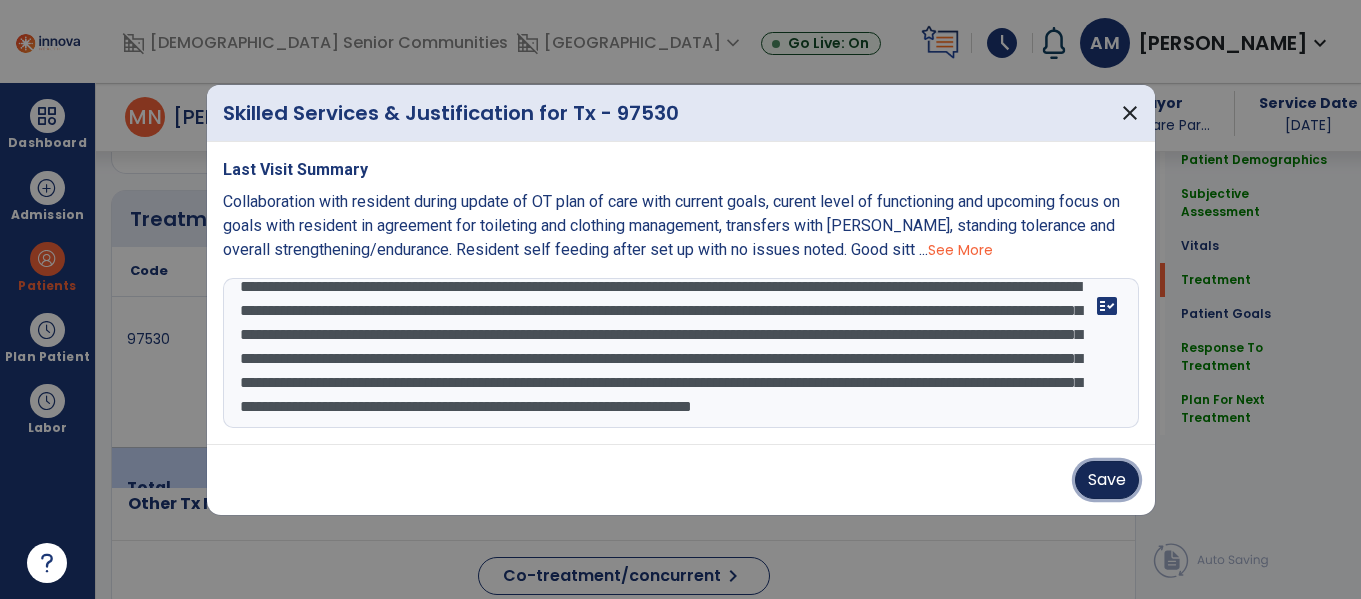 click on "Save" at bounding box center (1107, 480) 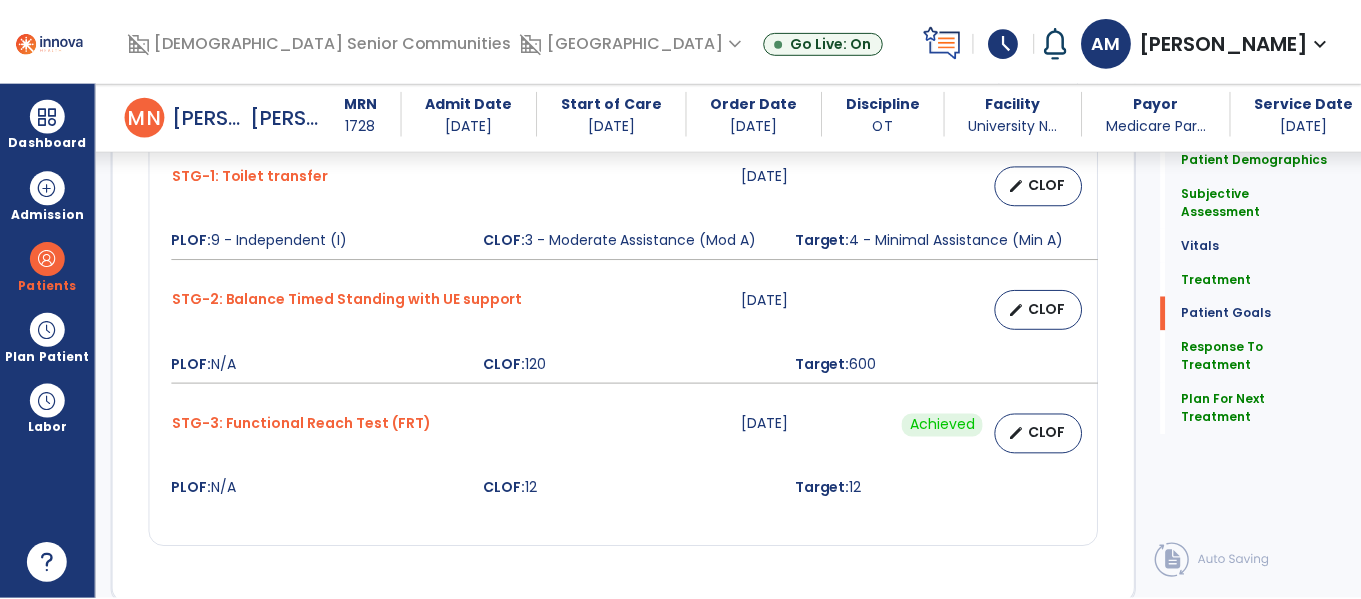 scroll, scrollTop: 2390, scrollLeft: 0, axis: vertical 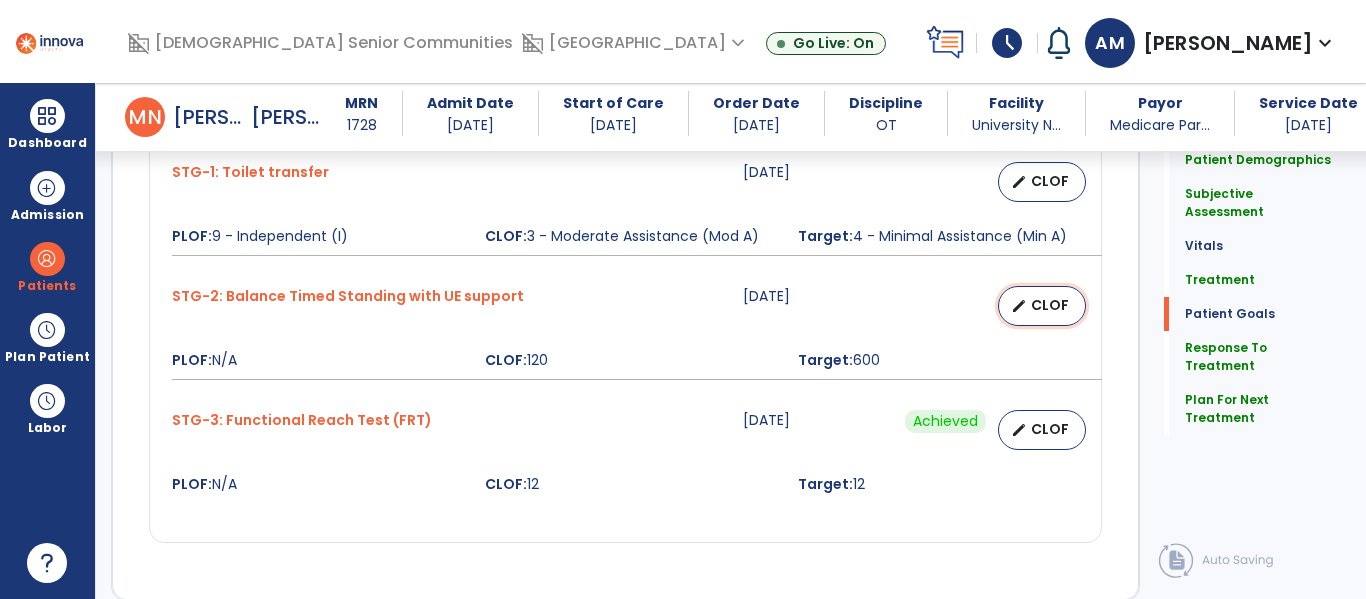 click on "edit" at bounding box center [1019, 306] 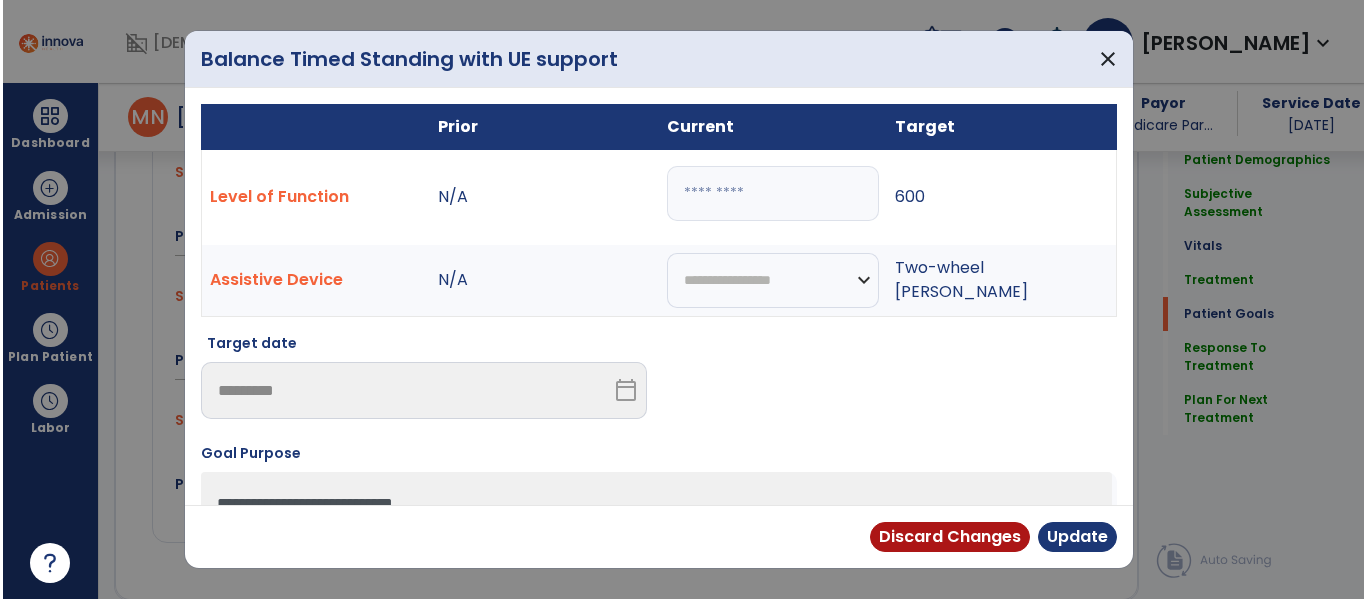 scroll, scrollTop: 2390, scrollLeft: 0, axis: vertical 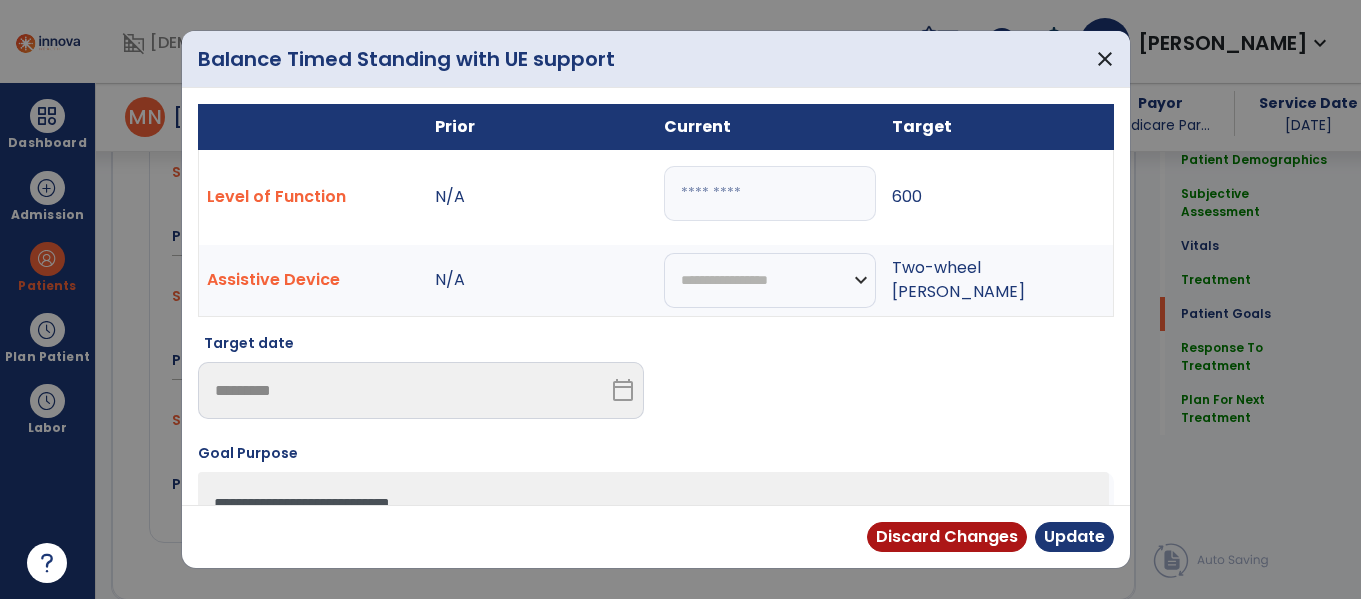 click on "***" at bounding box center [770, 193] 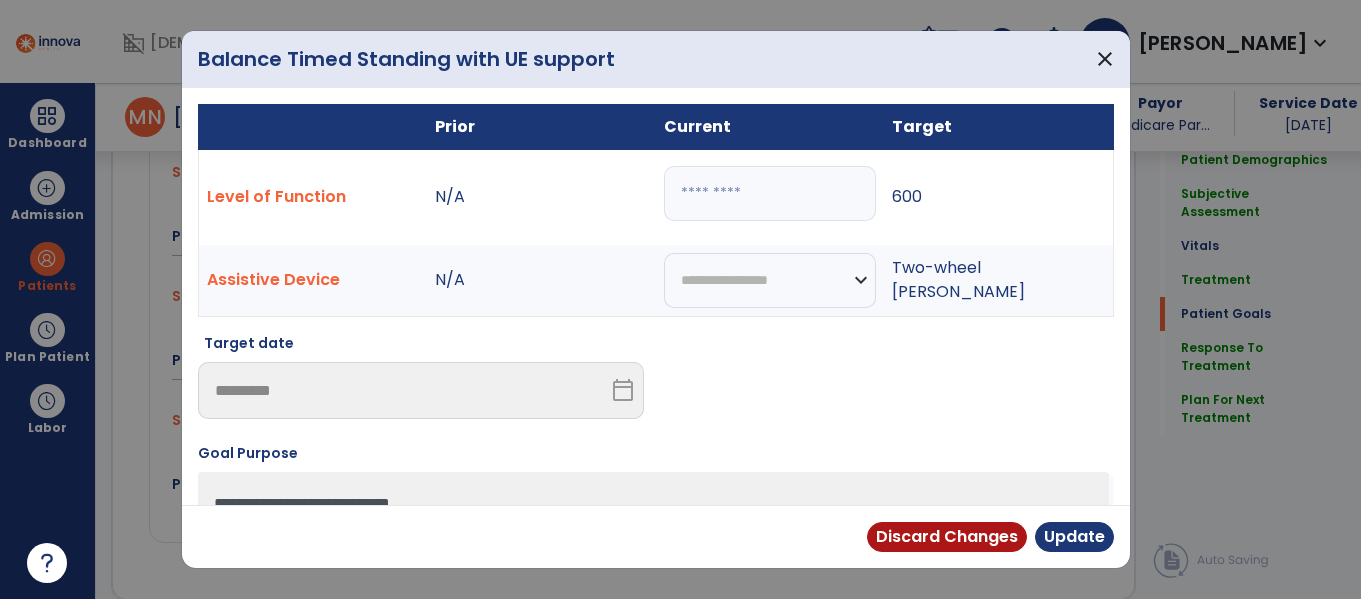 type on "***" 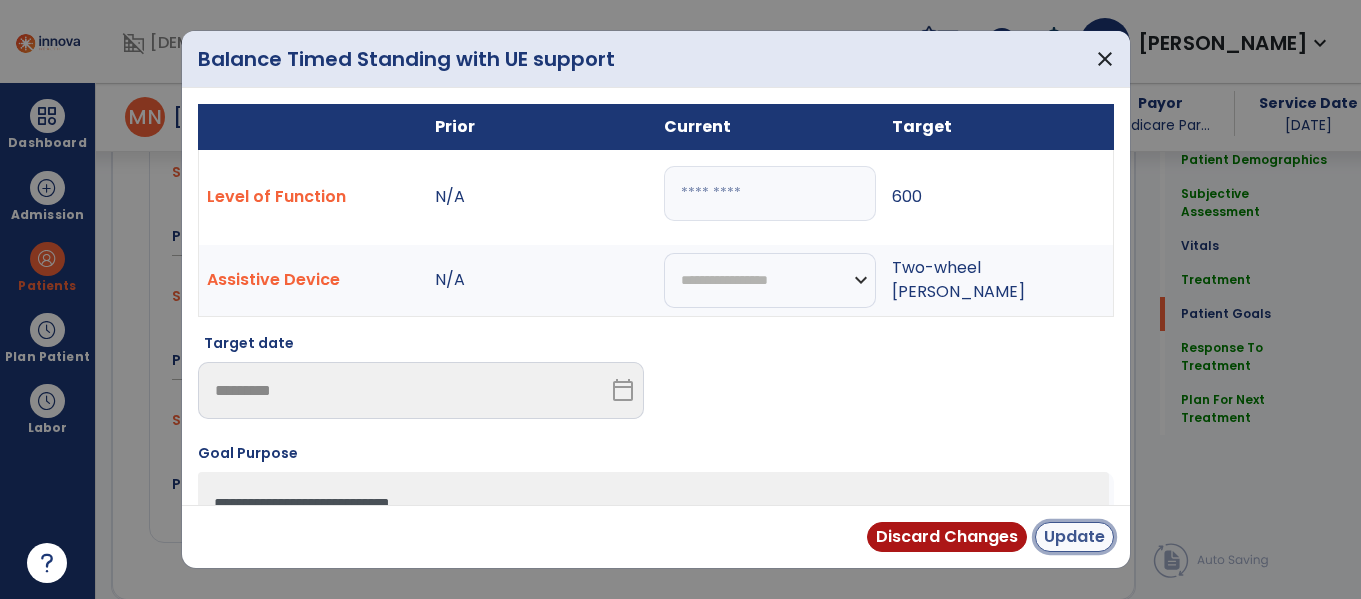 click on "Update" at bounding box center [1074, 537] 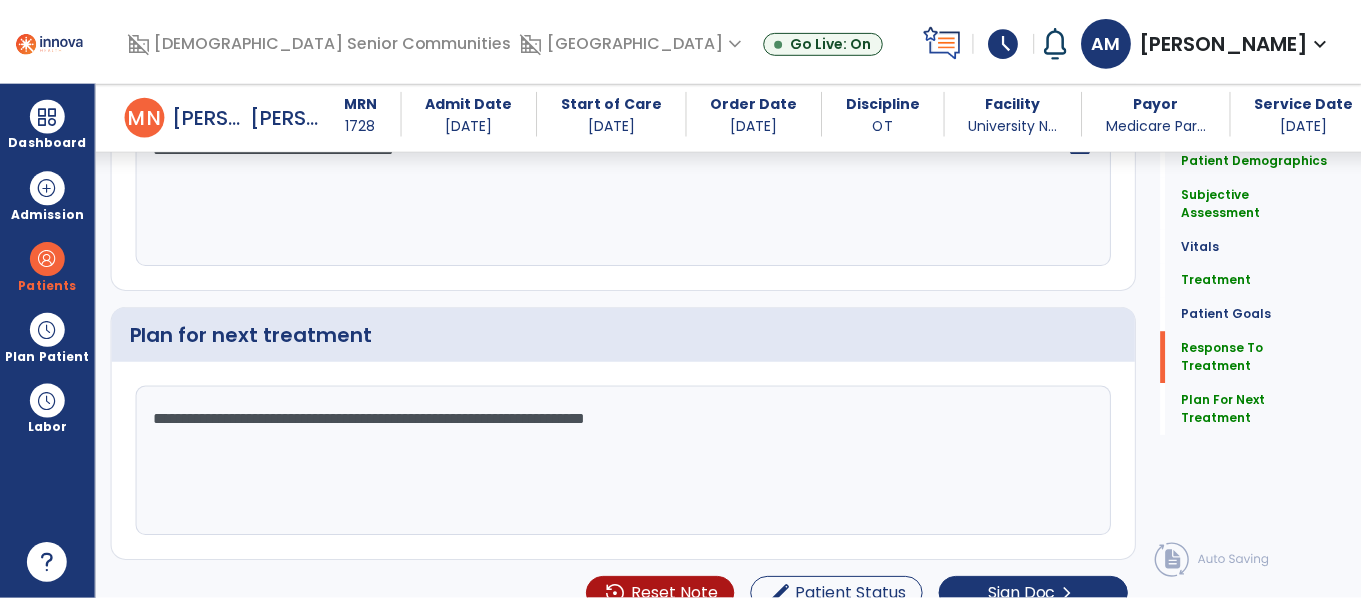 scroll, scrollTop: 2998, scrollLeft: 0, axis: vertical 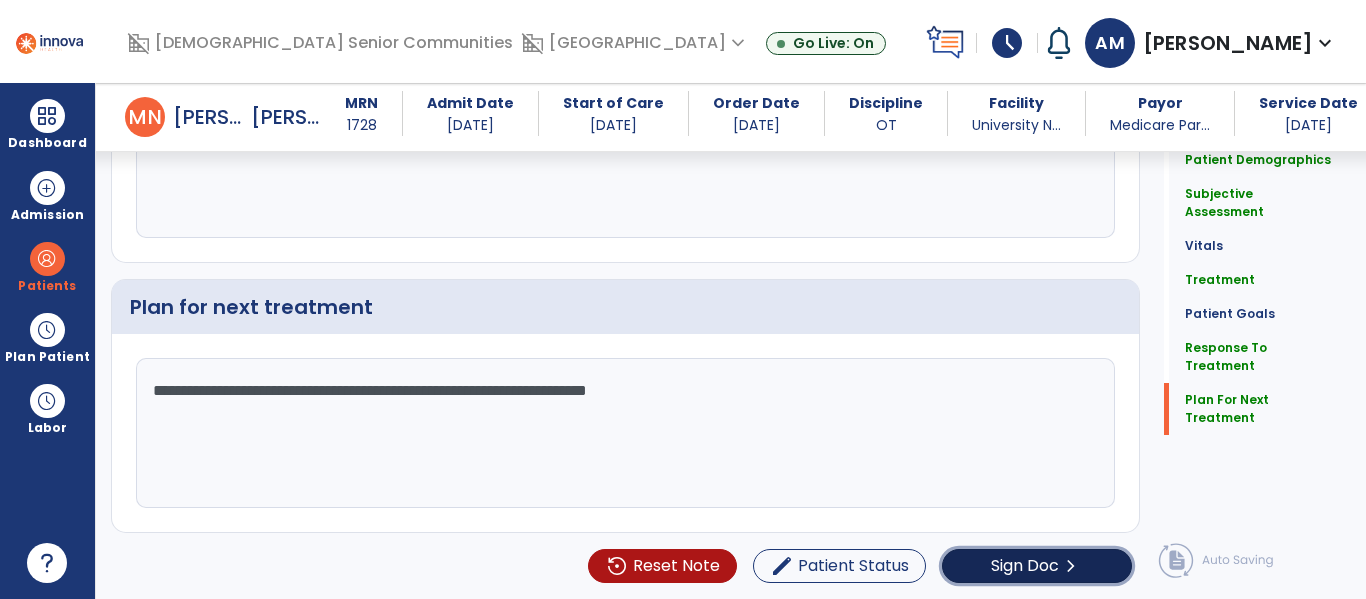 click on "Sign Doc  chevron_right" 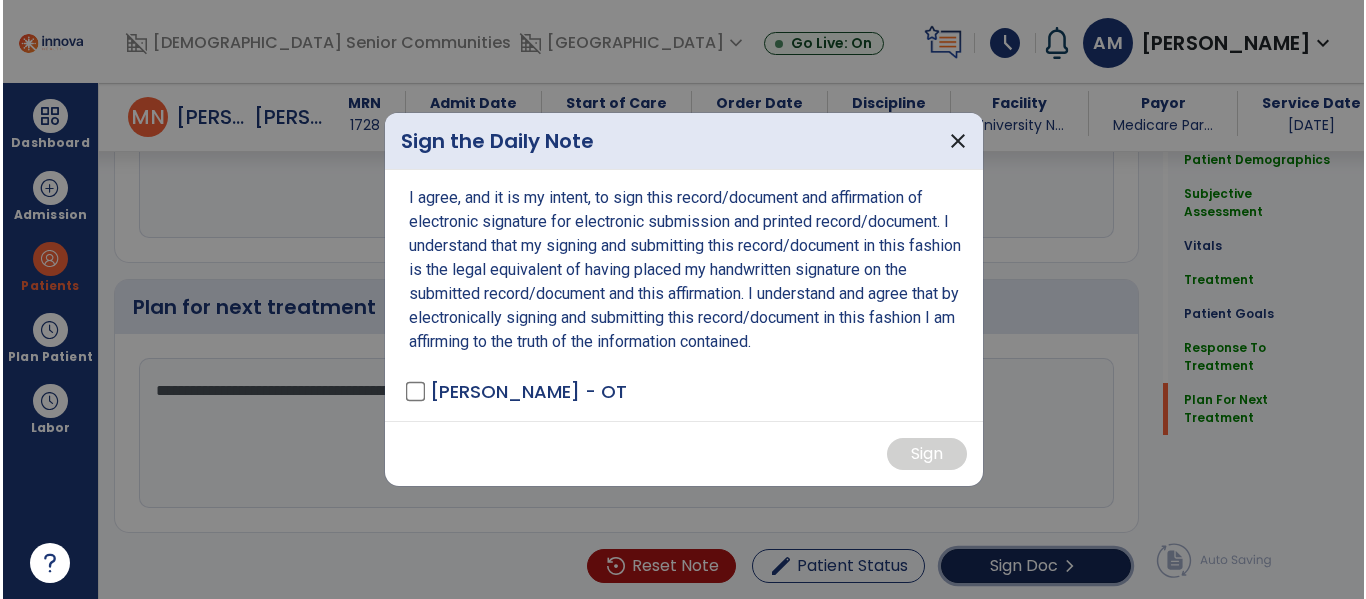 scroll, scrollTop: 2998, scrollLeft: 0, axis: vertical 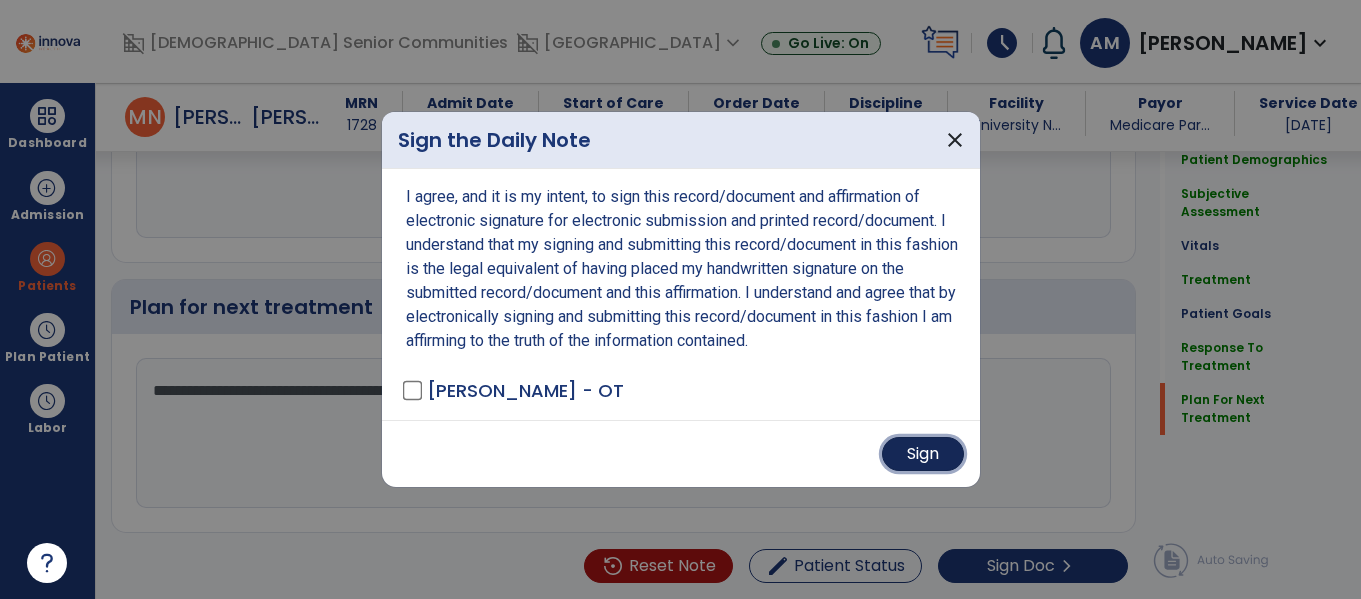 click on "Sign" at bounding box center (923, 454) 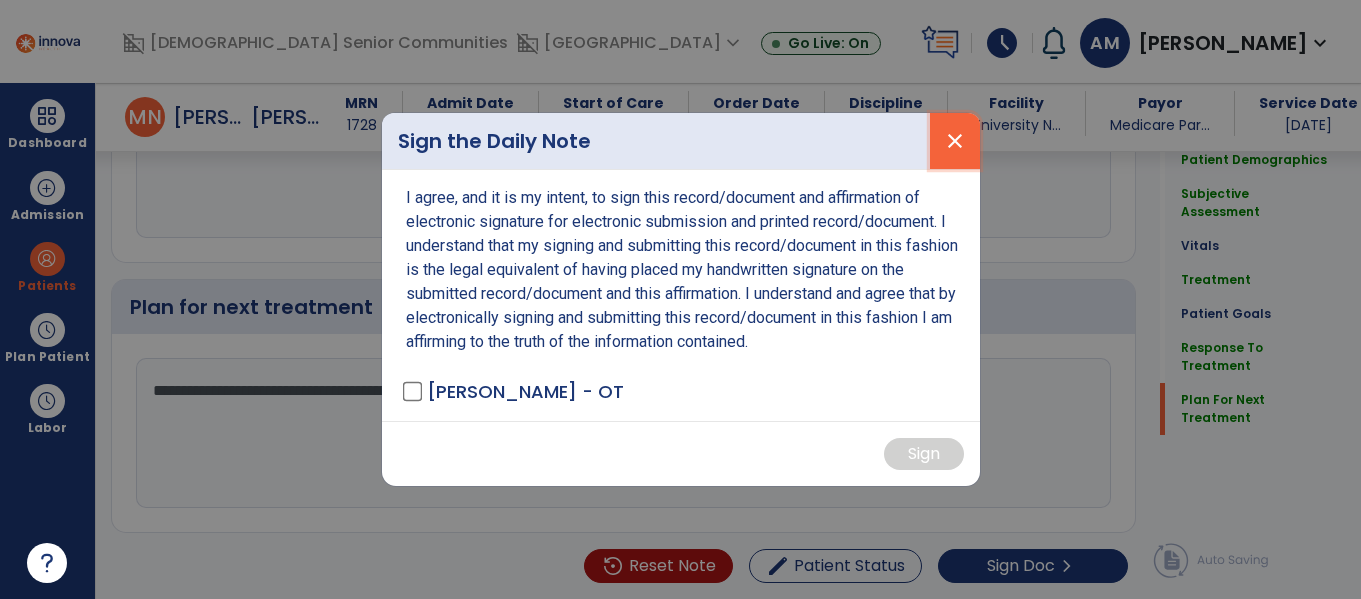 click on "close" at bounding box center (955, 141) 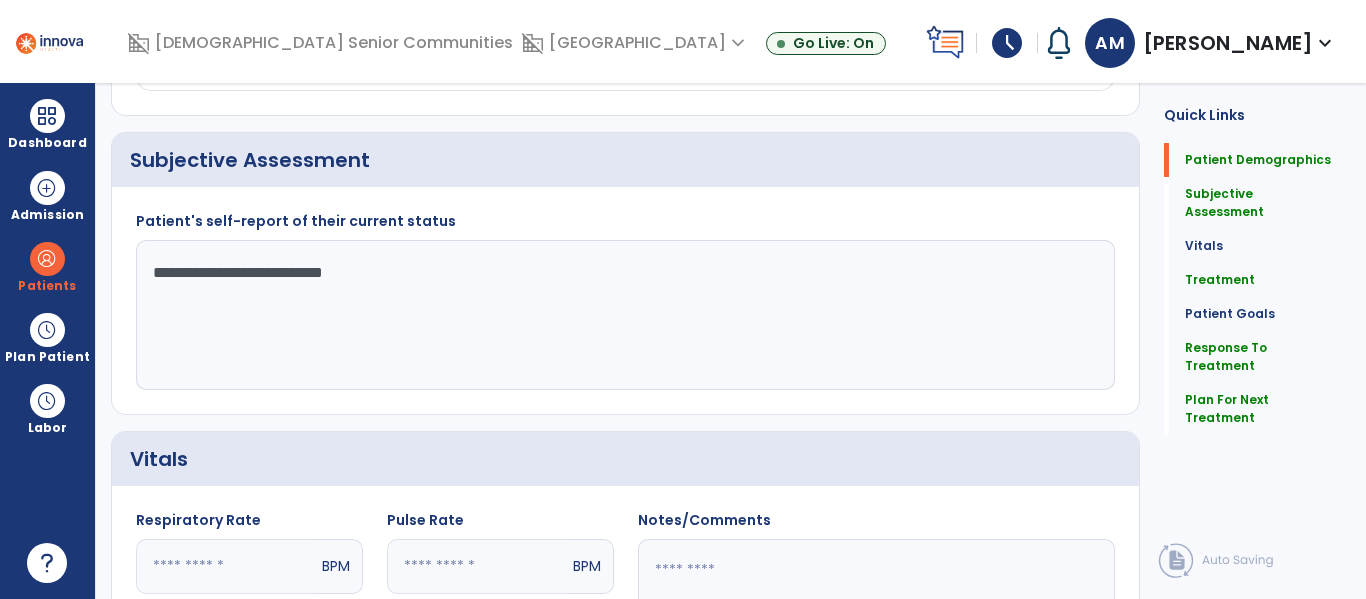 scroll, scrollTop: 0, scrollLeft: 0, axis: both 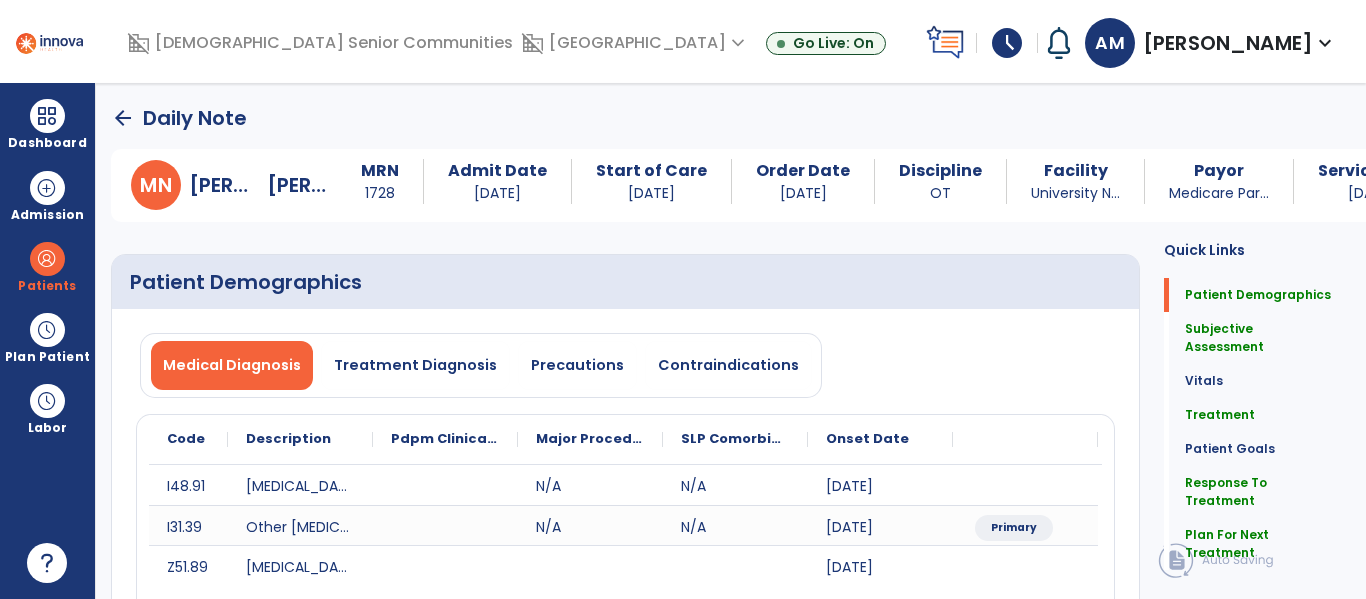 click on "arrow_back" 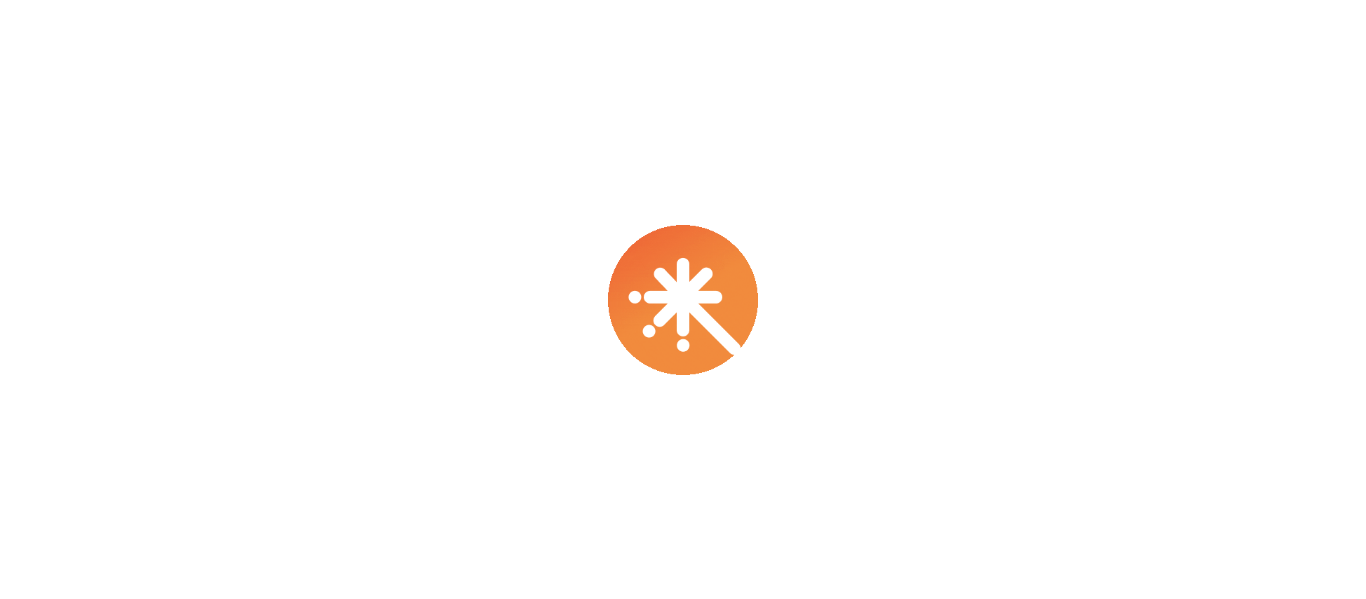 scroll, scrollTop: 0, scrollLeft: 0, axis: both 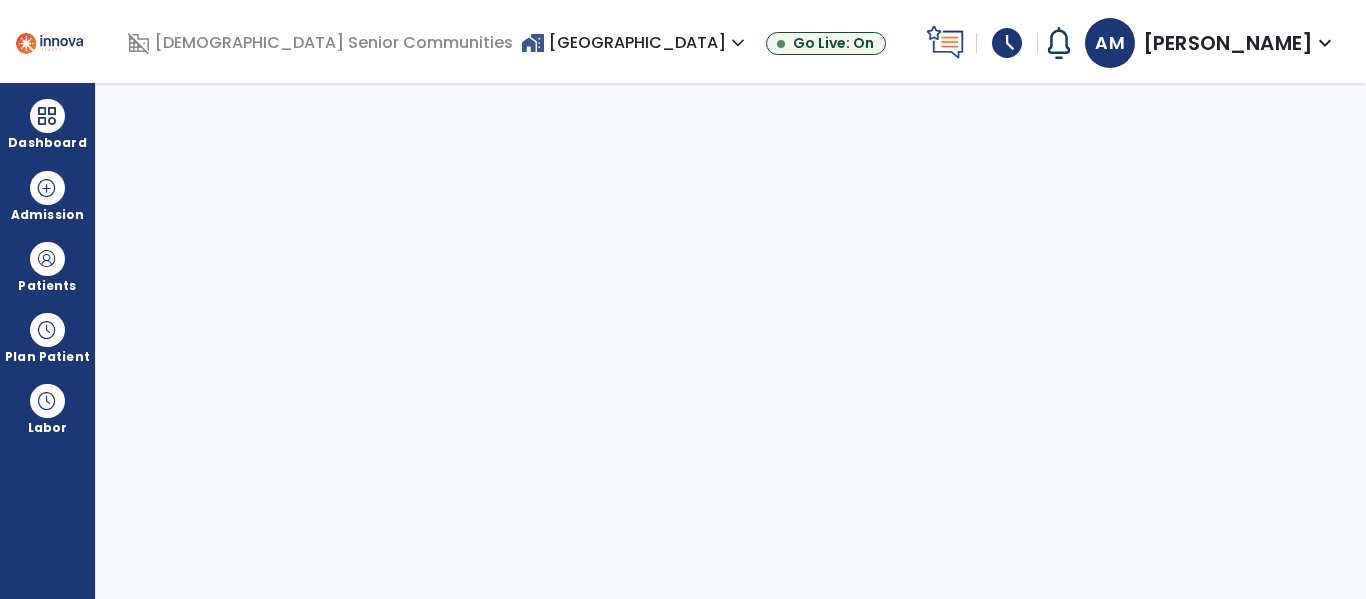 select on "****" 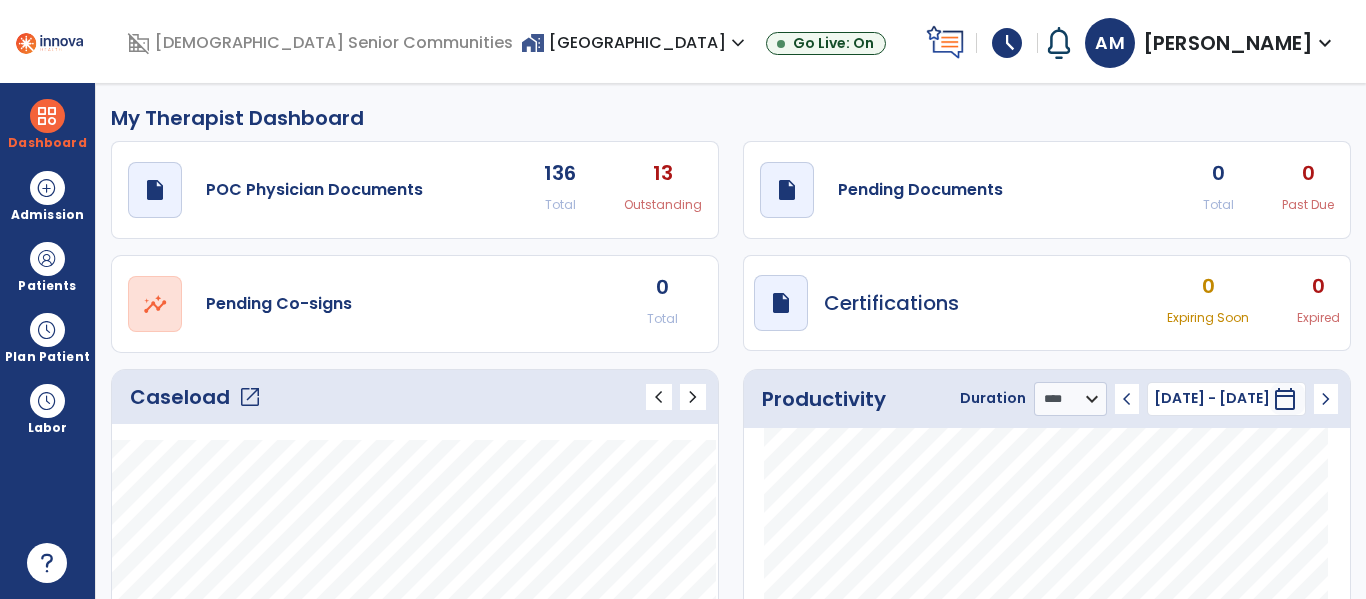 click on "open_in_new" 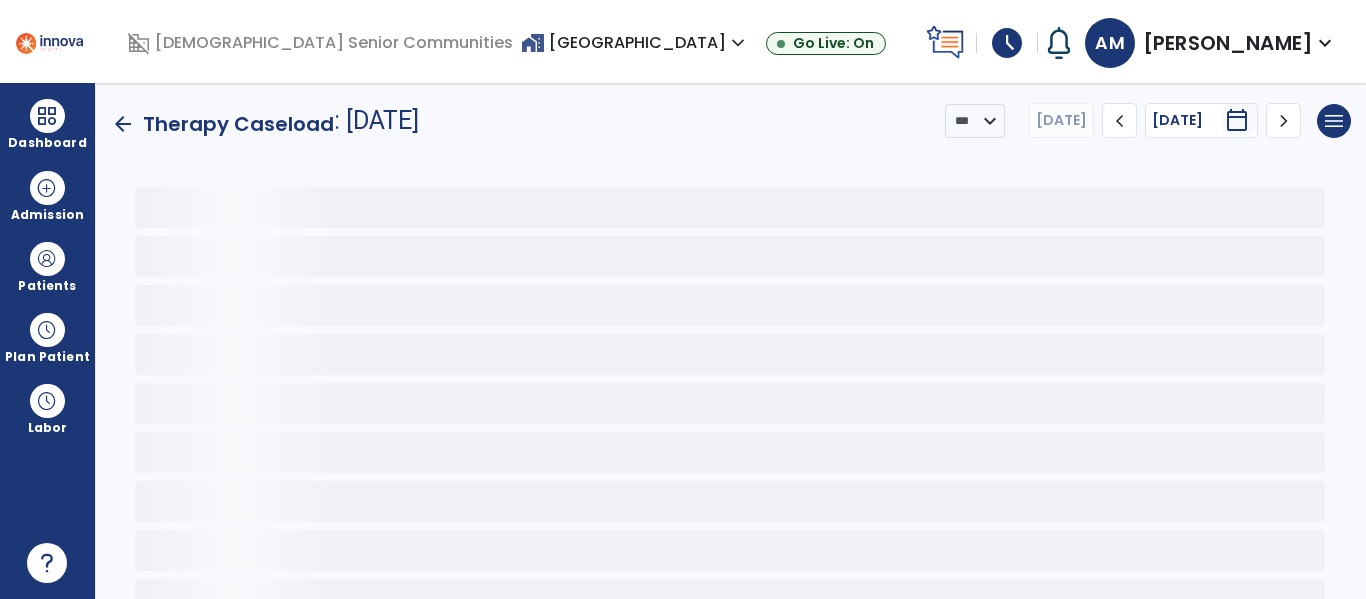 click on "arrow_back" 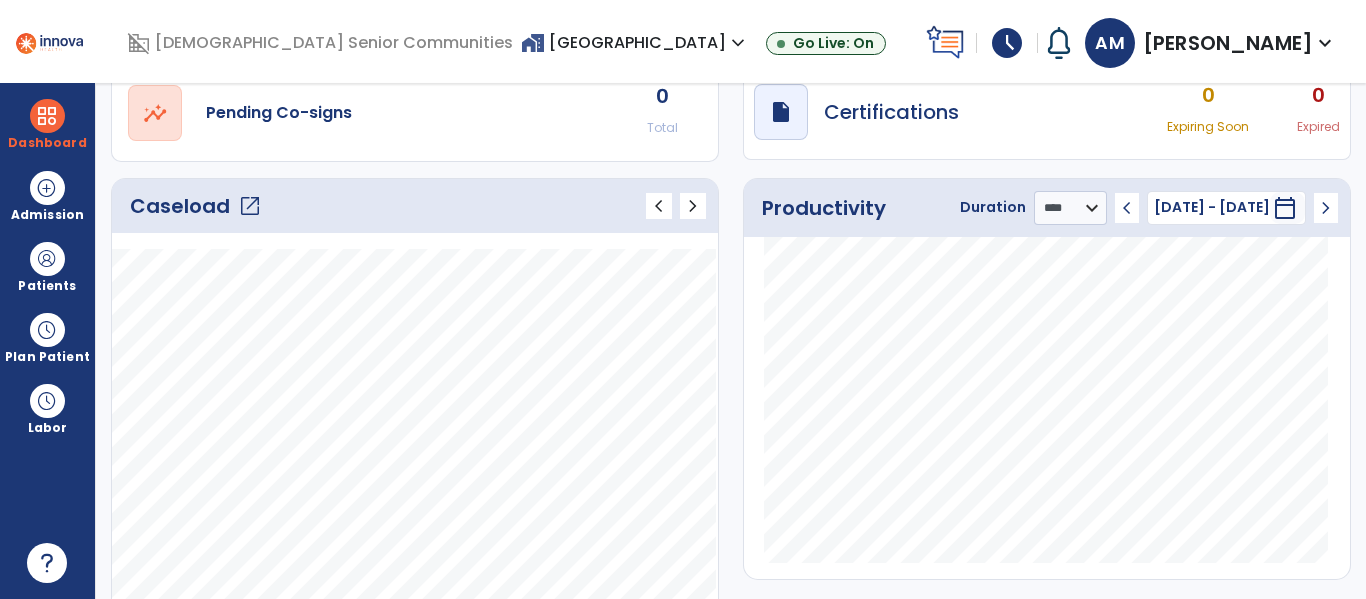 scroll, scrollTop: 187, scrollLeft: 0, axis: vertical 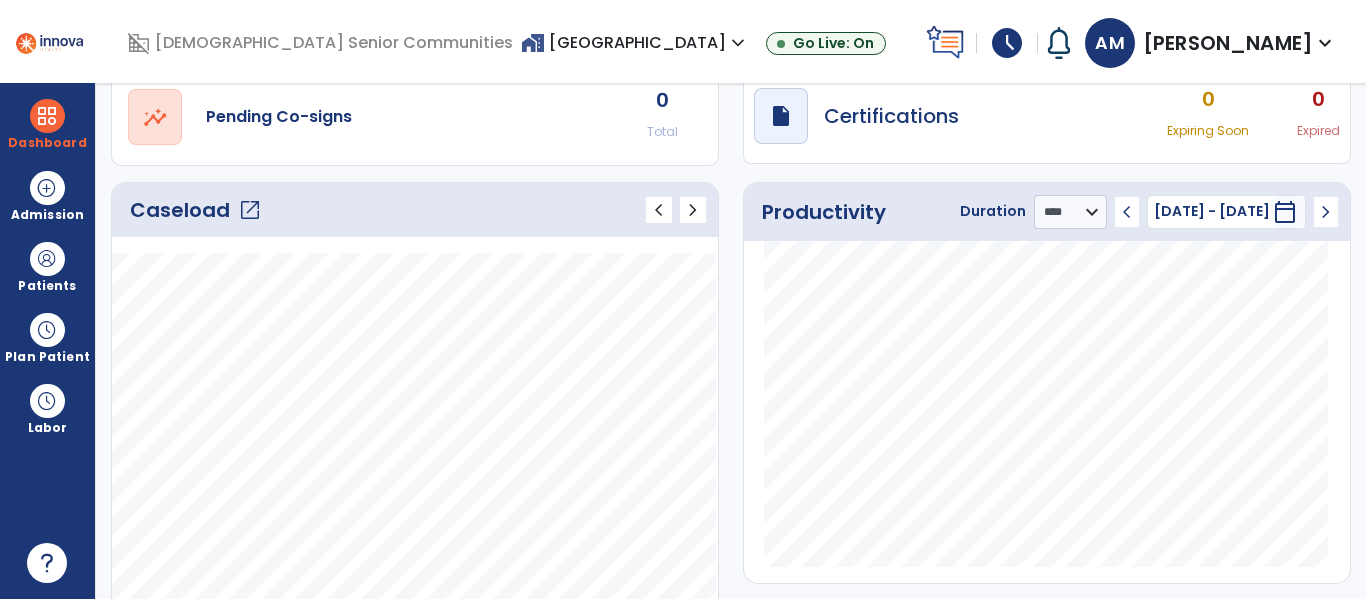 click on "open_in_new" 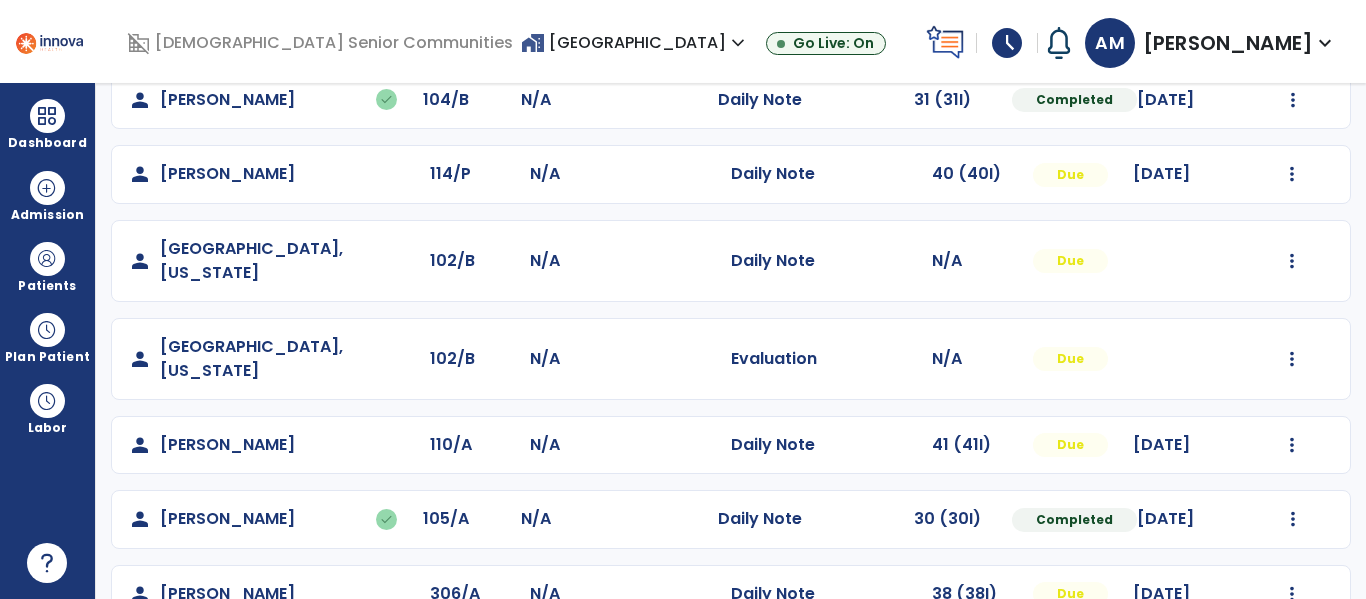 scroll, scrollTop: 413, scrollLeft: 0, axis: vertical 